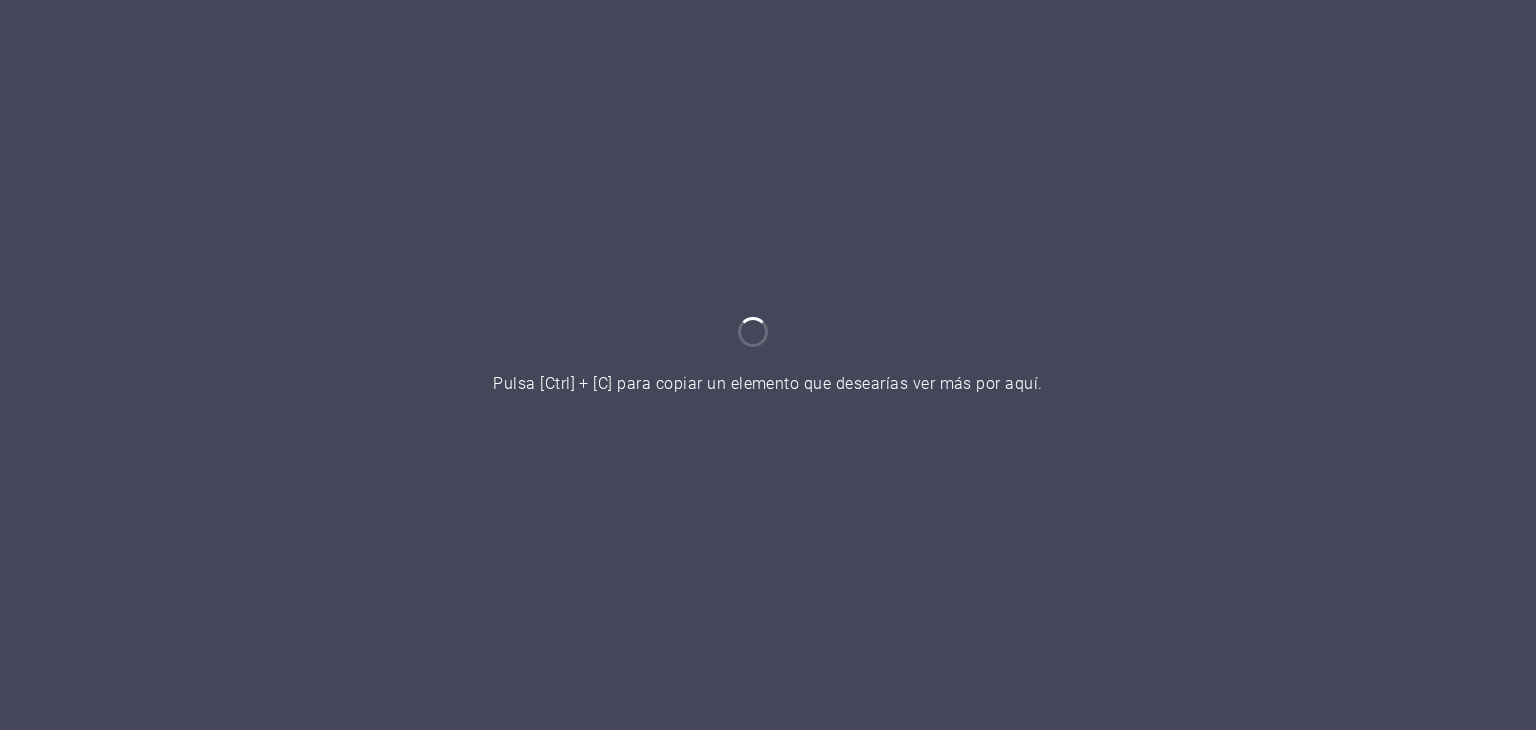 scroll, scrollTop: 0, scrollLeft: 0, axis: both 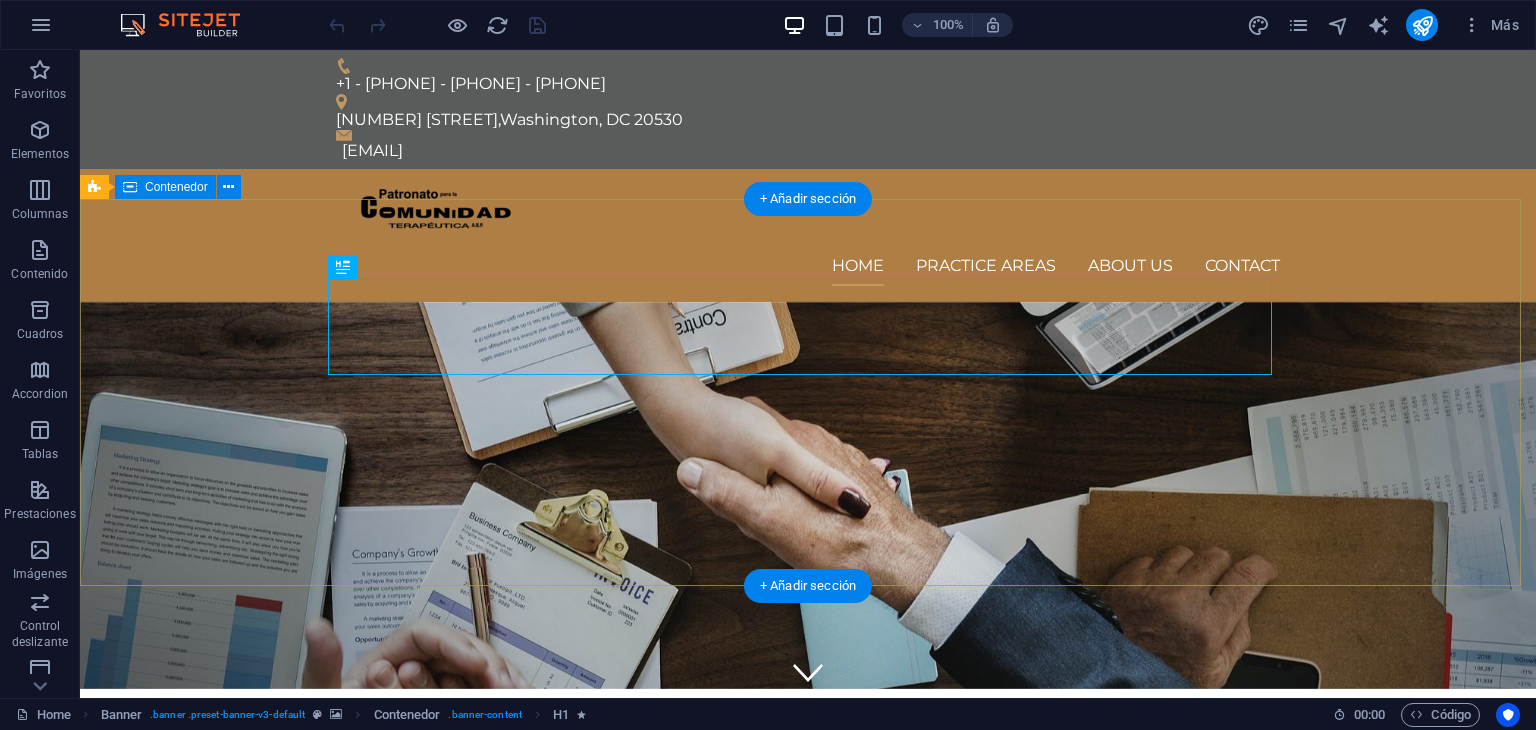 click on "We protect your rights Consetetur sadipscing elitr, sed diam nonumy eirmod tempor invidunt ut labore et dolore magna aliquyam erat, sed diam voluptua. At vero eos et accusam et justo duo dolores et ea rebum. Learn more" at bounding box center [808, 882] 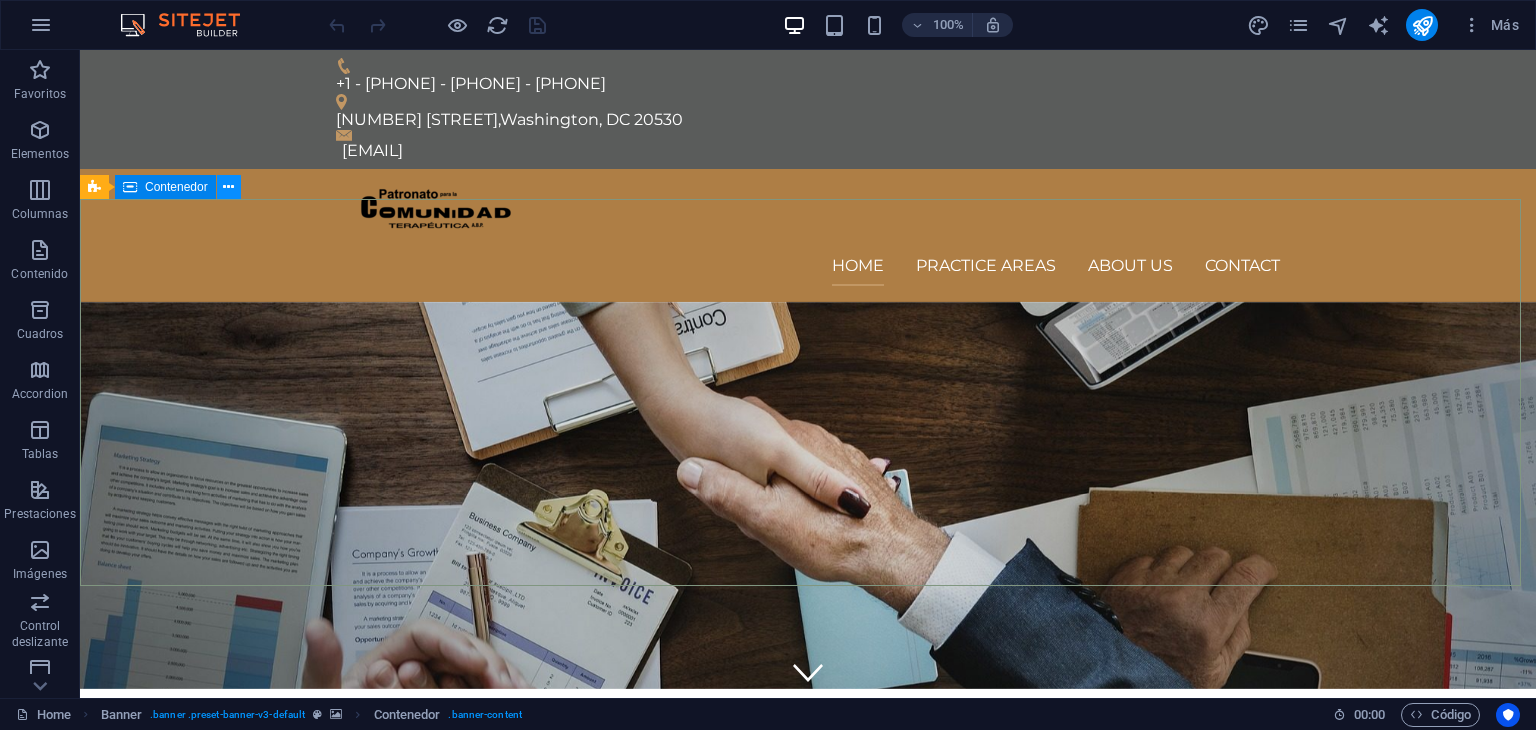 click at bounding box center (228, 187) 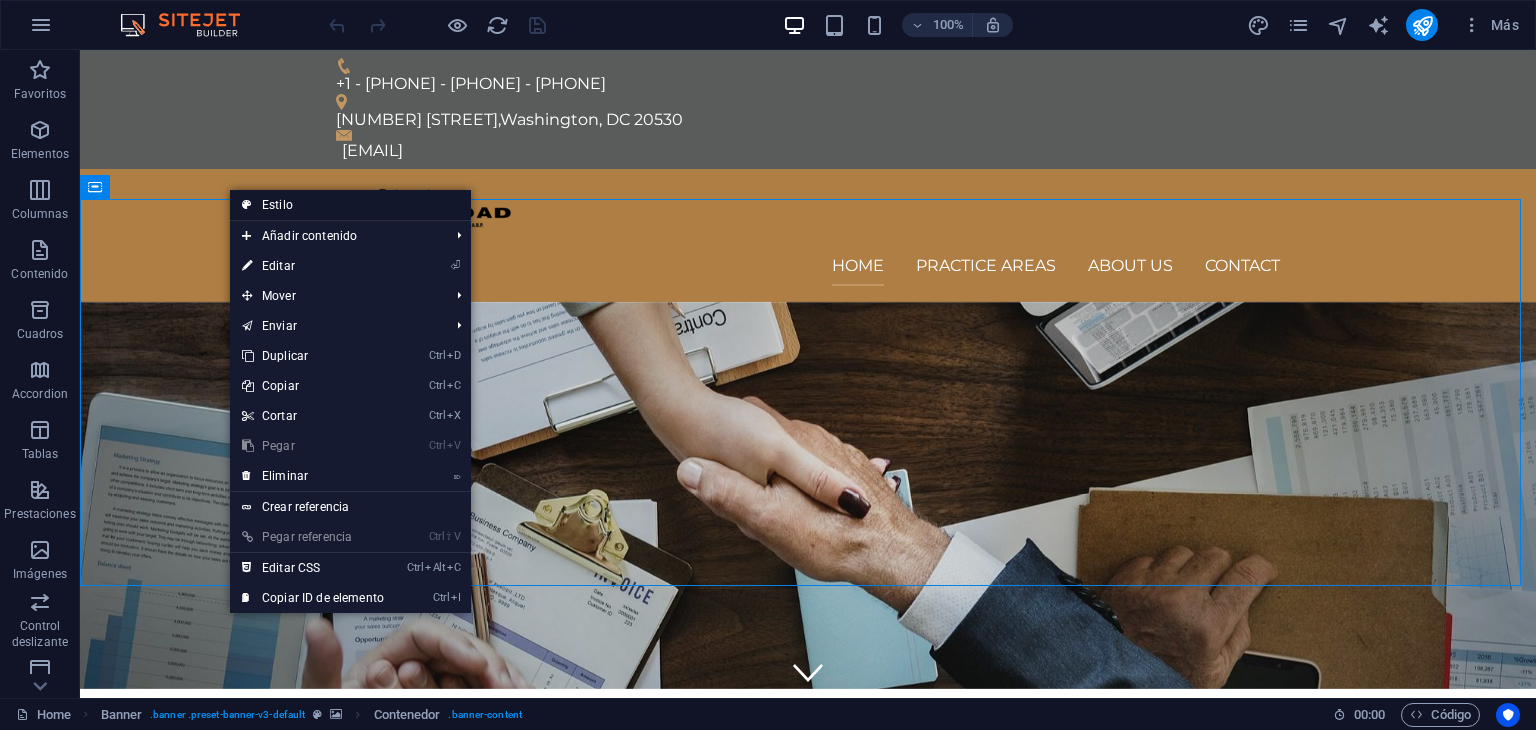 click on "Estilo" at bounding box center (350, 205) 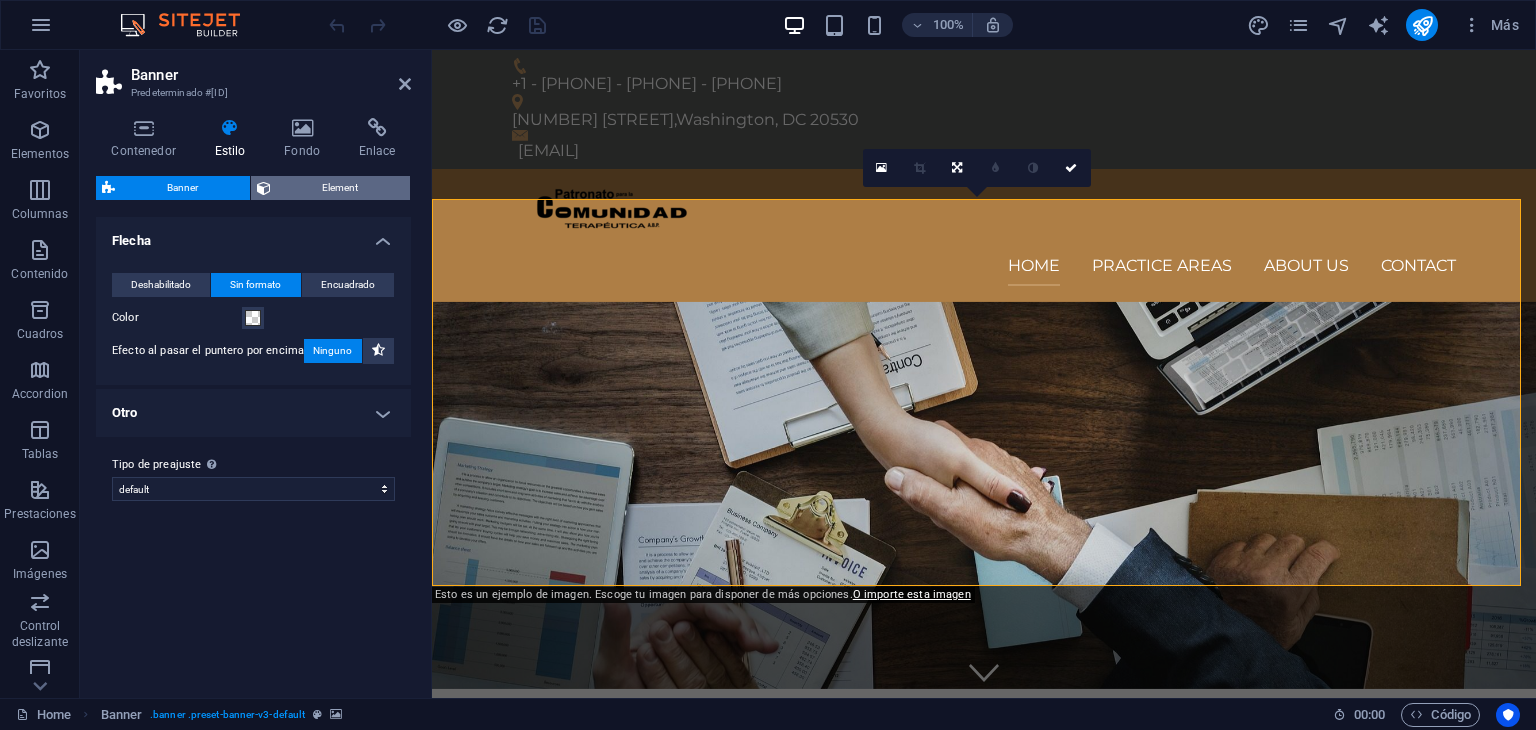 click on "Element" at bounding box center (341, 188) 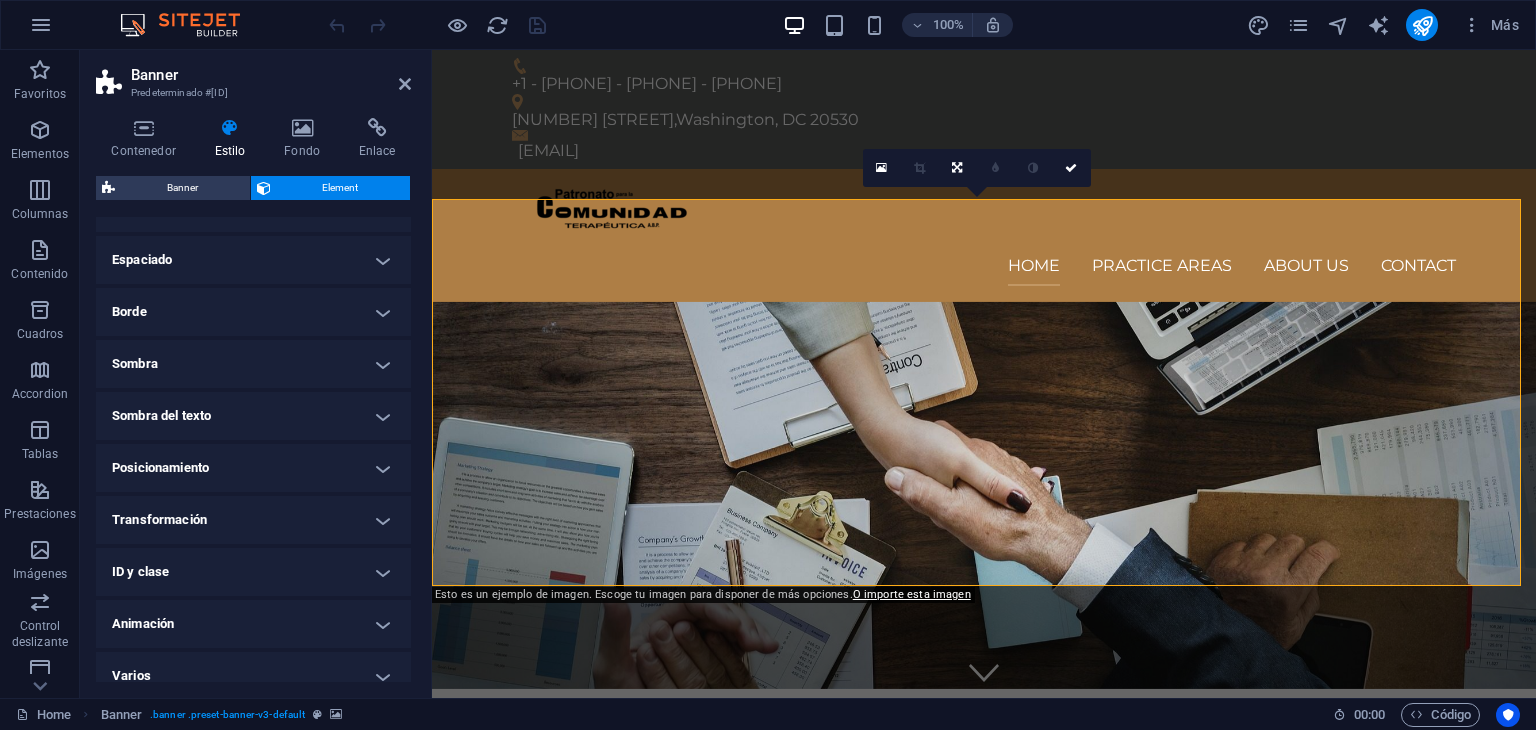 scroll, scrollTop: 166, scrollLeft: 0, axis: vertical 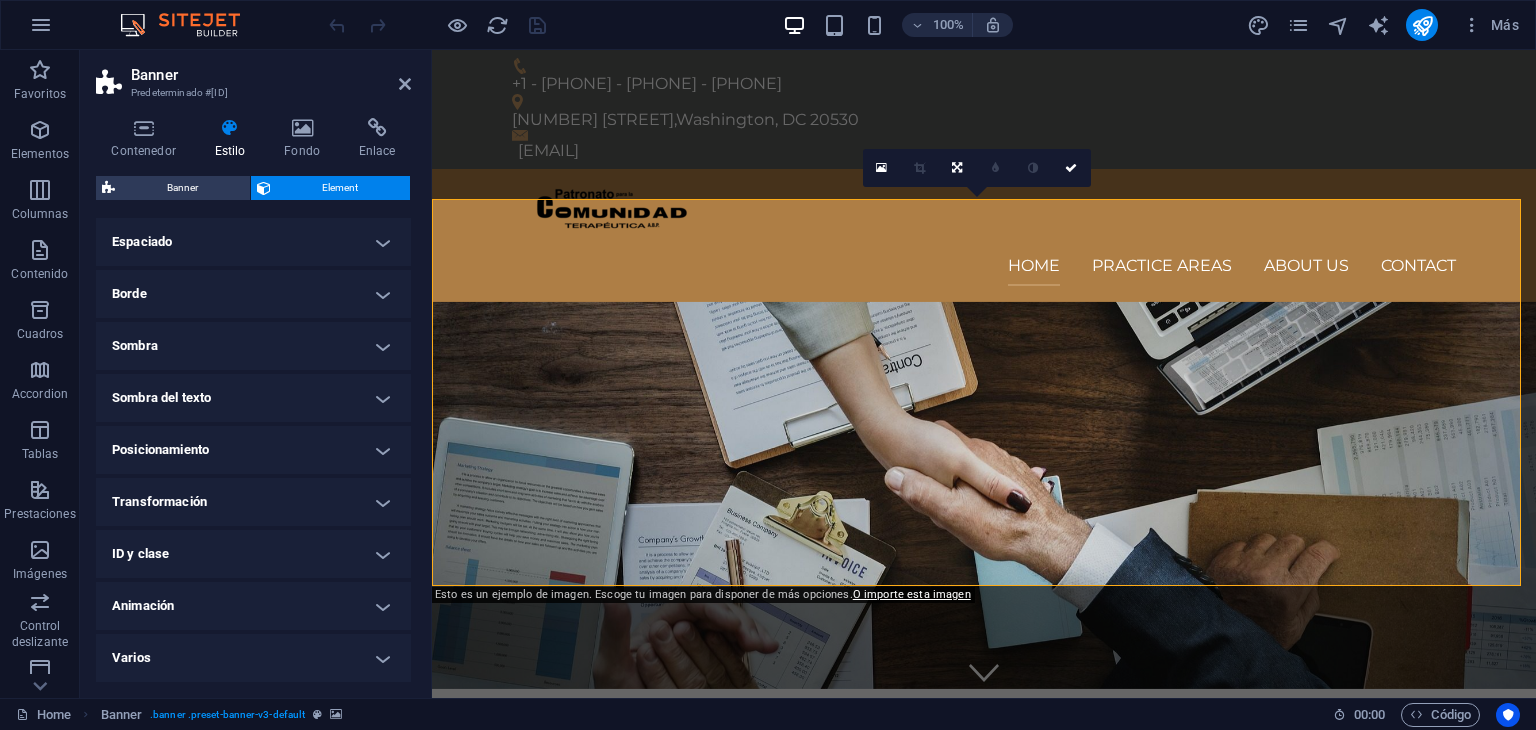 click on "Varios" at bounding box center (253, 658) 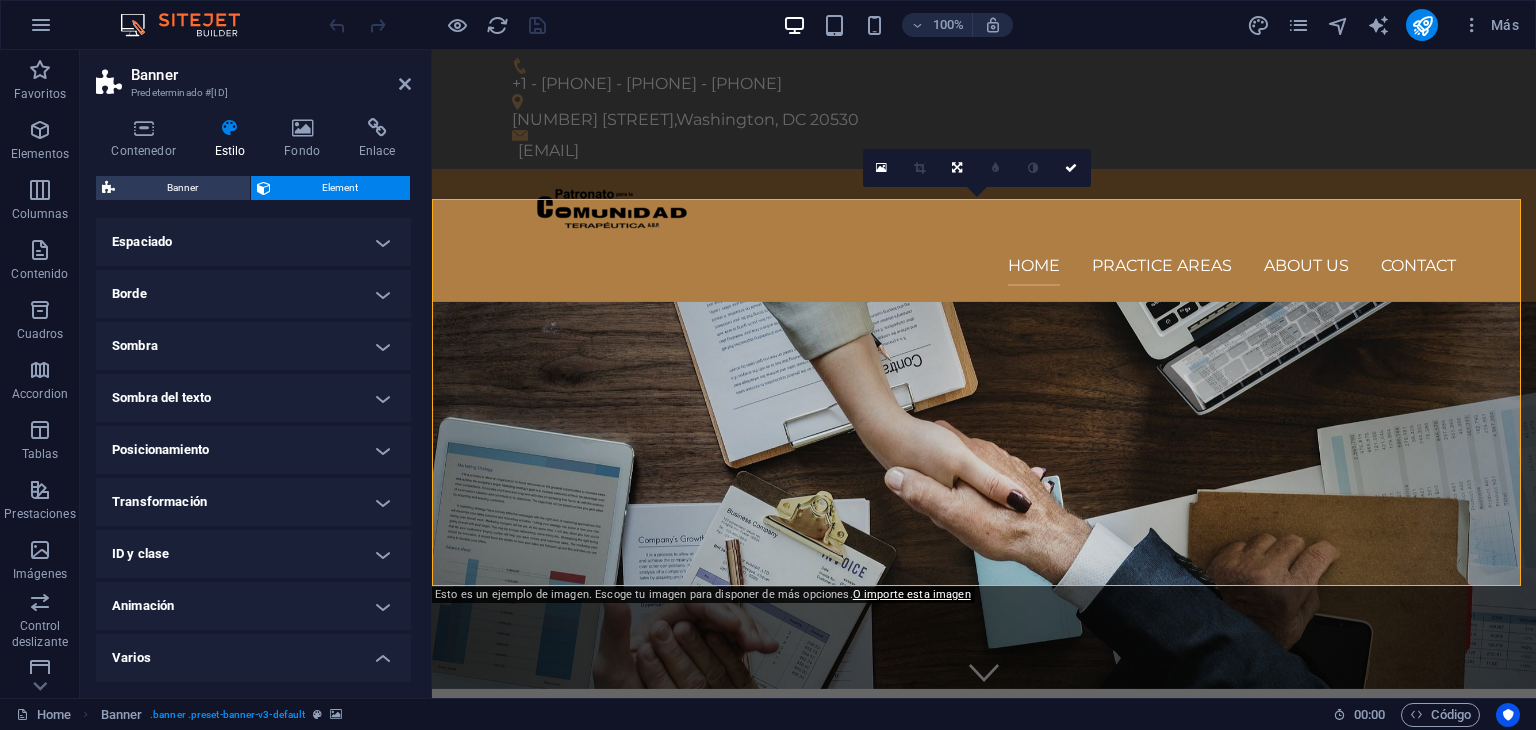 scroll, scrollTop: 289, scrollLeft: 0, axis: vertical 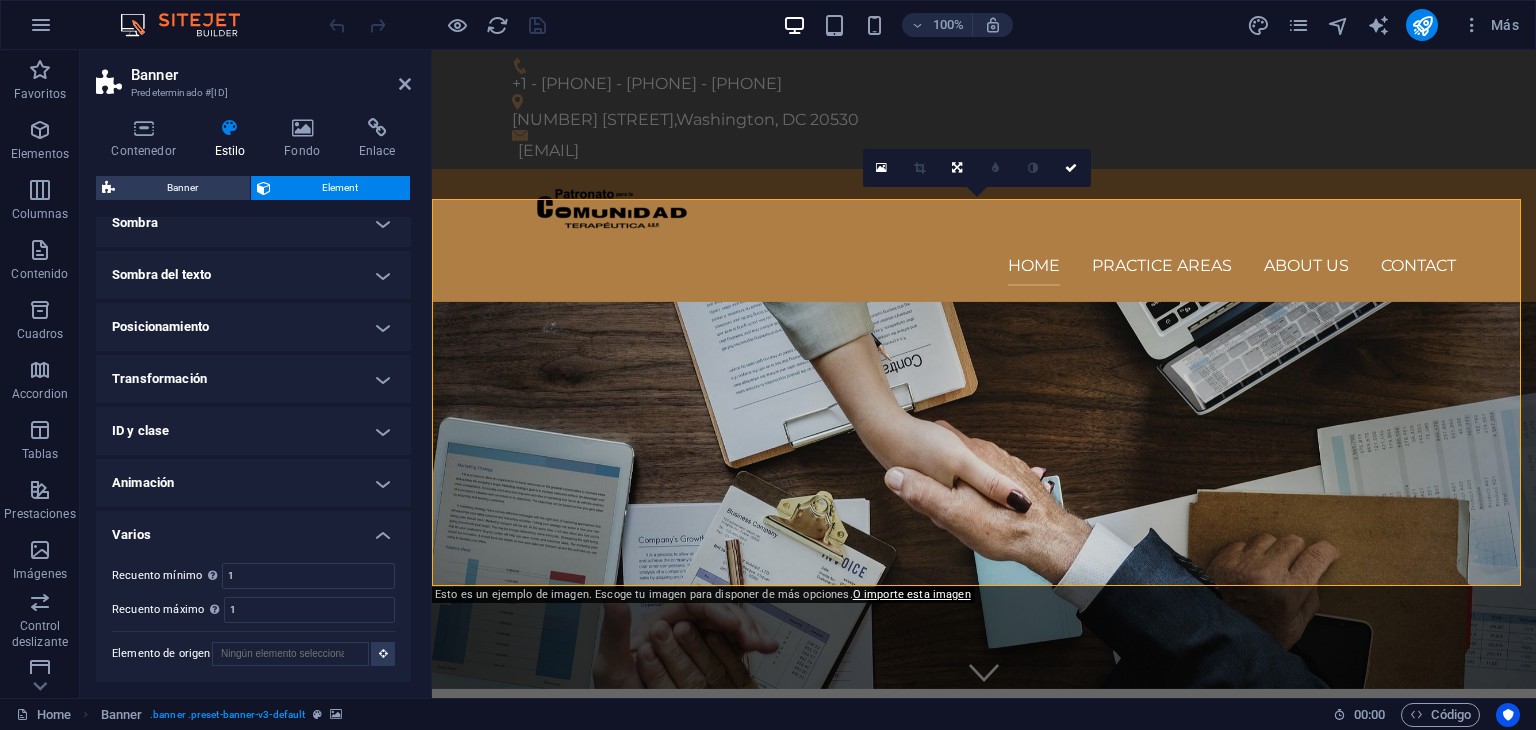 click on "Animación" at bounding box center (253, 483) 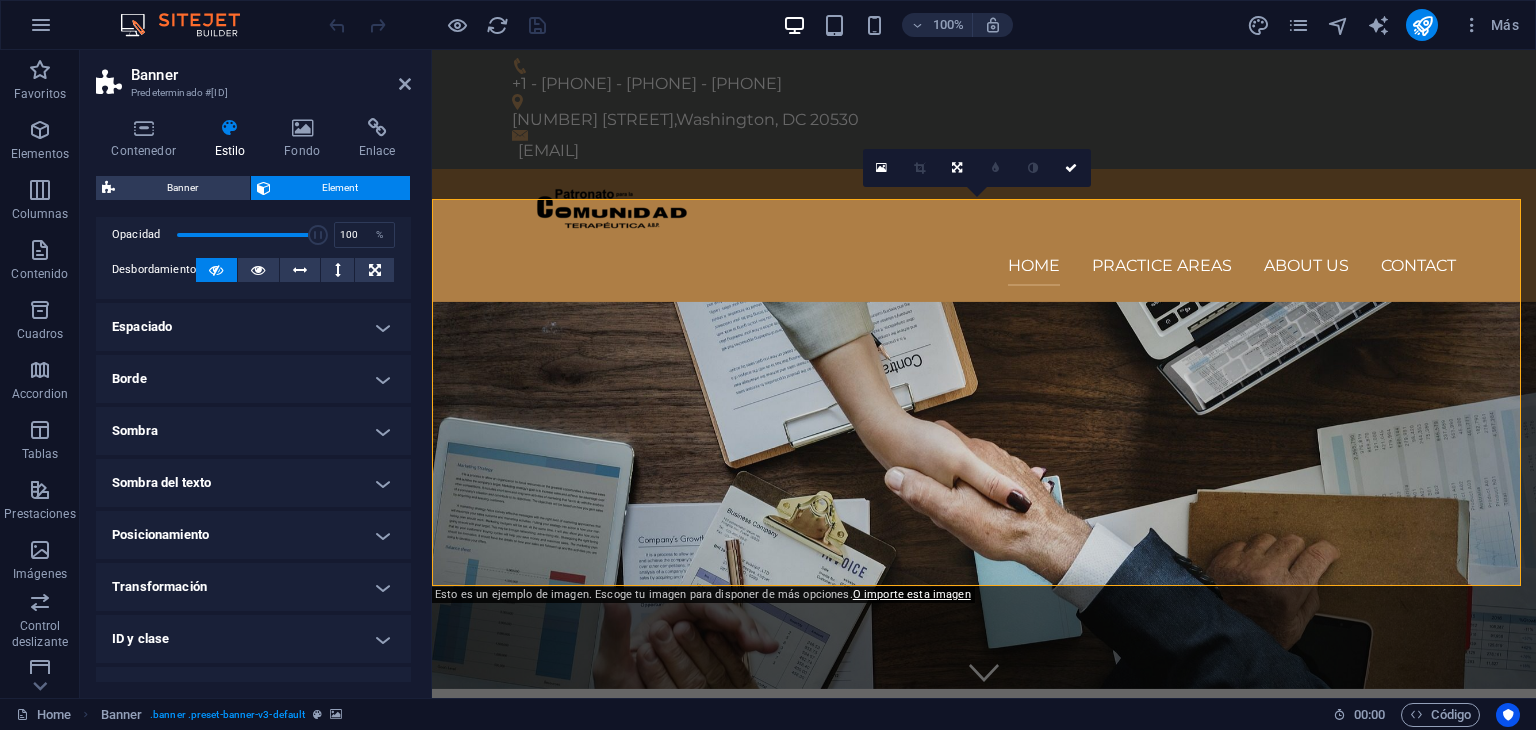 scroll, scrollTop: 0, scrollLeft: 0, axis: both 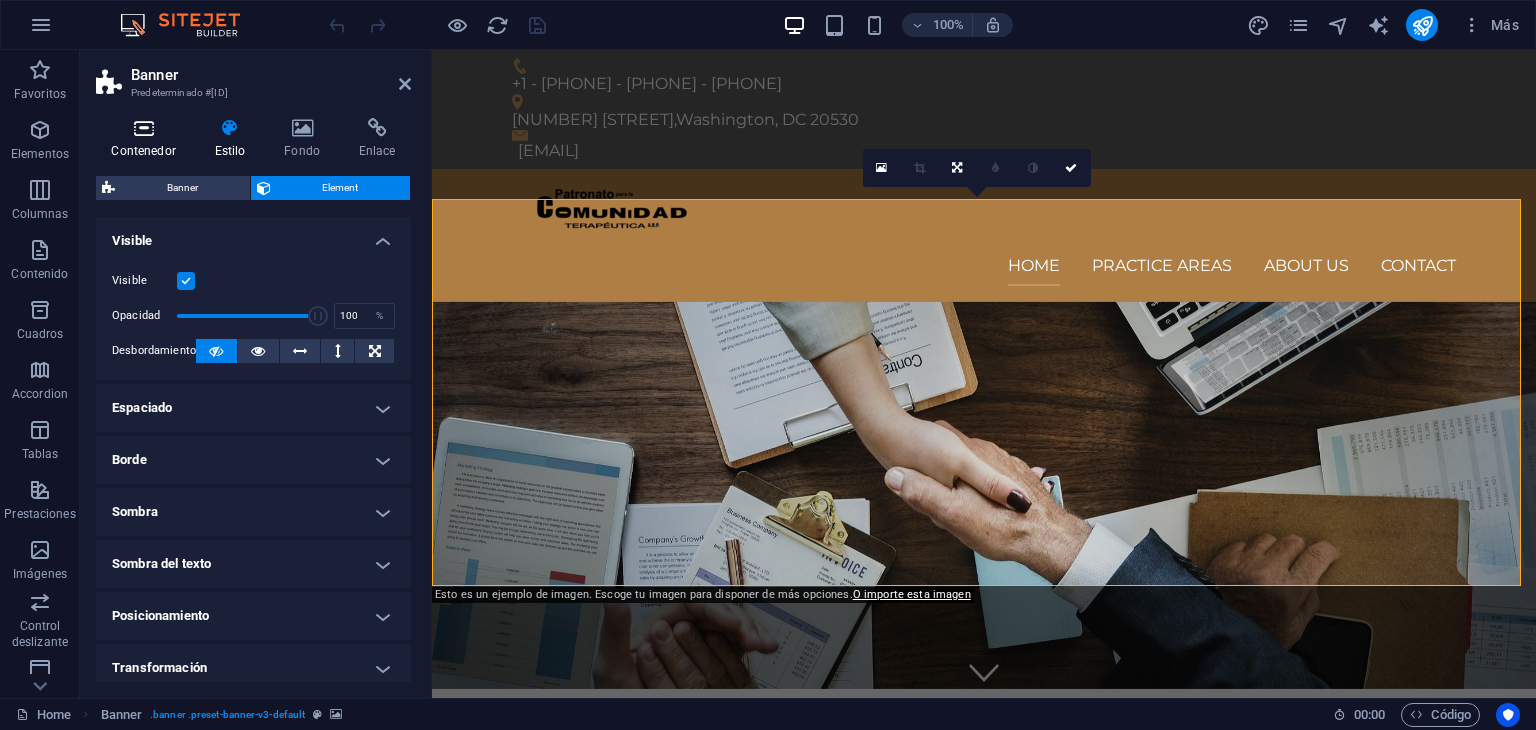 click at bounding box center (143, 128) 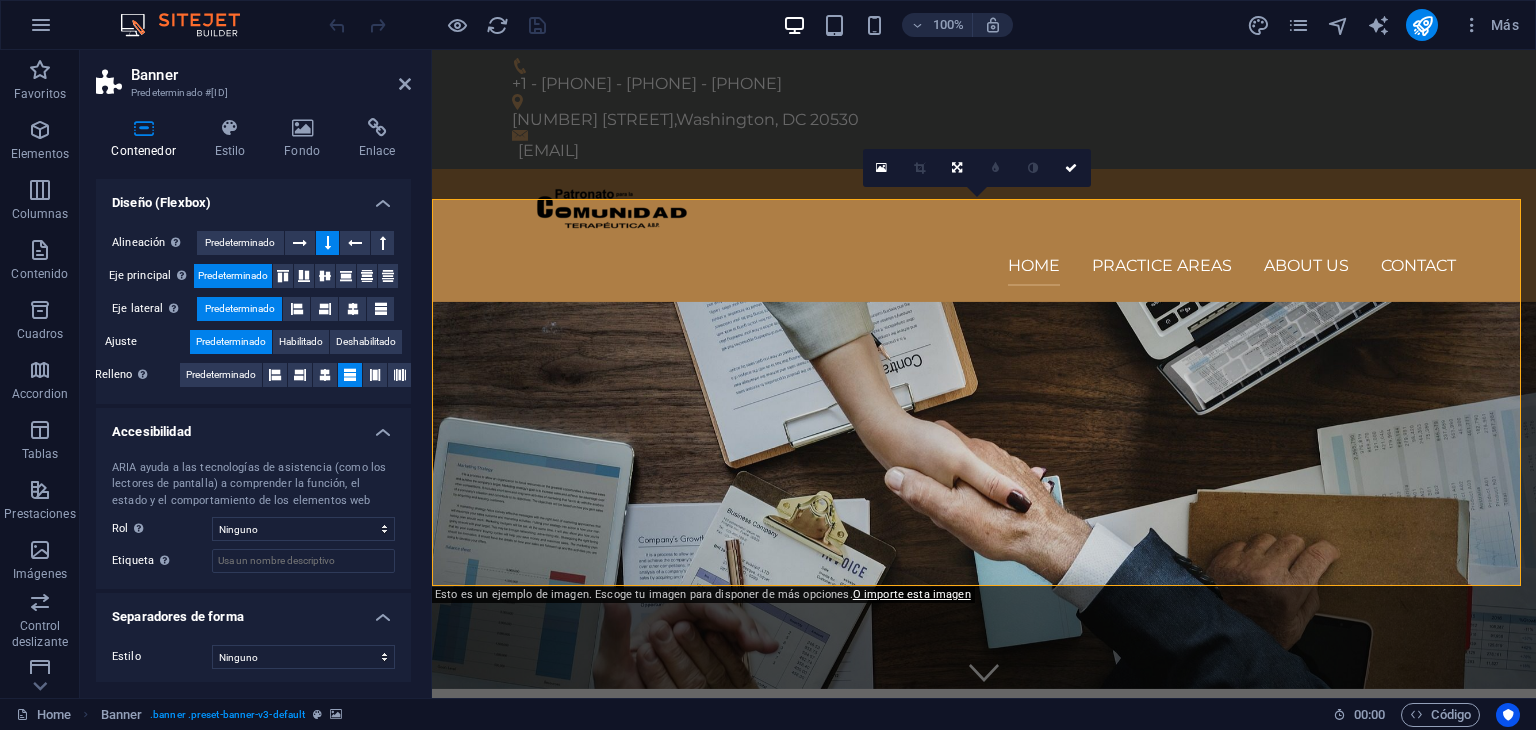 scroll, scrollTop: 325, scrollLeft: 0, axis: vertical 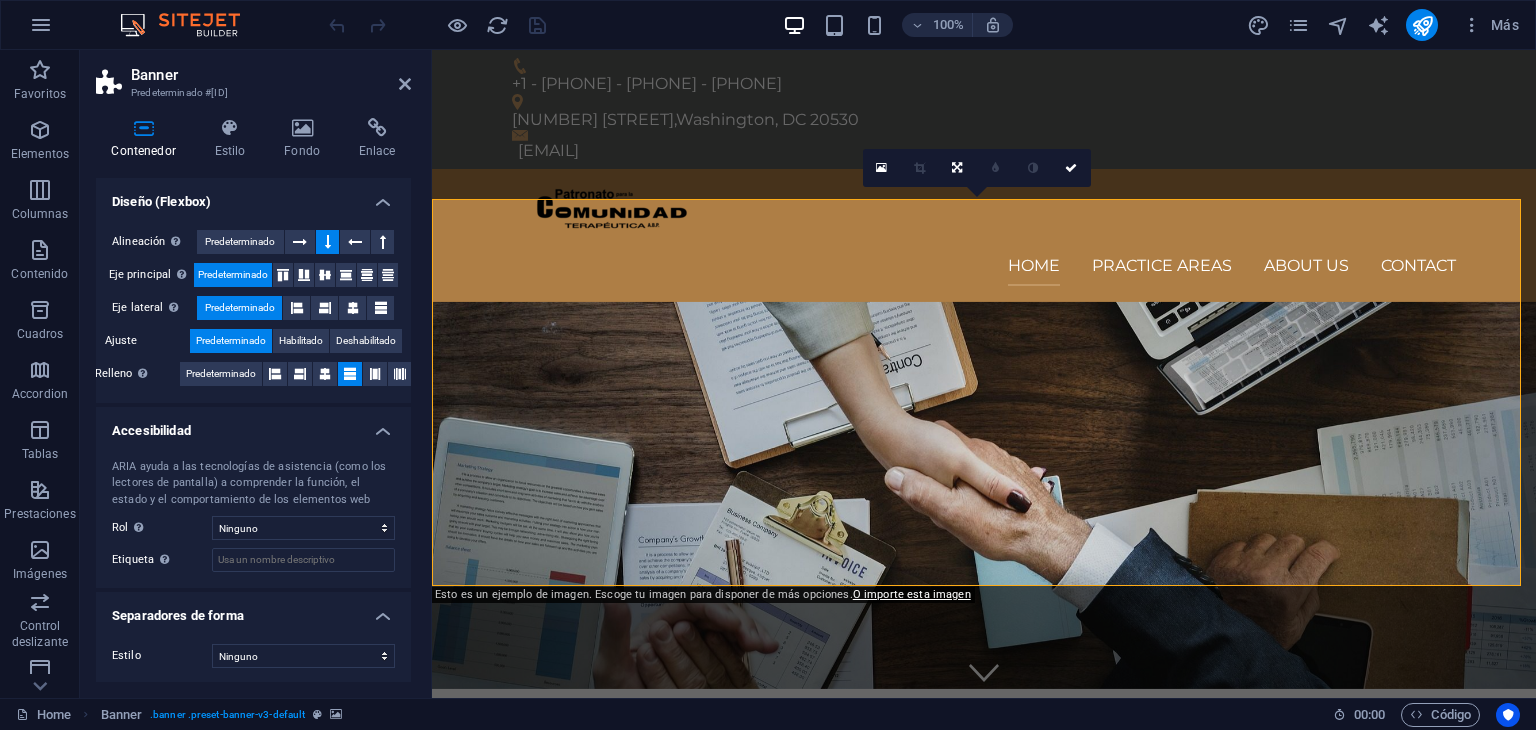 click on "ARIA ayuda a las tecnologías de asistencia (como los lectores de pantalla) a comprender la función, el estado y el comportamiento de los elementos web Rol El rol de ARIA define el propósito de un elemento.  Aquí puedes encontrar todas las explicaciones y recomendaciones Ninguno Alert Article Banner Comment Complementary Dialog Encabezado Marquee Pie de página Presentation Region Section Separator Status Timer Etiqueta Usa la  etiqueta ARIA  para proporcionar un nombre claro y descriptivo a los elementos que no se explican por sí solos." at bounding box center [253, 516] 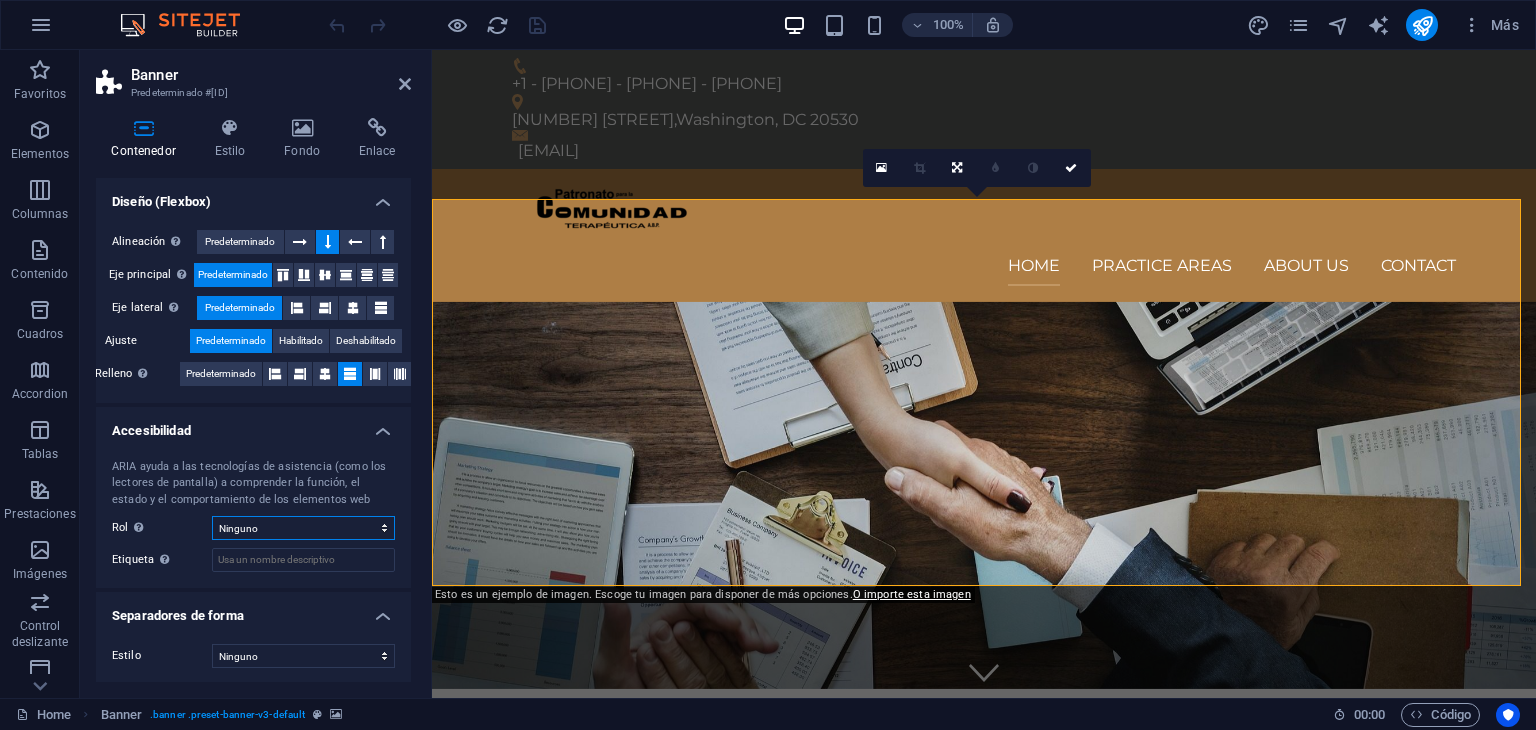 click on "Ninguno Alert Article Banner Comment Complementary Dialog Encabezado Marquee Pie de página Presentation Region Section Separator Status Timer" at bounding box center (303, 528) 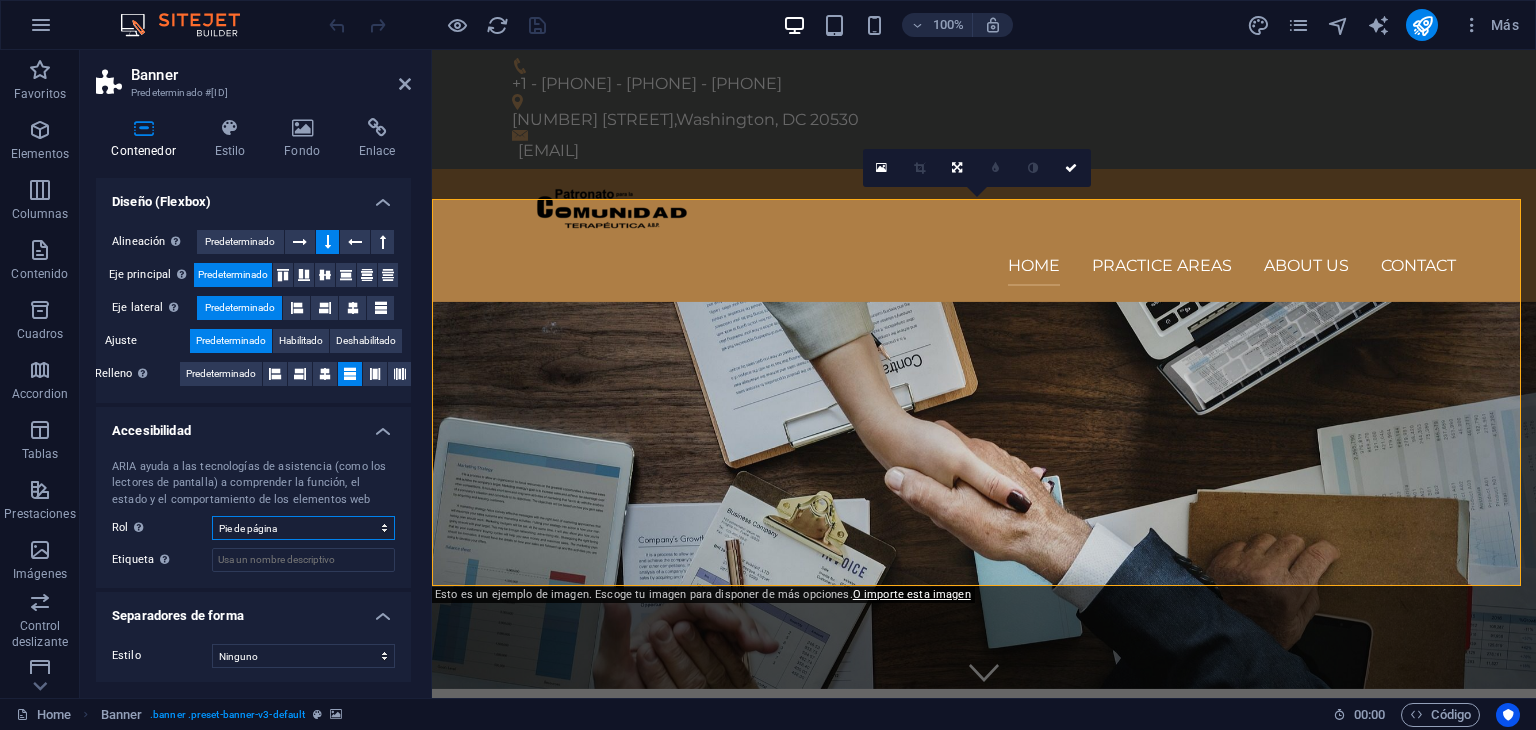 click on "Ninguno Alert Article Banner Comment Complementary Dialog Encabezado Marquee Pie de página Presentation Region Section Separator Status Timer" at bounding box center [303, 528] 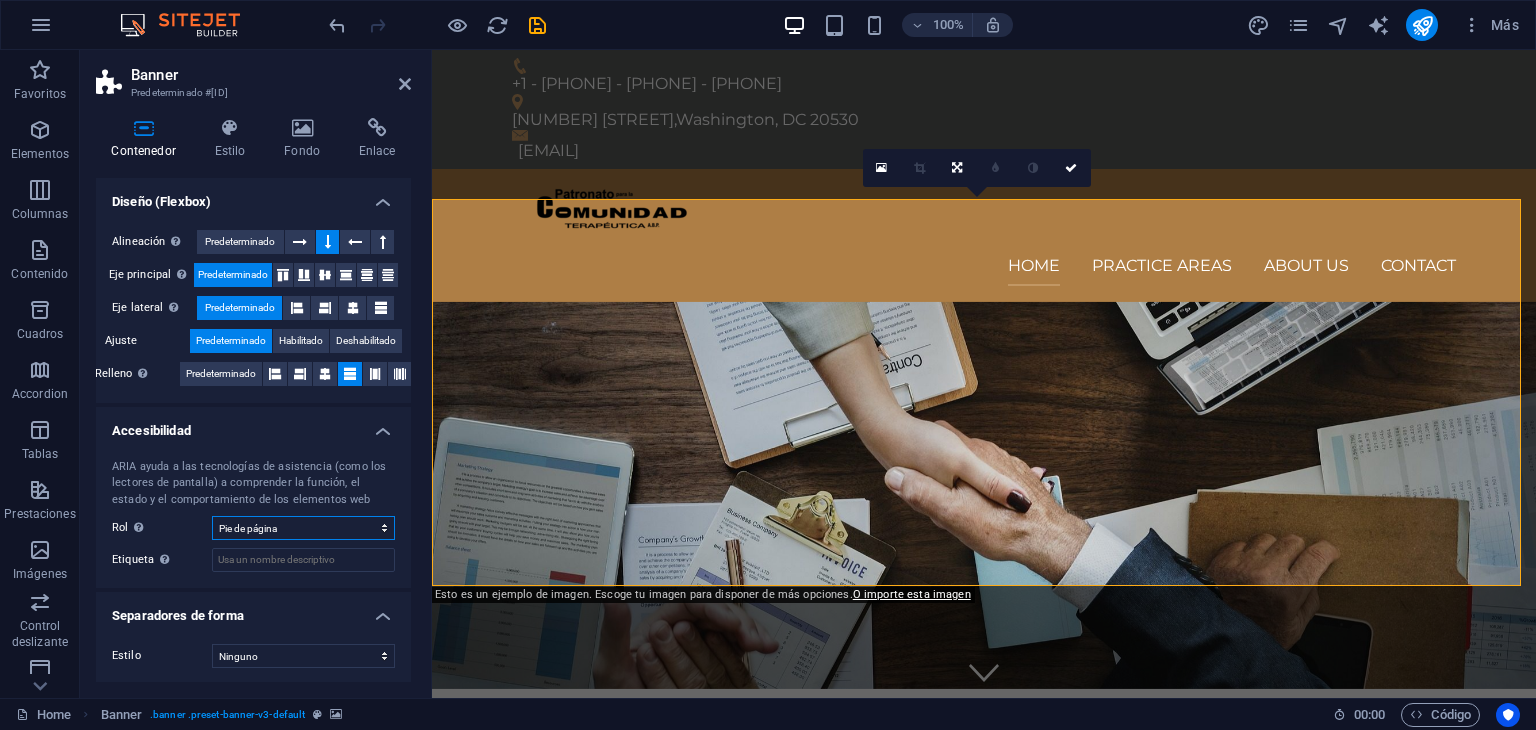 click on "Ninguno Alert Article Banner Comment Complementary Dialog Encabezado Marquee Pie de página Presentation Region Section Separator Status Timer" at bounding box center (303, 528) 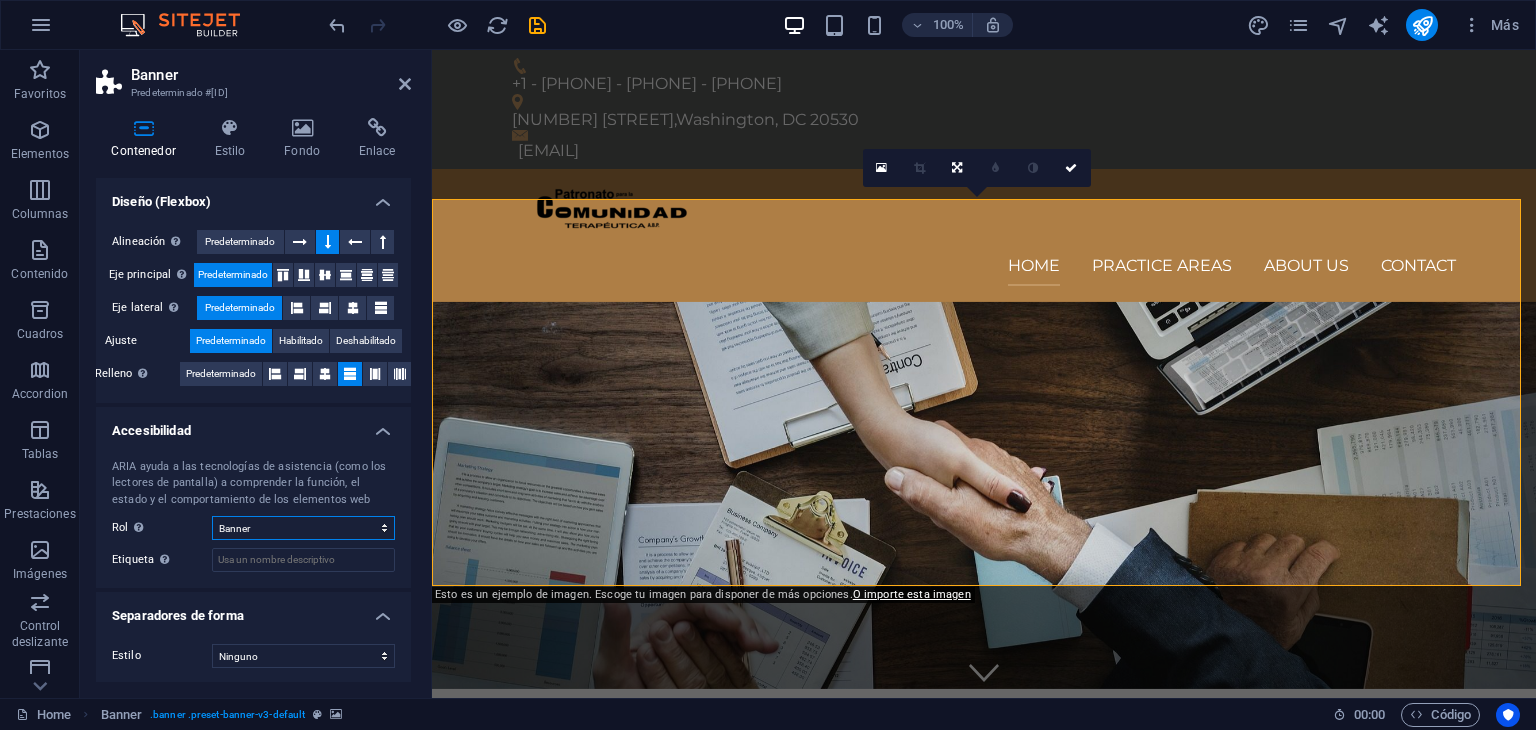 click on "Ninguno Alert Article Banner Comment Complementary Dialog Encabezado Marquee Pie de página Presentation Region Section Separator Status Timer" at bounding box center (303, 528) 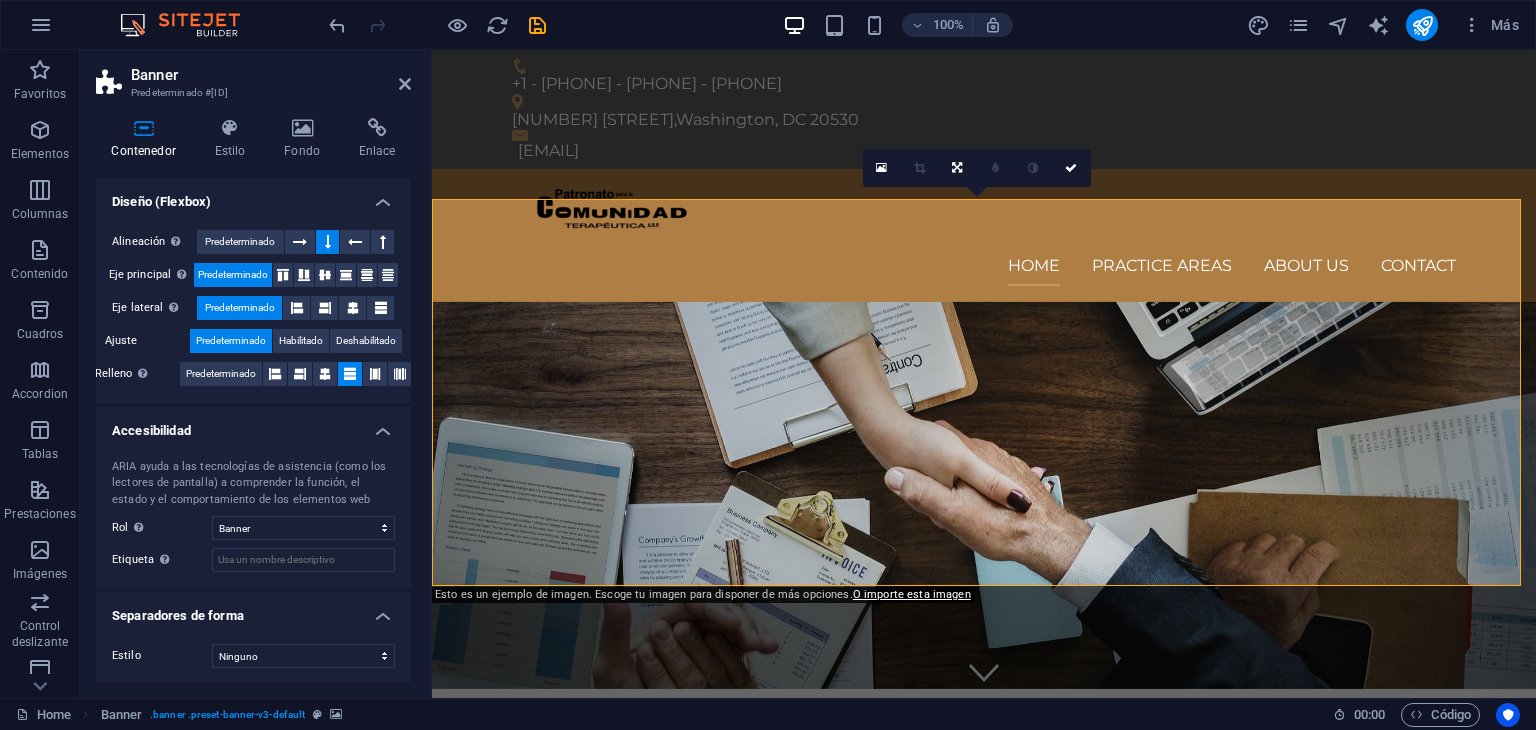 click on "ARIA ayuda a las tecnologías de asistencia (como los lectores de pantalla) a comprender la función, el estado y el comportamiento de los elementos web Rol El rol de ARIA define el propósito de un elemento.  Aquí puedes encontrar todas las explicaciones y recomendaciones Ninguno Alert Article Banner Comment Complementary Dialog Encabezado Marquee Pie de página Presentation Region Section Separator Status Timer Etiqueta Usa la  etiqueta ARIA  para proporcionar un nombre claro y descriptivo a los elementos que no se explican por sí solos." at bounding box center (253, 516) 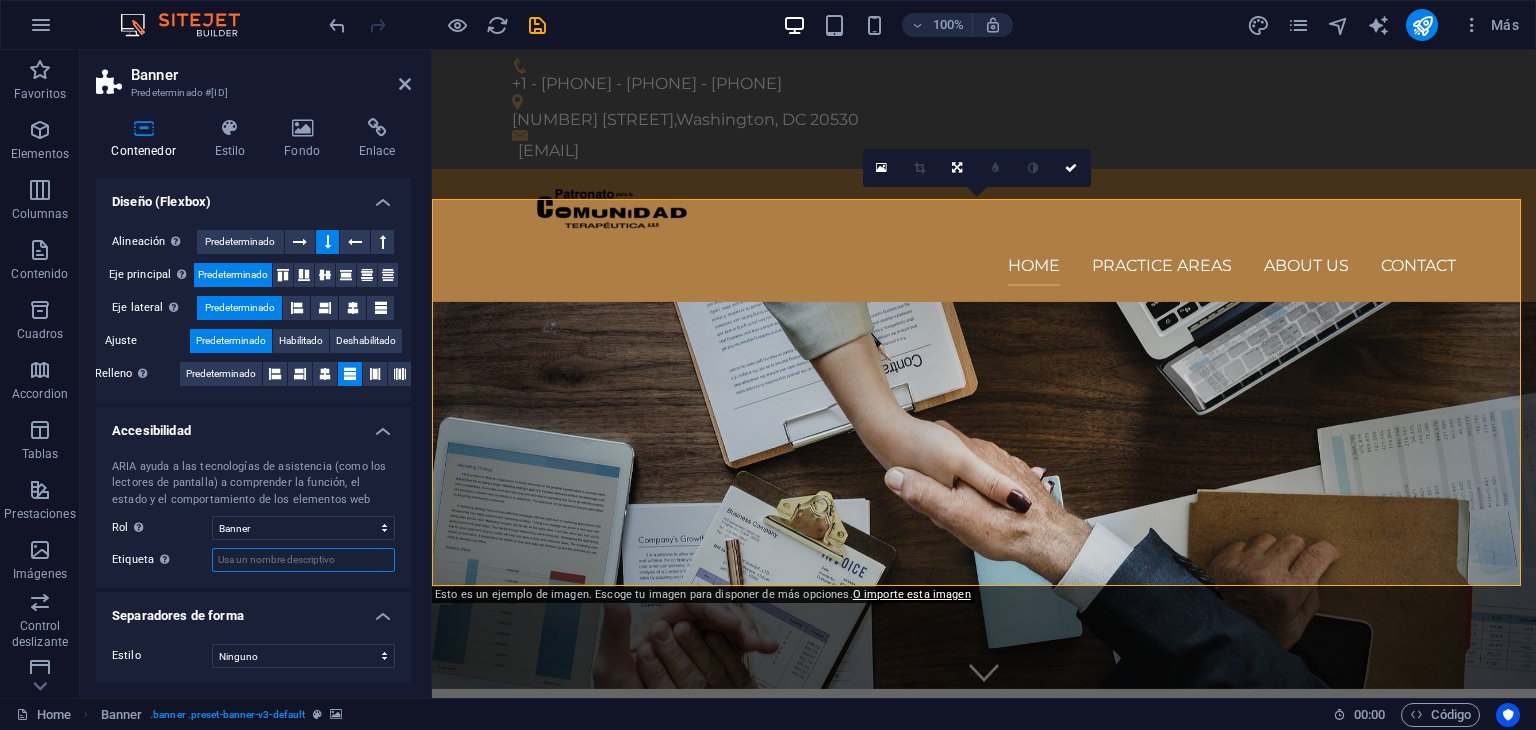 click on "Etiqueta Usa la  etiqueta ARIA  para proporcionar un nombre claro y descriptivo a los elementos que no se explican por sí solos." at bounding box center (303, 560) 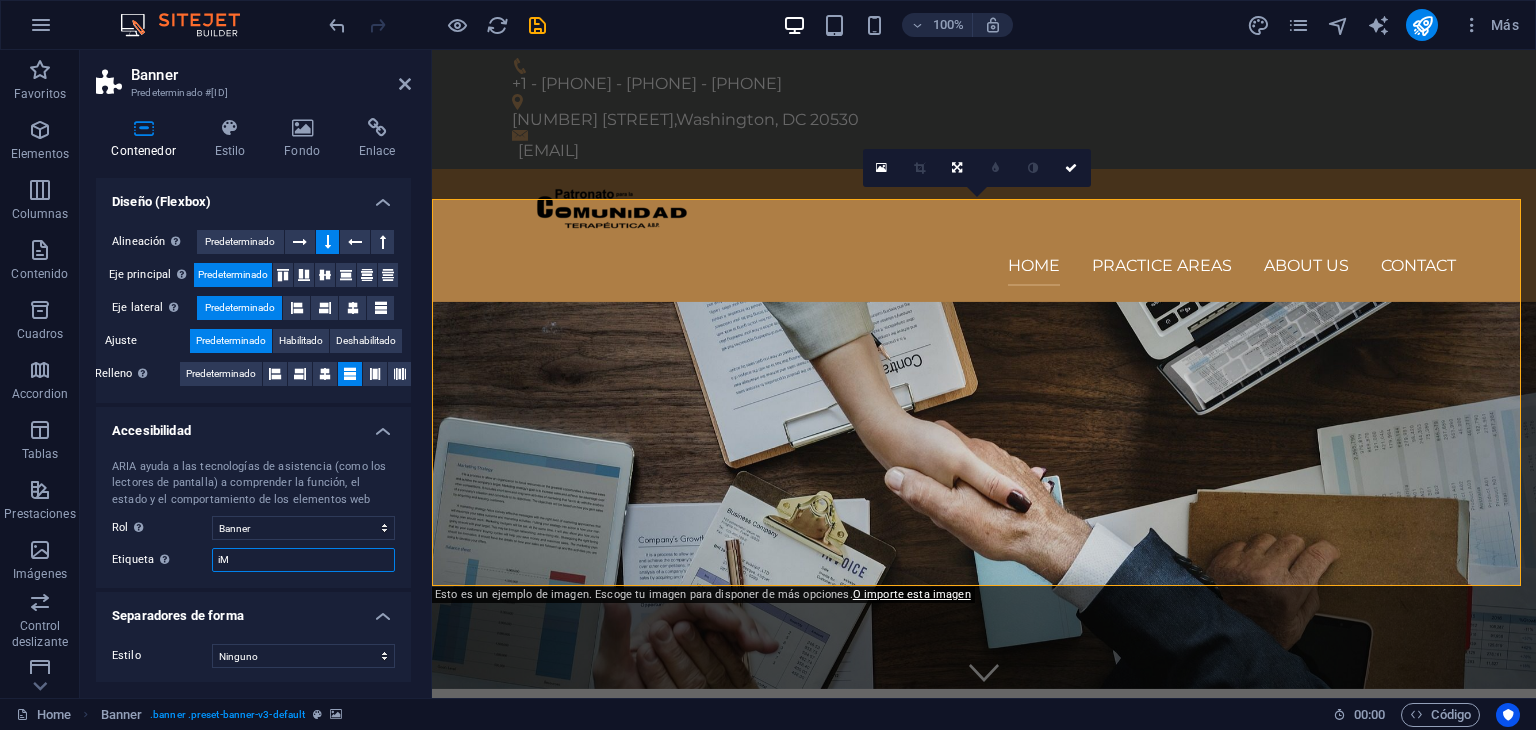 type on "i" 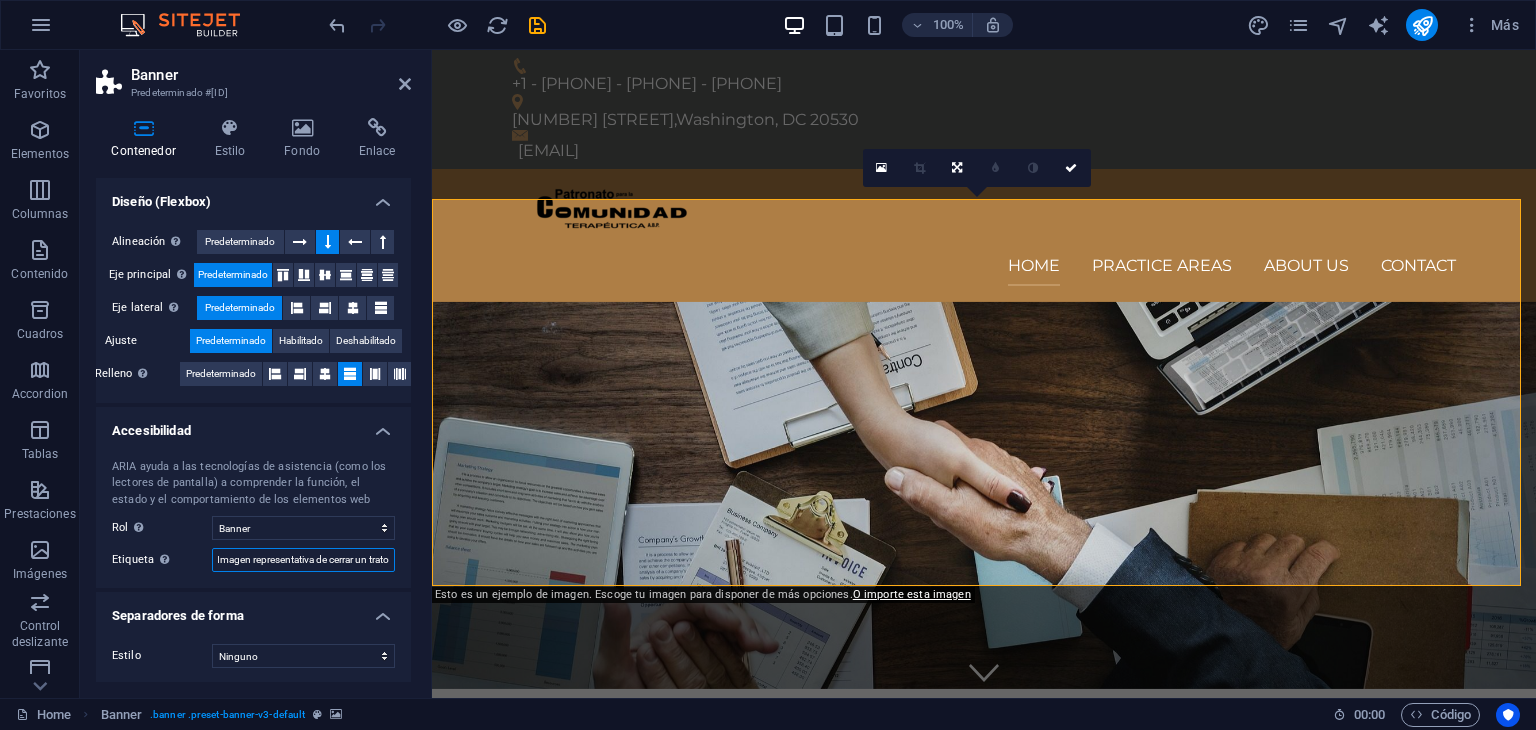 scroll, scrollTop: 0, scrollLeft: 12, axis: horizontal 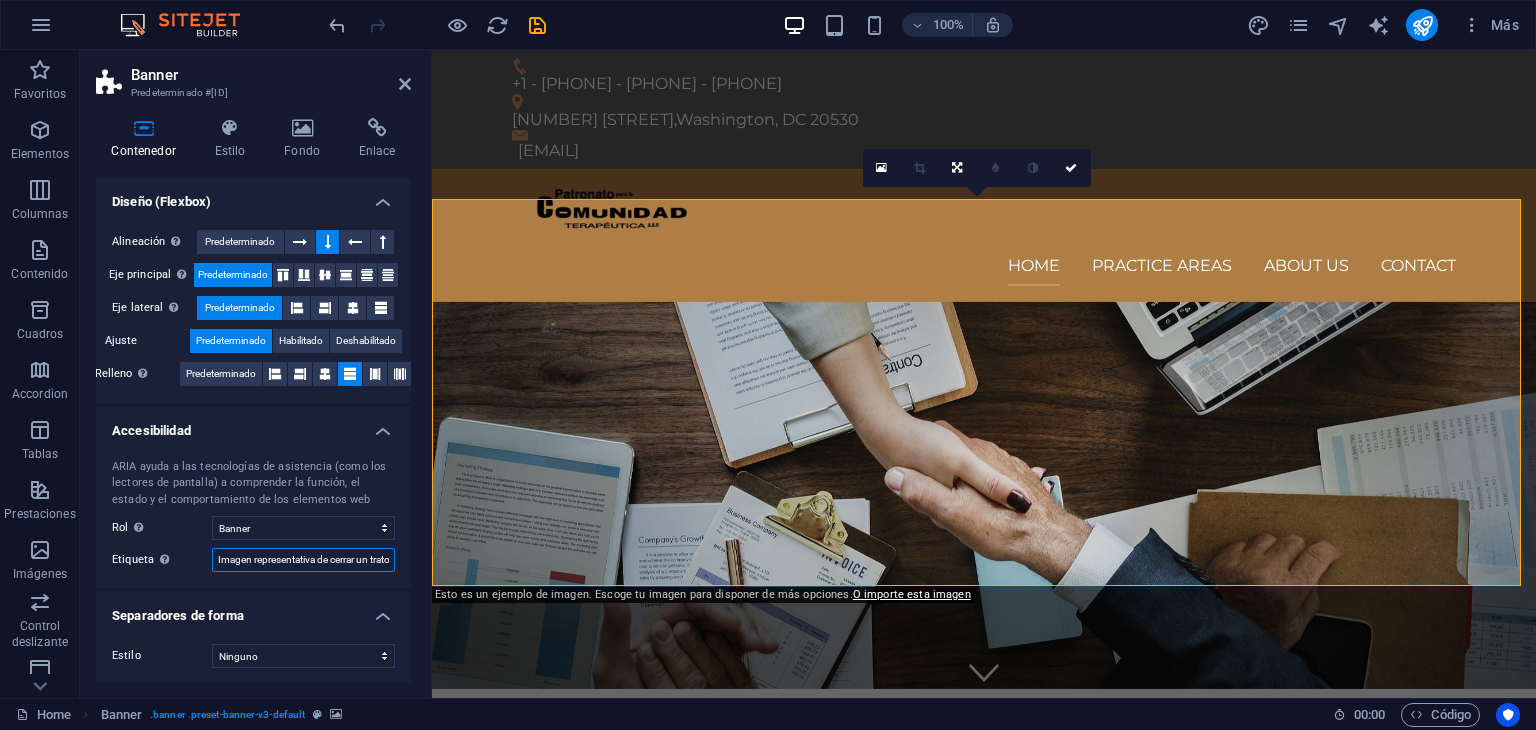 type 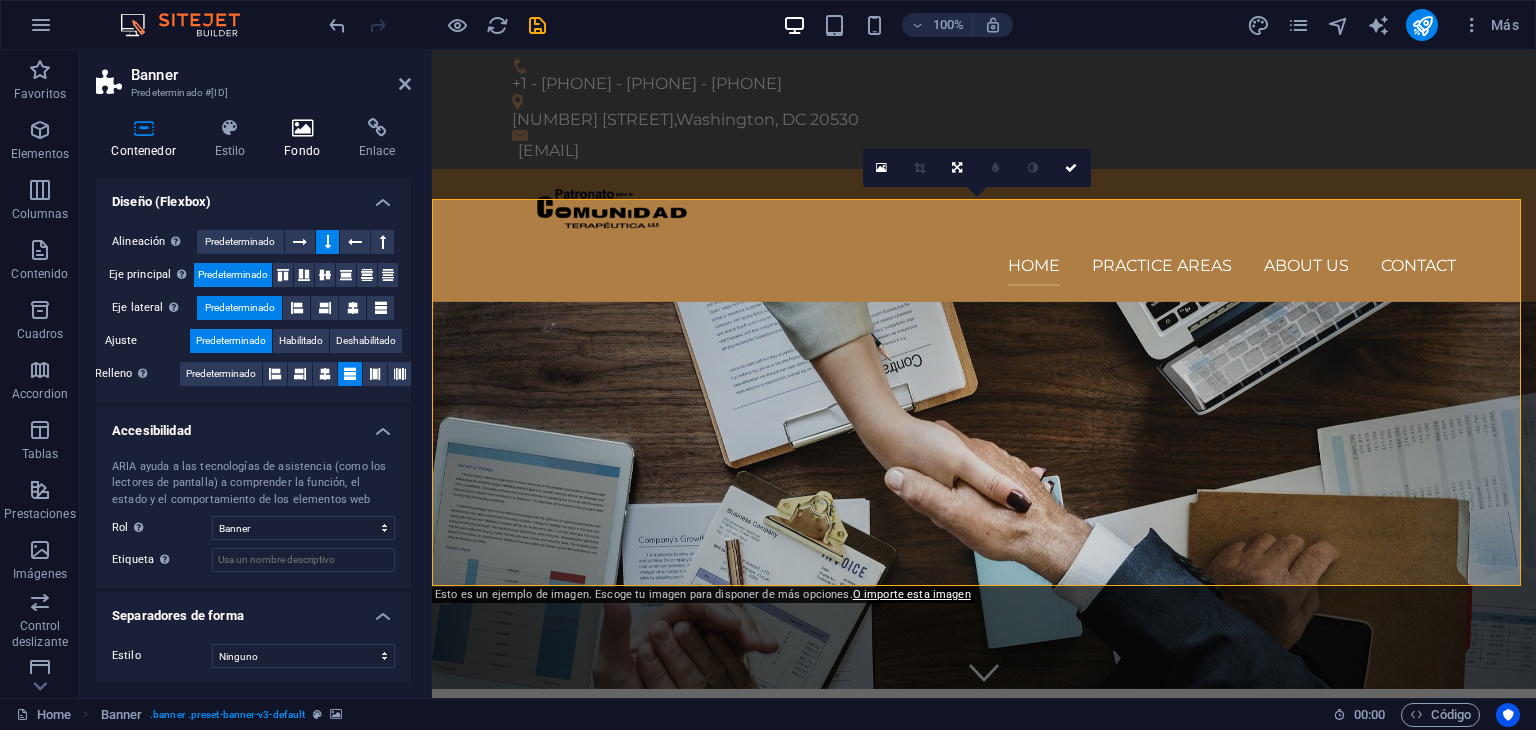 click on "Fondo" at bounding box center [306, 139] 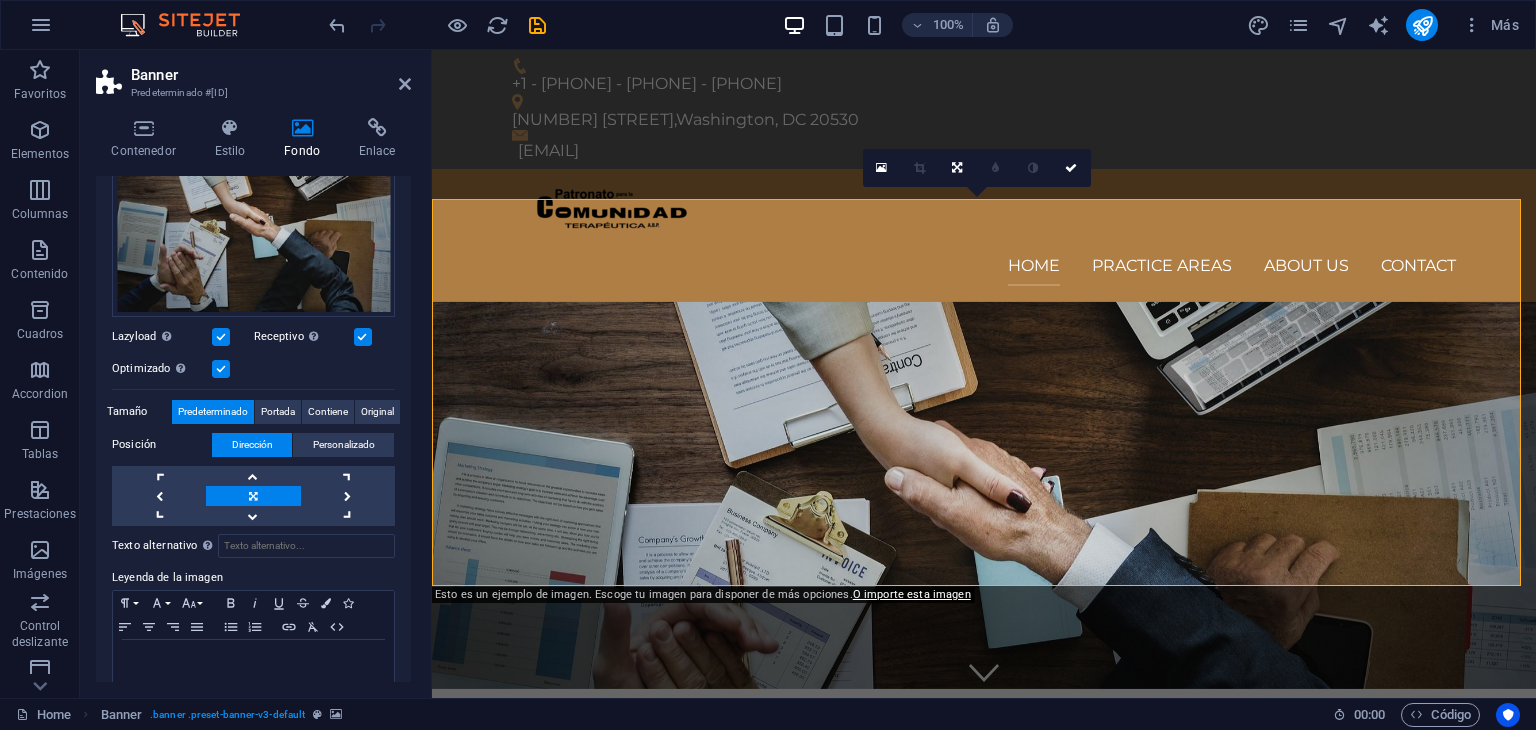 scroll, scrollTop: 253, scrollLeft: 0, axis: vertical 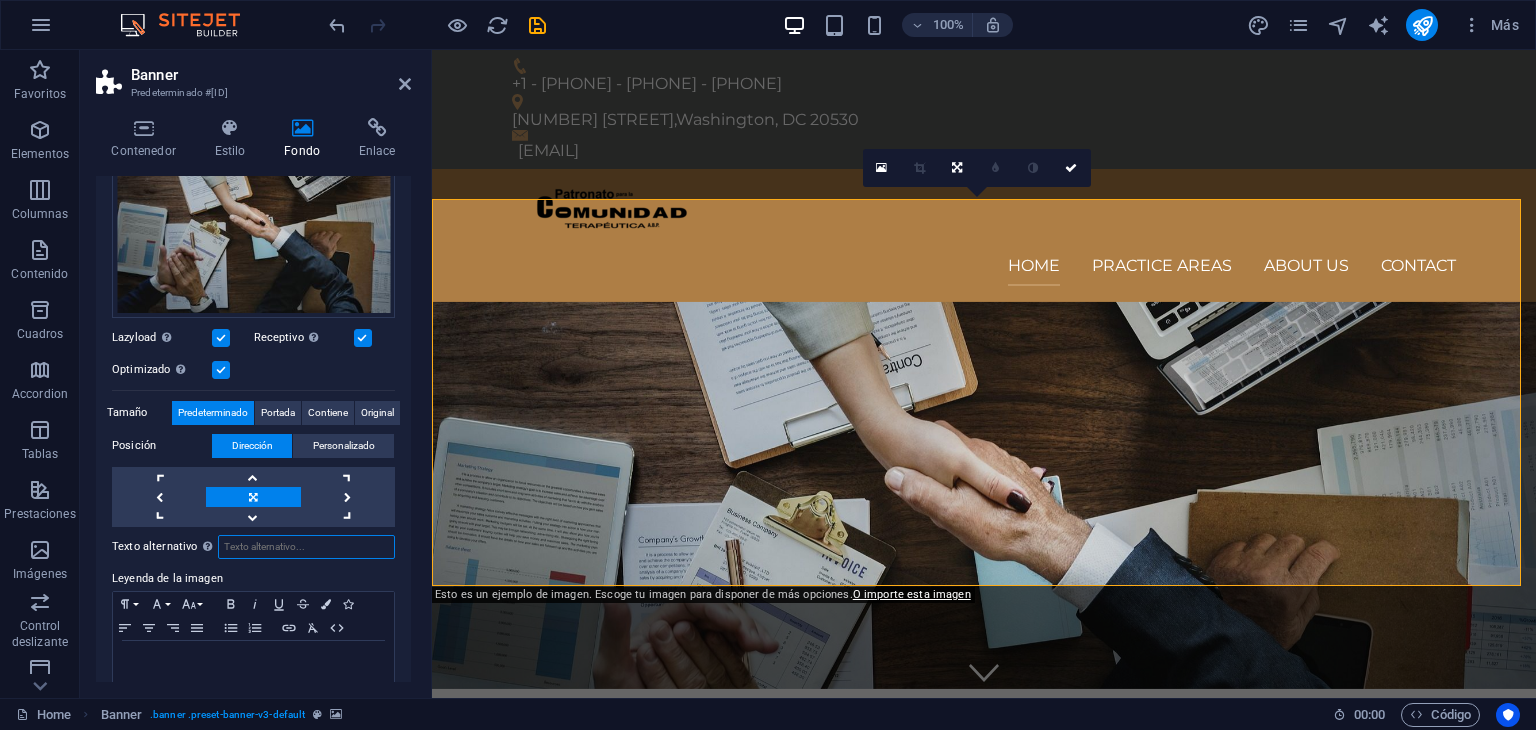 click on "Texto alternativo El texto alternativo es usado por aquellos dispositivos que no pueden mostrar imágenes (por ejemplo, motores de búsqueda de imágenes) y debería añadirse a cada imagen para así mejorar la accesibilidad al sitio web." at bounding box center (306, 547) 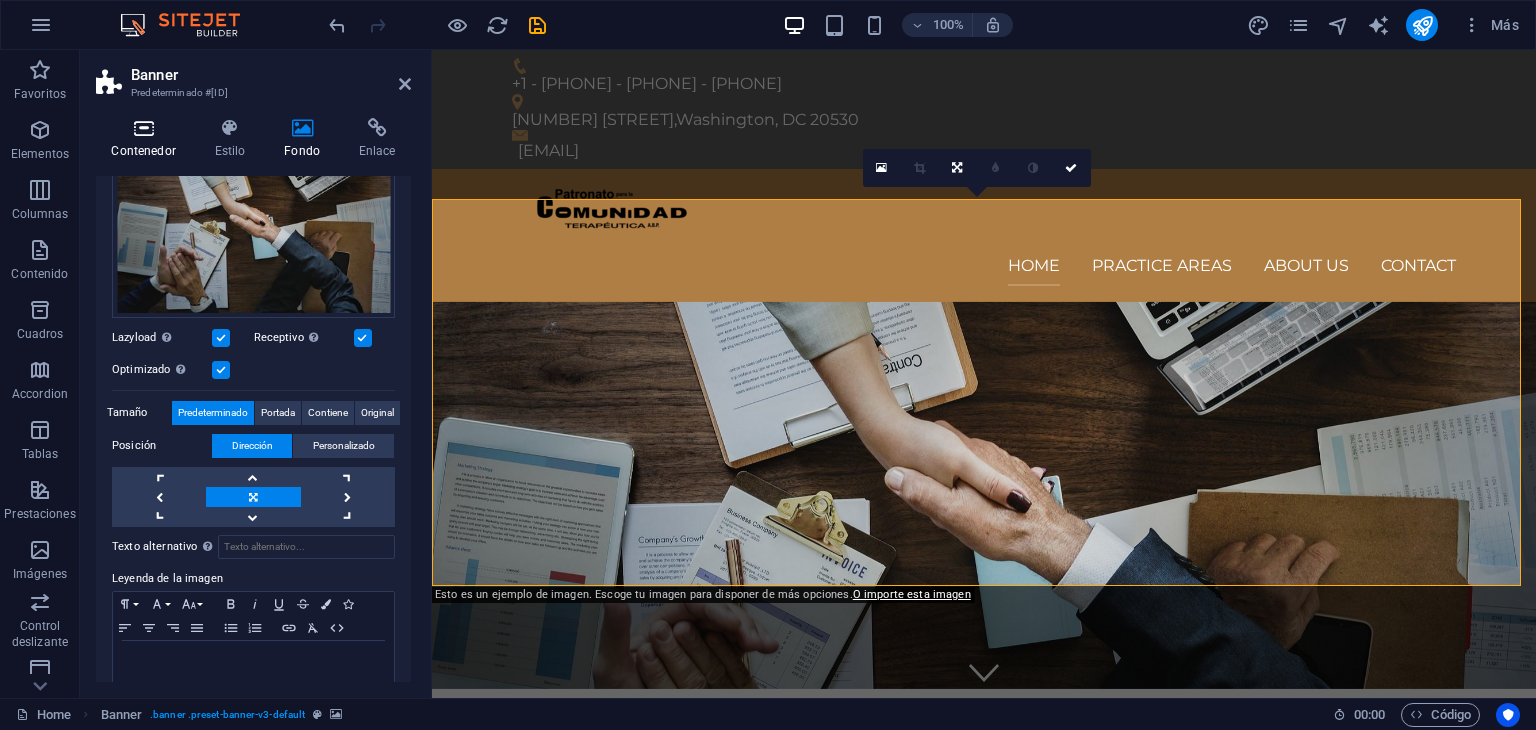 click on "Contenedor" at bounding box center [147, 139] 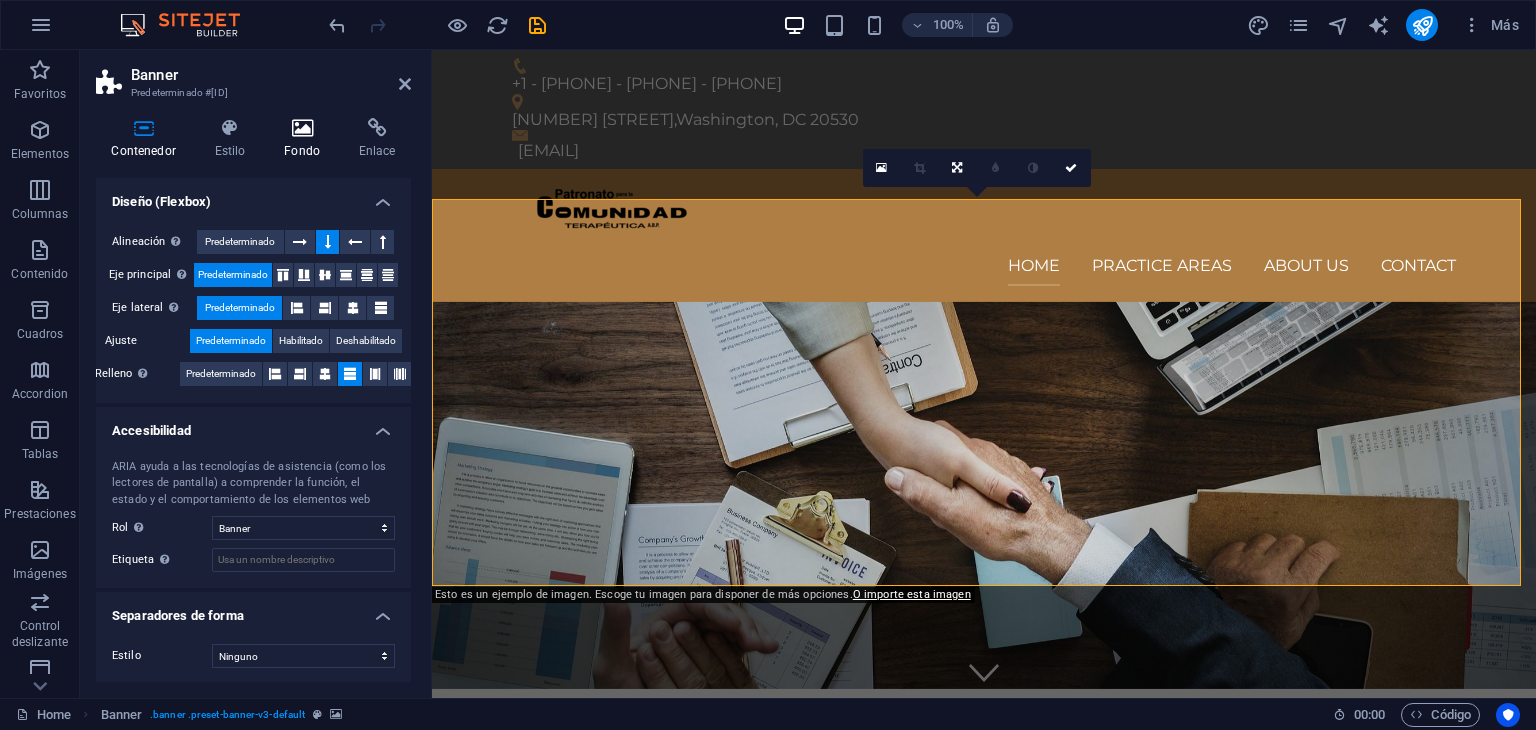 click at bounding box center [302, 128] 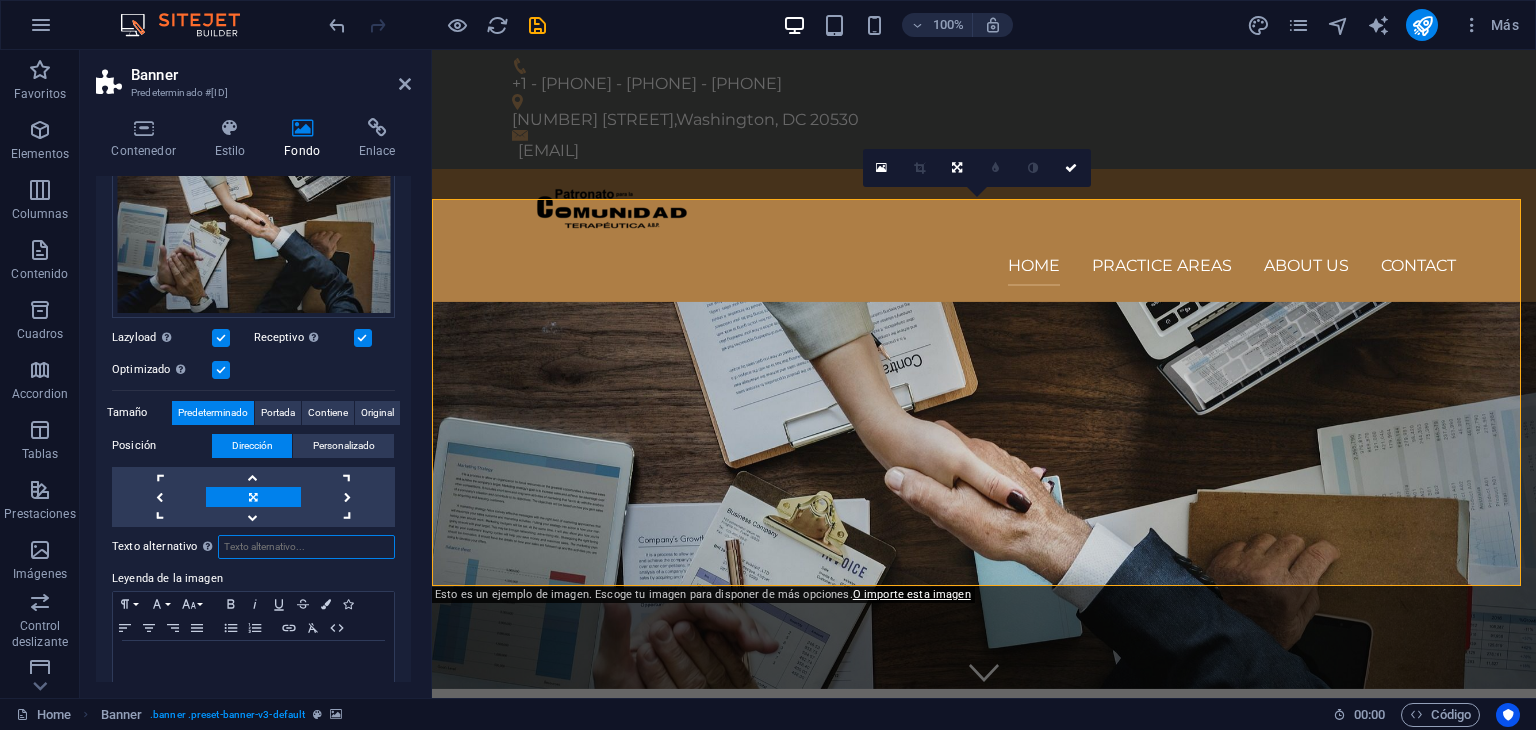 click on "Texto alternativo El texto alternativo es usado por aquellos dispositivos que no pueden mostrar imágenes (por ejemplo, motores de búsqueda de imágenes) y debería añadirse a cada imagen para así mejorar la accesibilidad al sitio web." at bounding box center (306, 547) 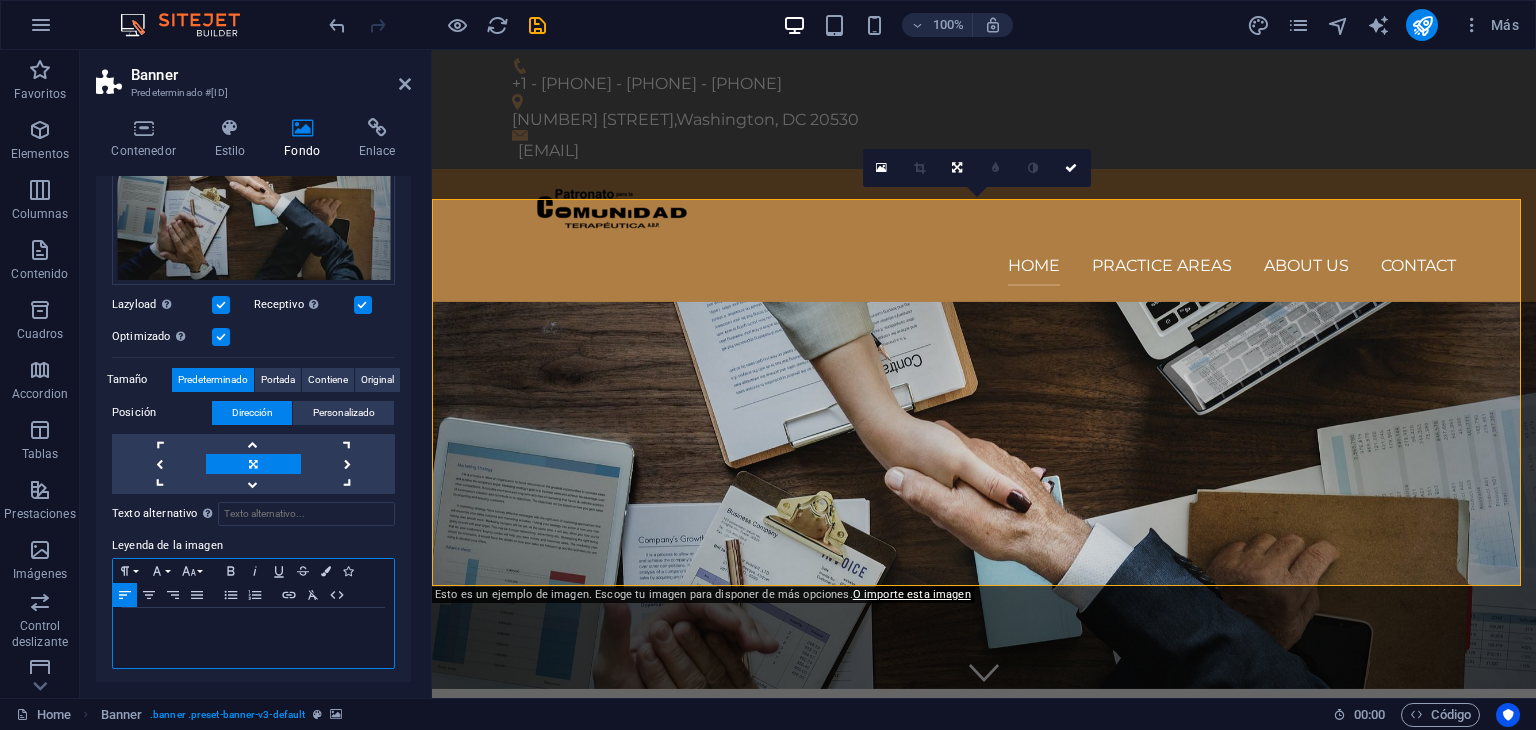 click at bounding box center (253, 638) 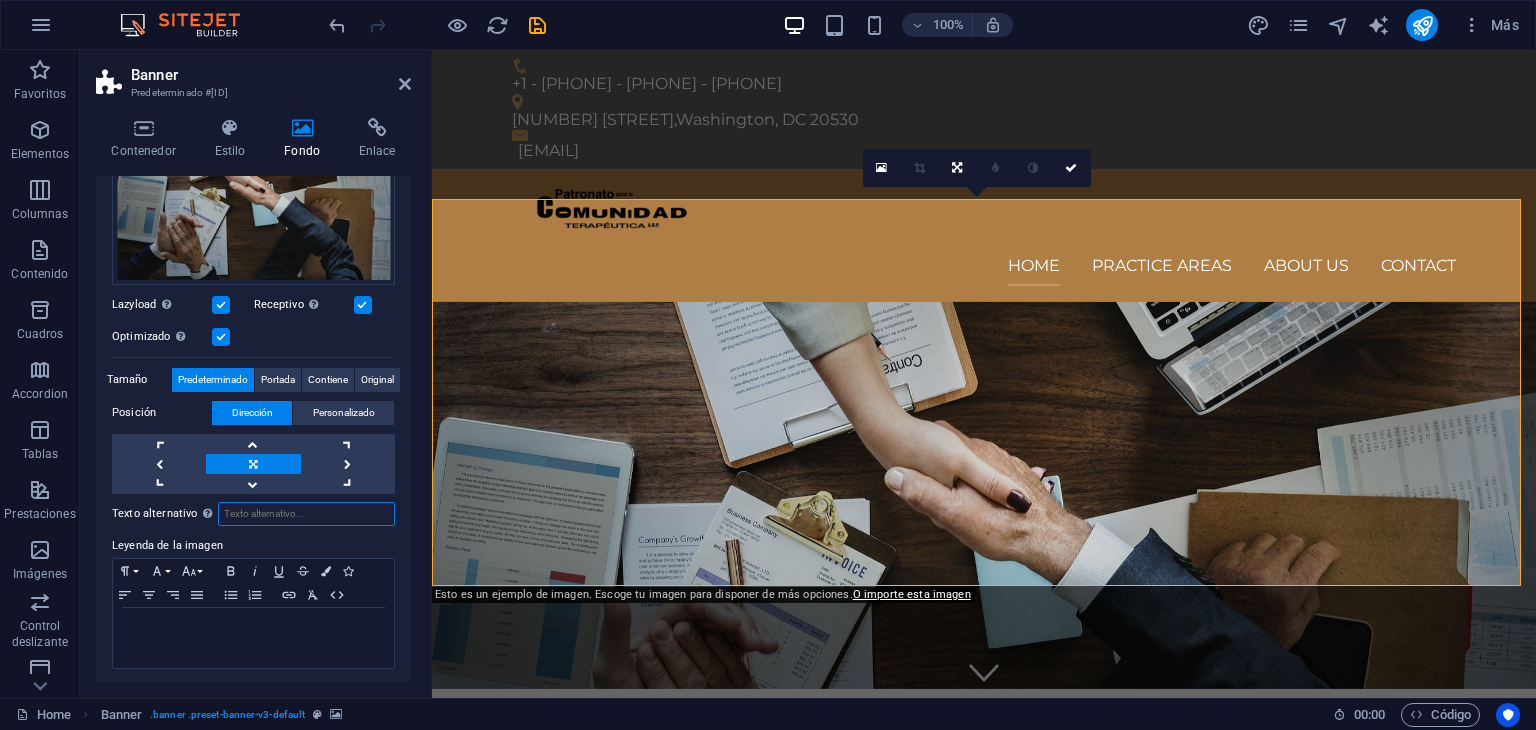 click on "Texto alternativo El texto alternativo es usado por aquellos dispositivos que no pueden mostrar imágenes (por ejemplo, motores de búsqueda de imágenes) y debería añadirse a cada imagen para así mejorar la accesibilidad al sitio web." at bounding box center (306, 514) 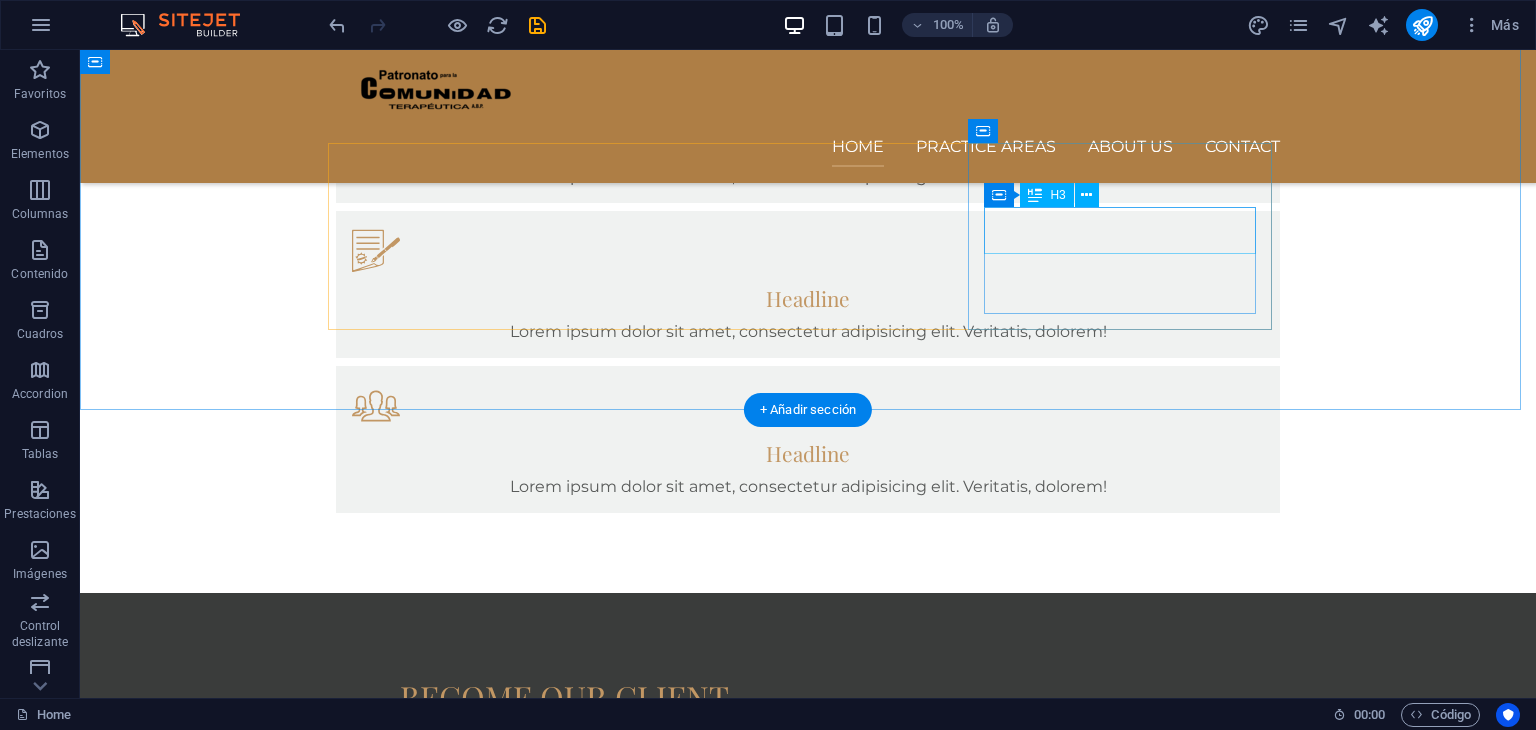 scroll, scrollTop: 0, scrollLeft: 0, axis: both 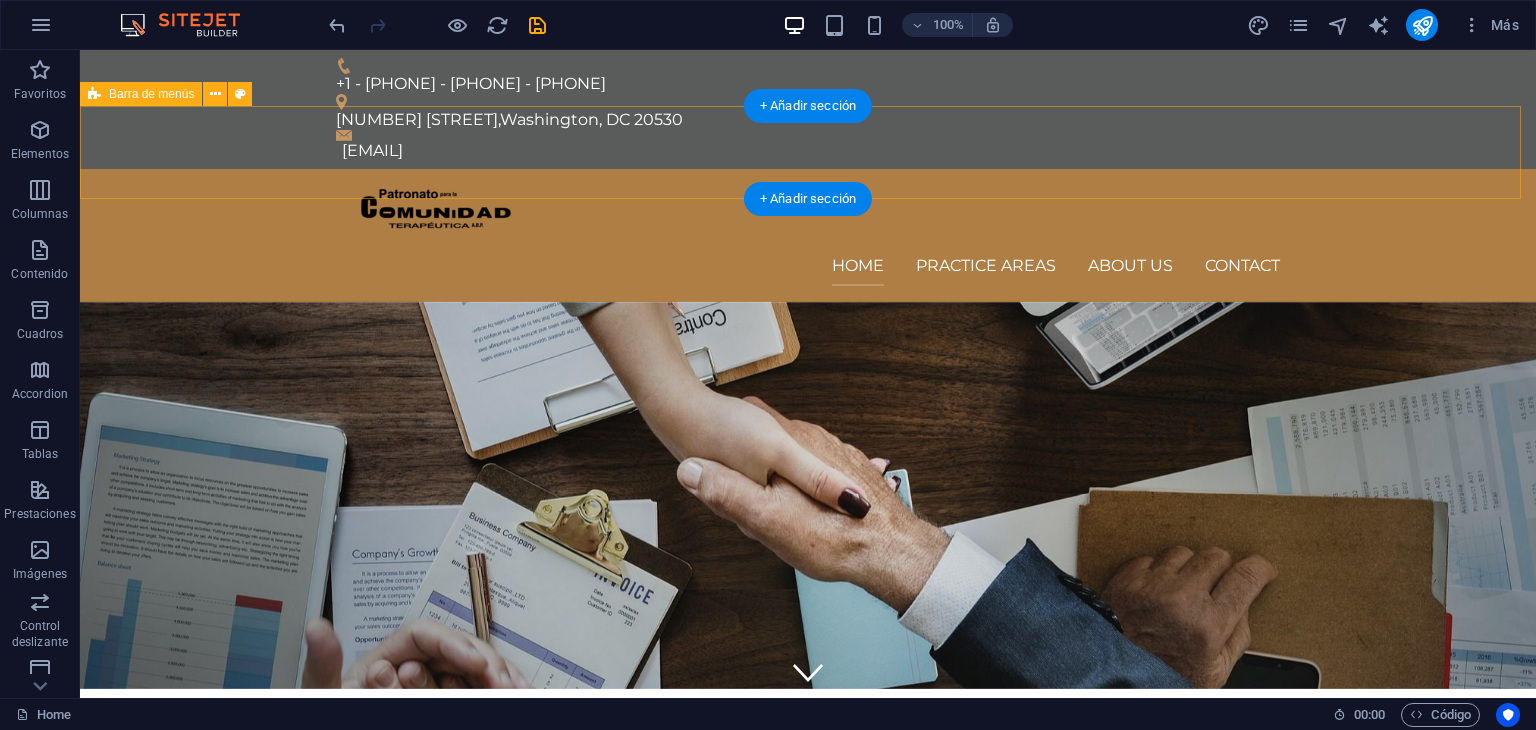 click on "Home Practice Areas About us Contact" at bounding box center (808, 235) 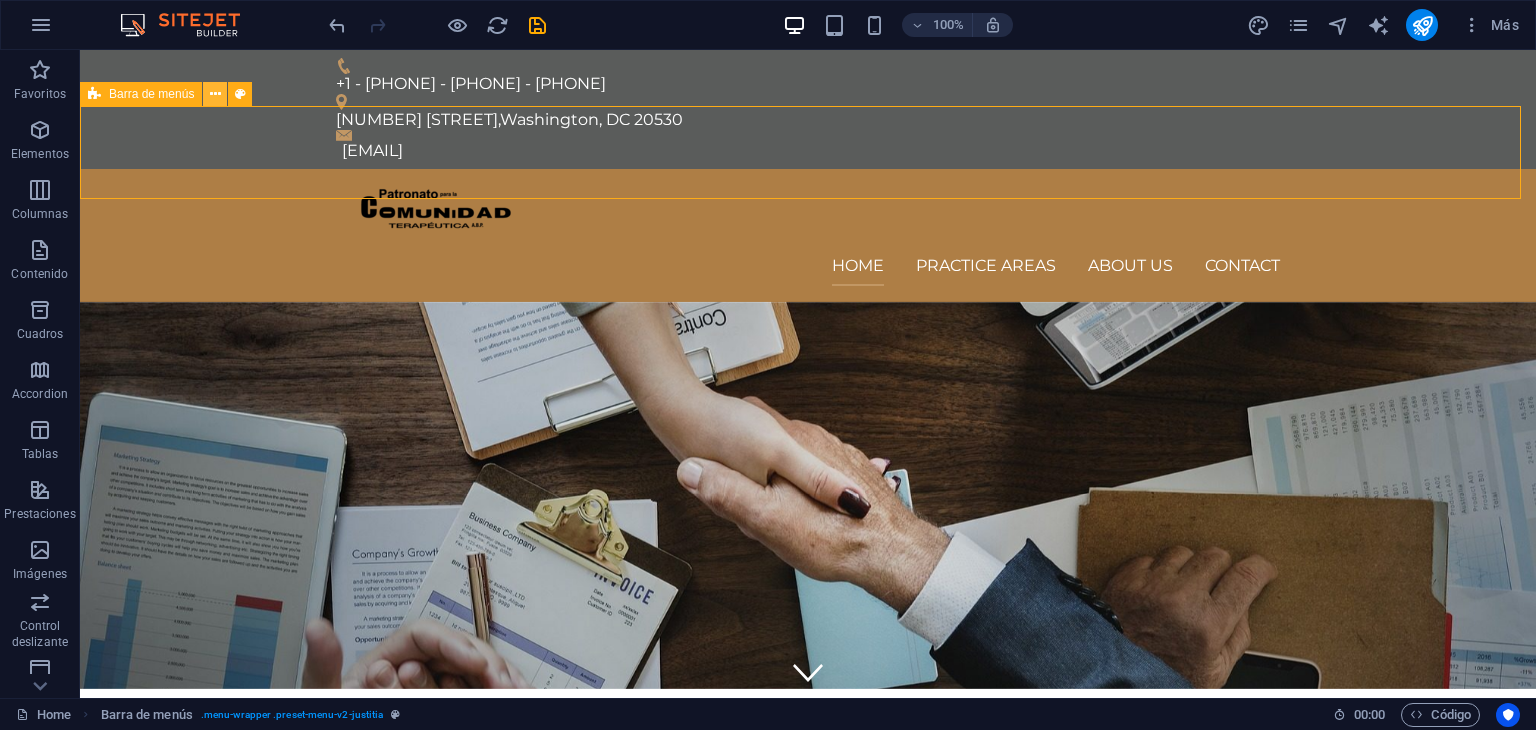 click at bounding box center [215, 94] 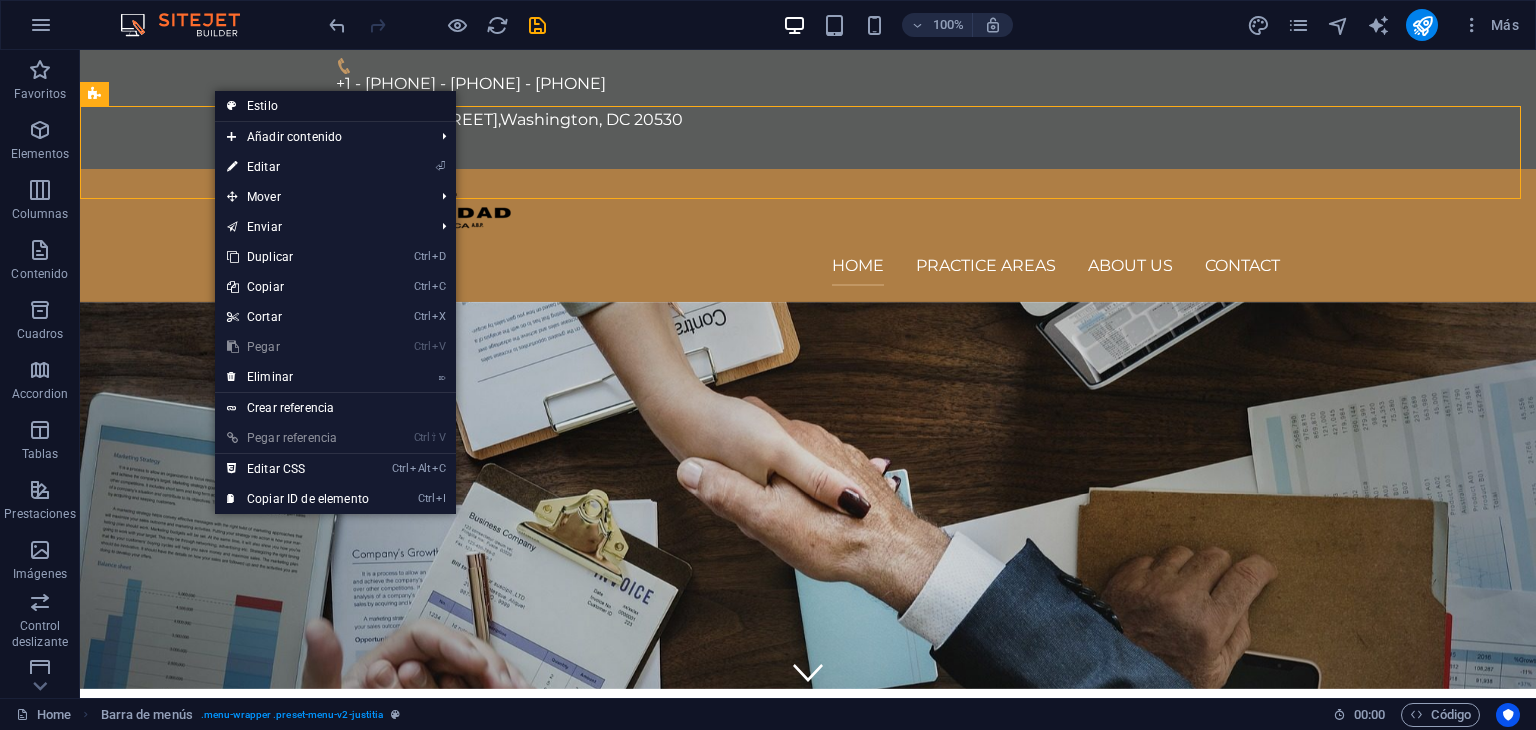 click on "Estilo" at bounding box center [335, 106] 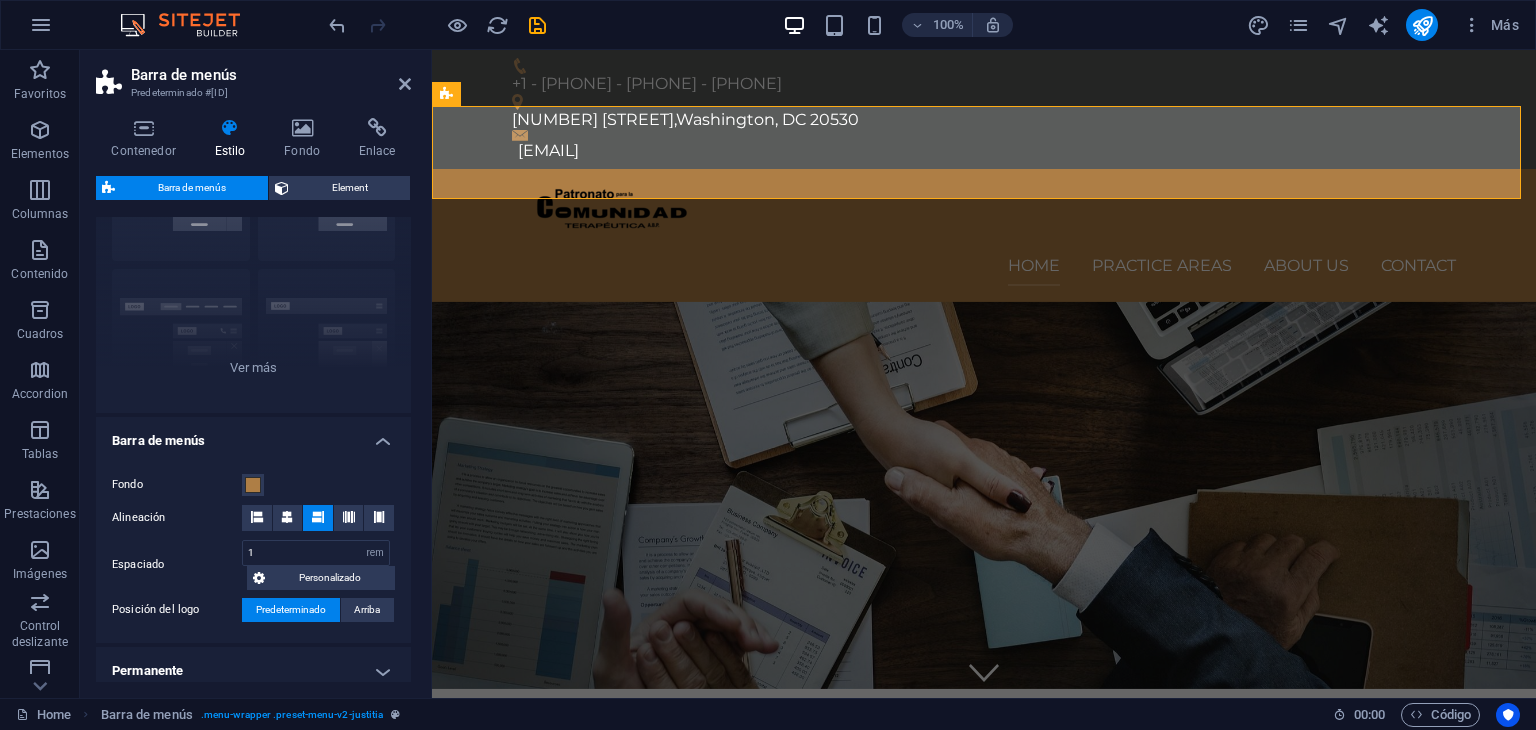 scroll, scrollTop: 140, scrollLeft: 0, axis: vertical 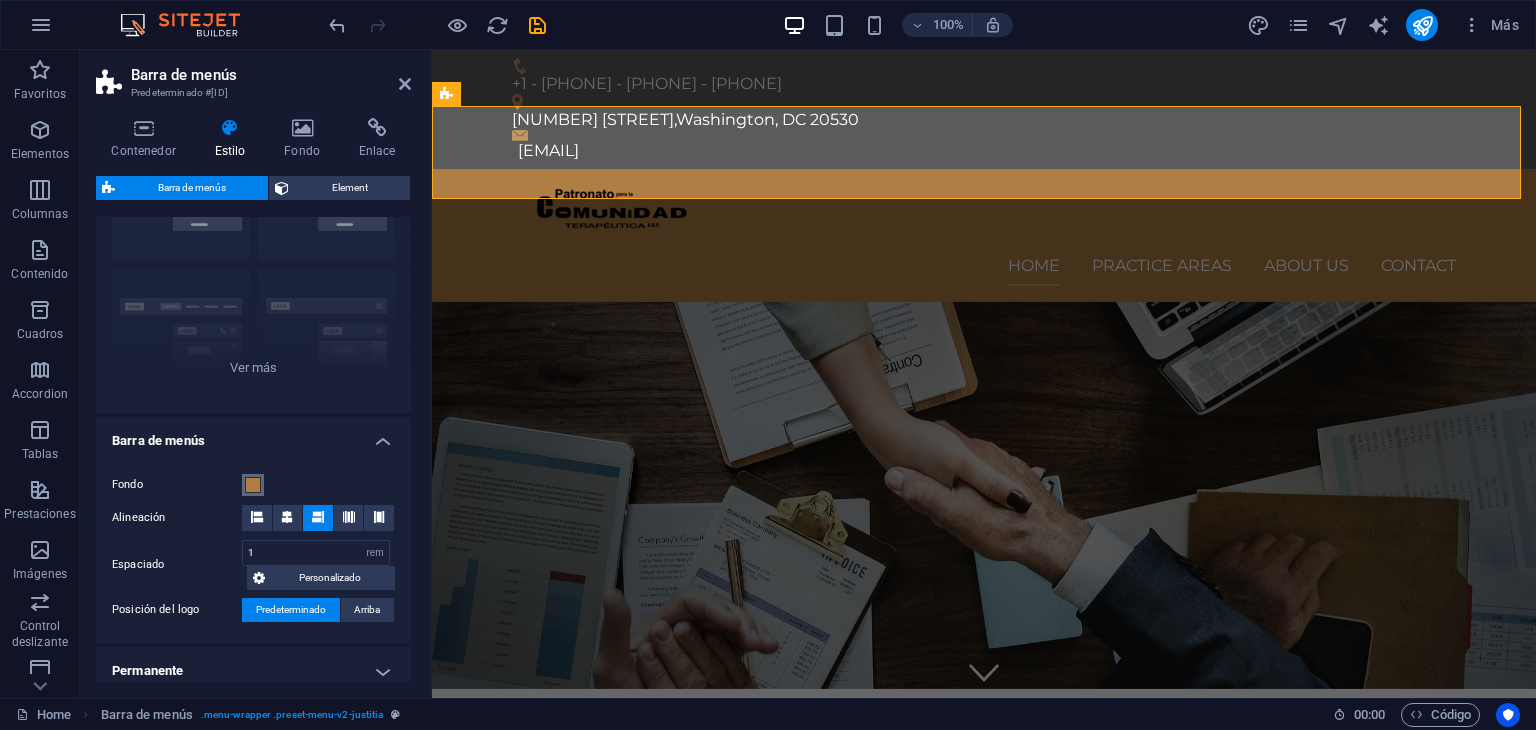 click on "Fondo" at bounding box center (253, 485) 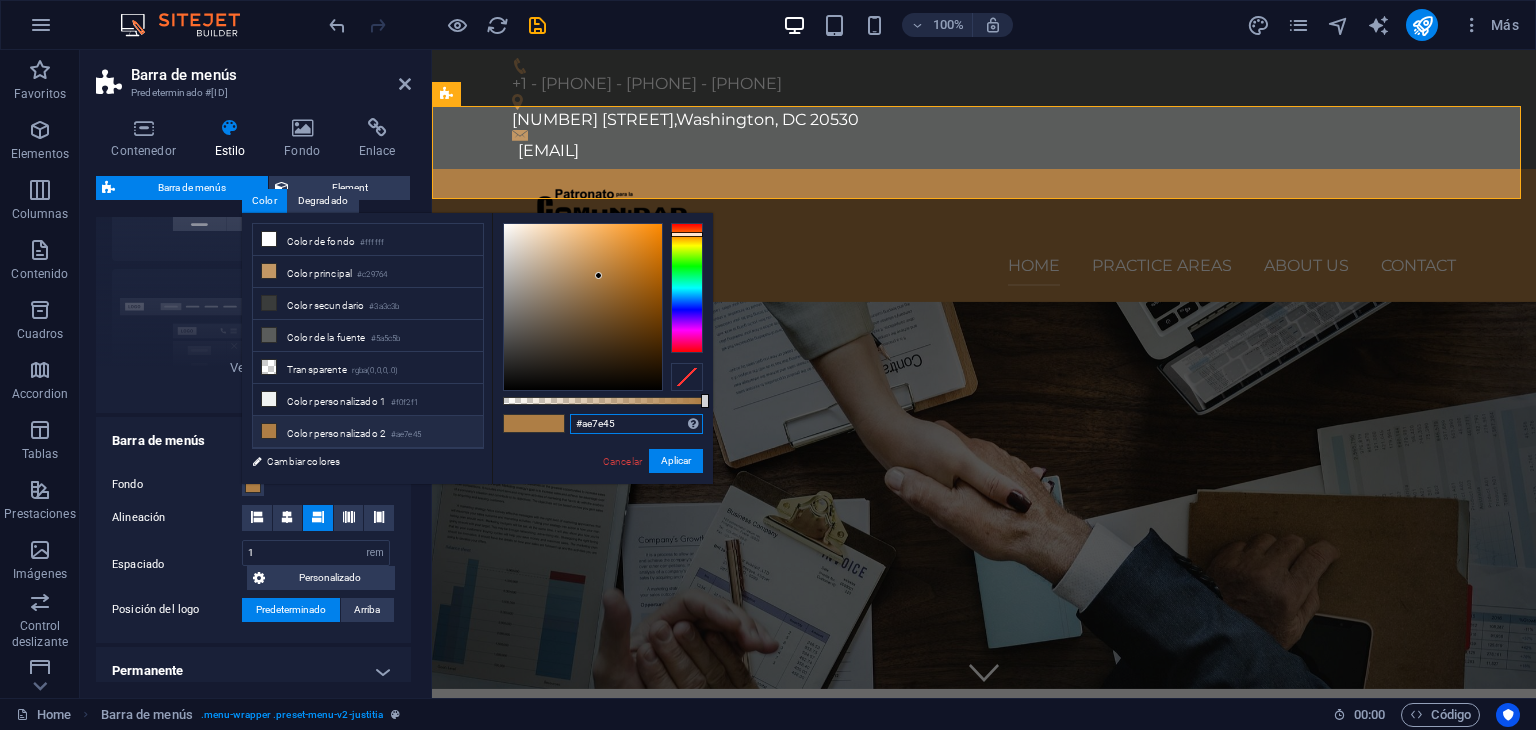 click on "#ae7e45" at bounding box center (636, 424) 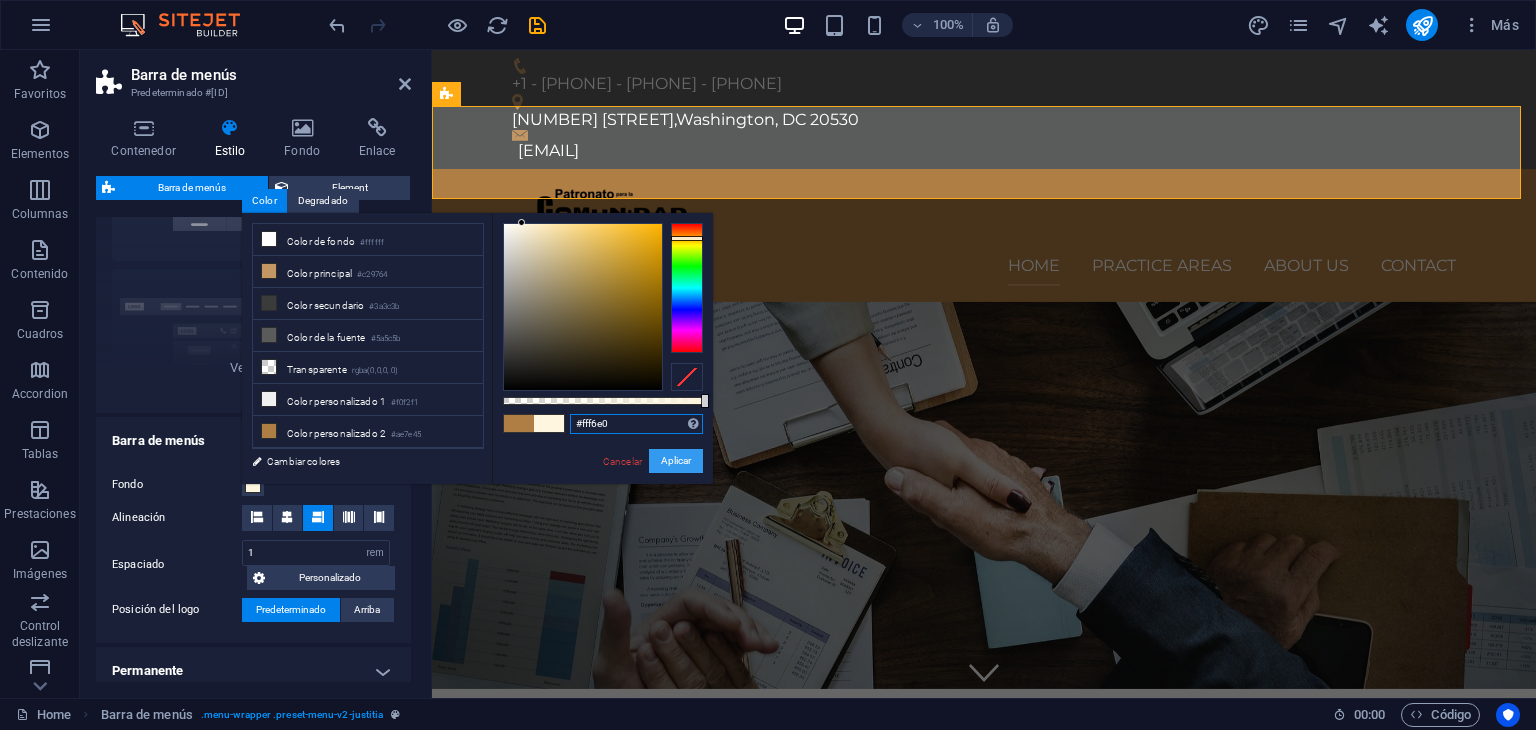 type on "#fff6e0" 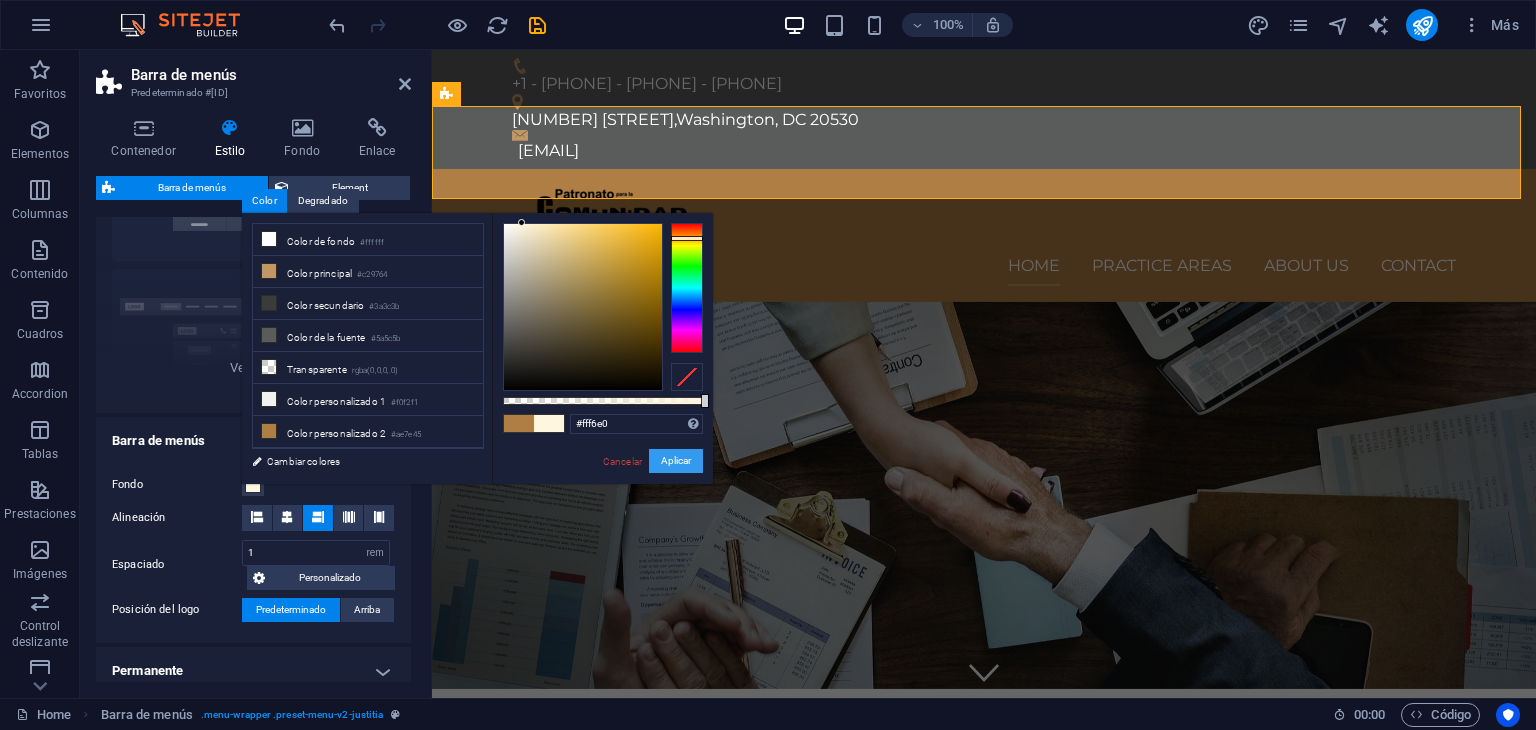 click on "Aplicar" at bounding box center (676, 461) 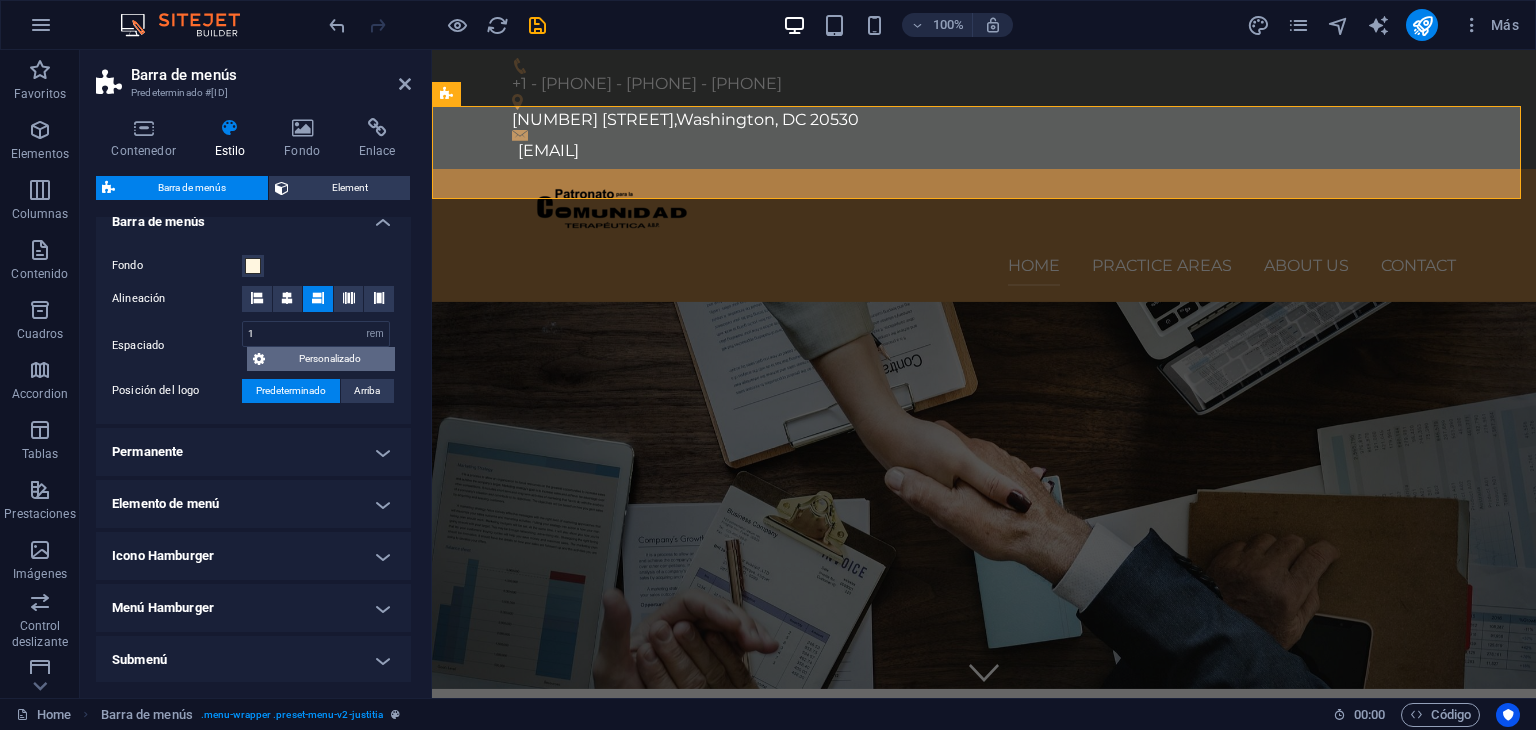 scroll, scrollTop: 440, scrollLeft: 0, axis: vertical 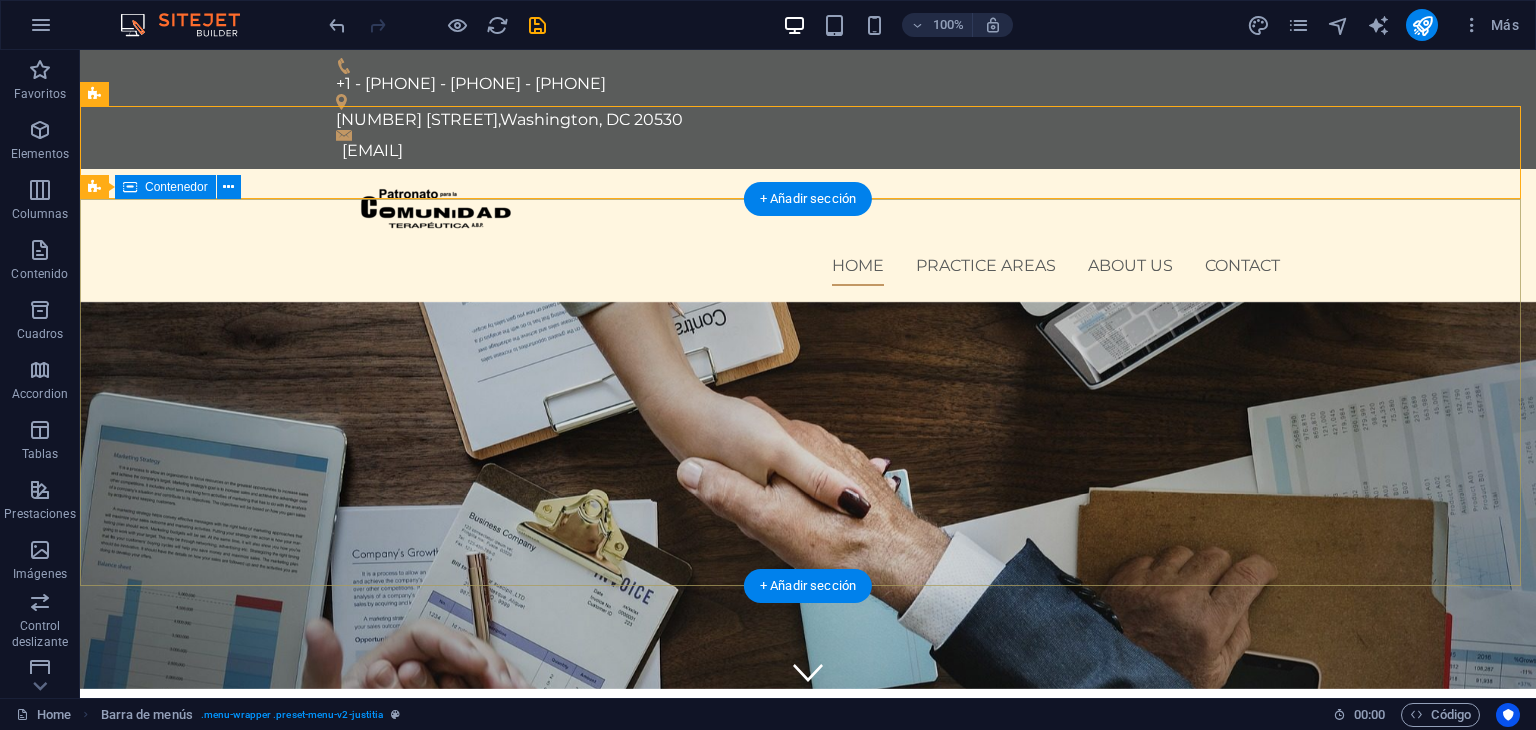 click on "We protect your rights Consetetur sadipscing elitr, sed diam nonumy eirmod tempor invidunt ut labore et dolore magna aliquyam erat, sed diam voluptua. At vero eos et accusam et justo duo dolores et ea rebum. Learn more" at bounding box center (808, 882) 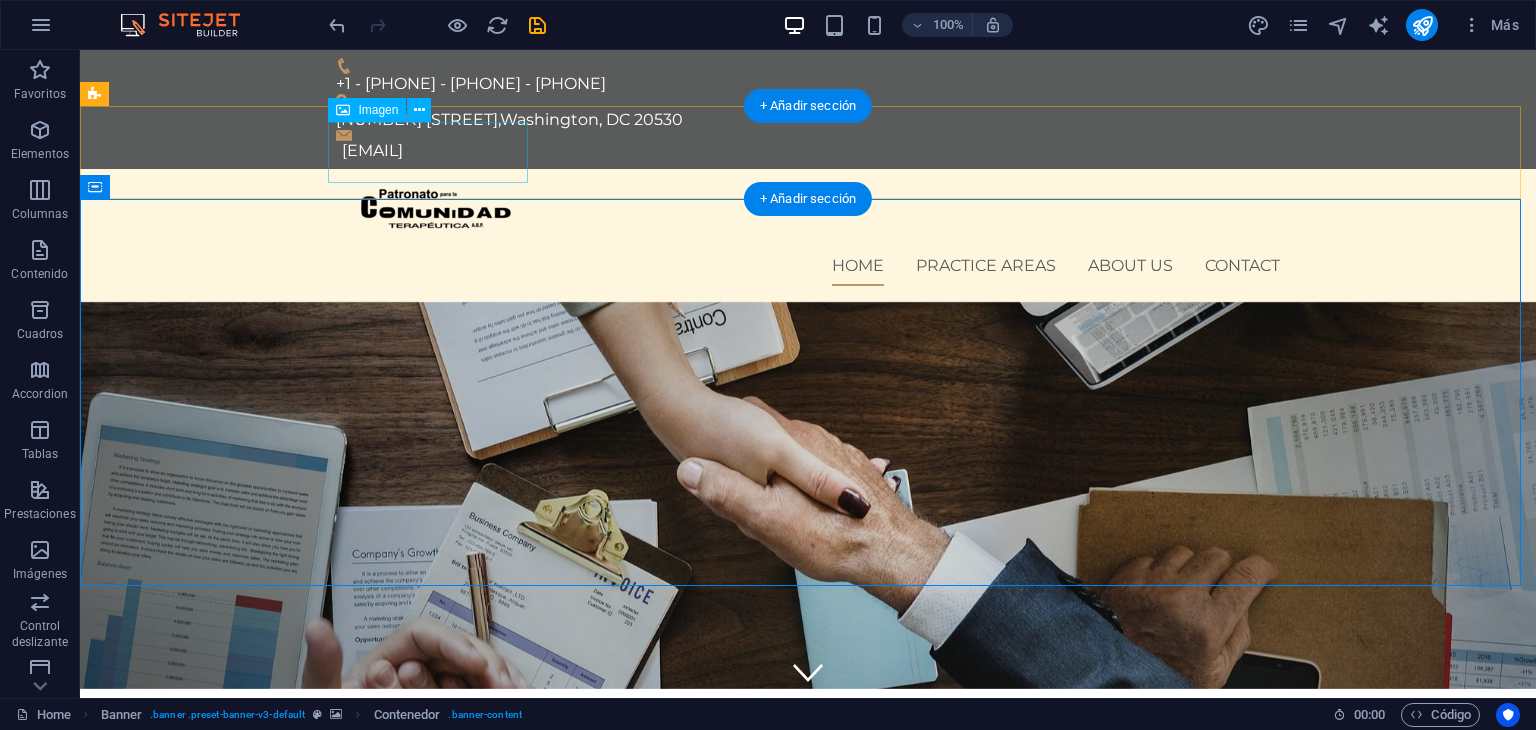 click at bounding box center [808, 215] 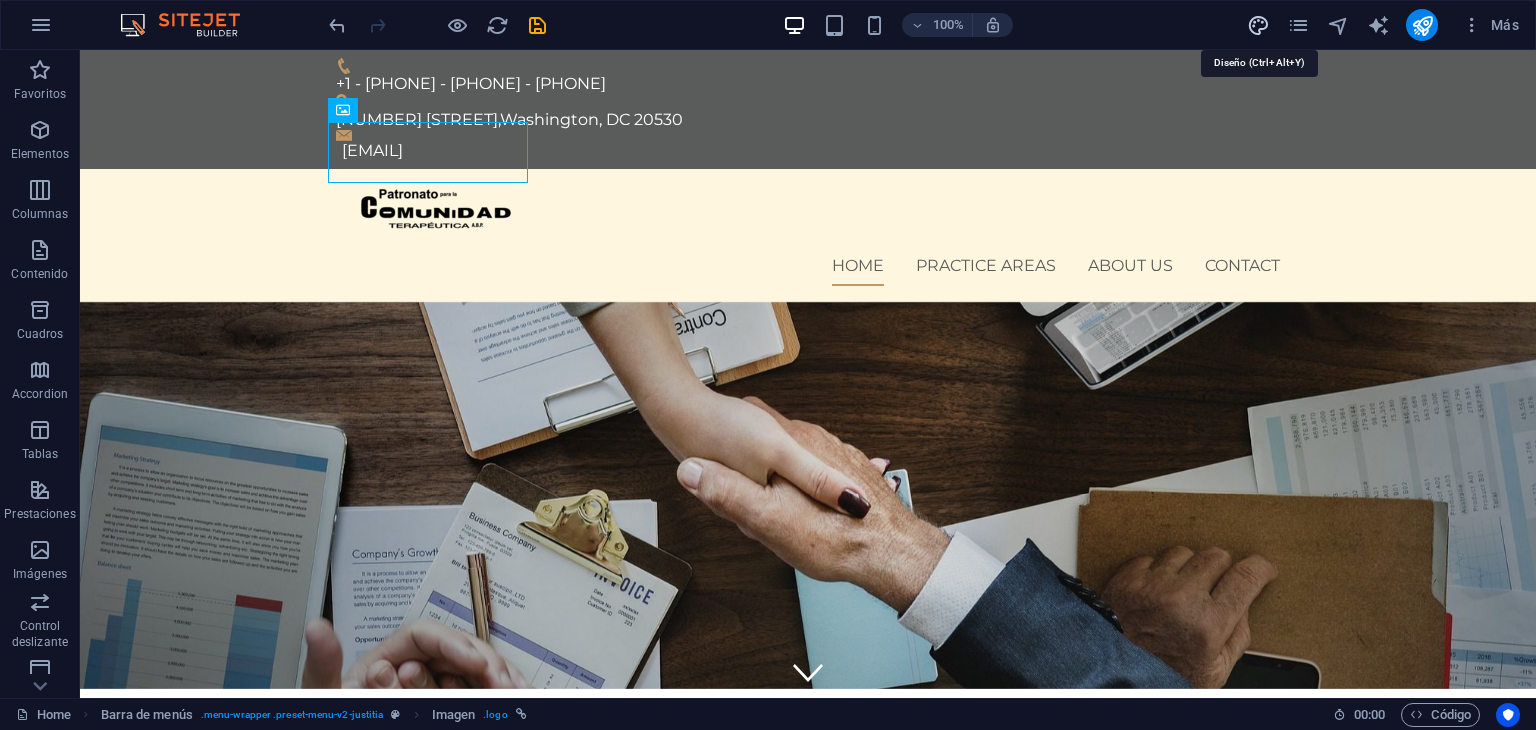 click at bounding box center [1258, 25] 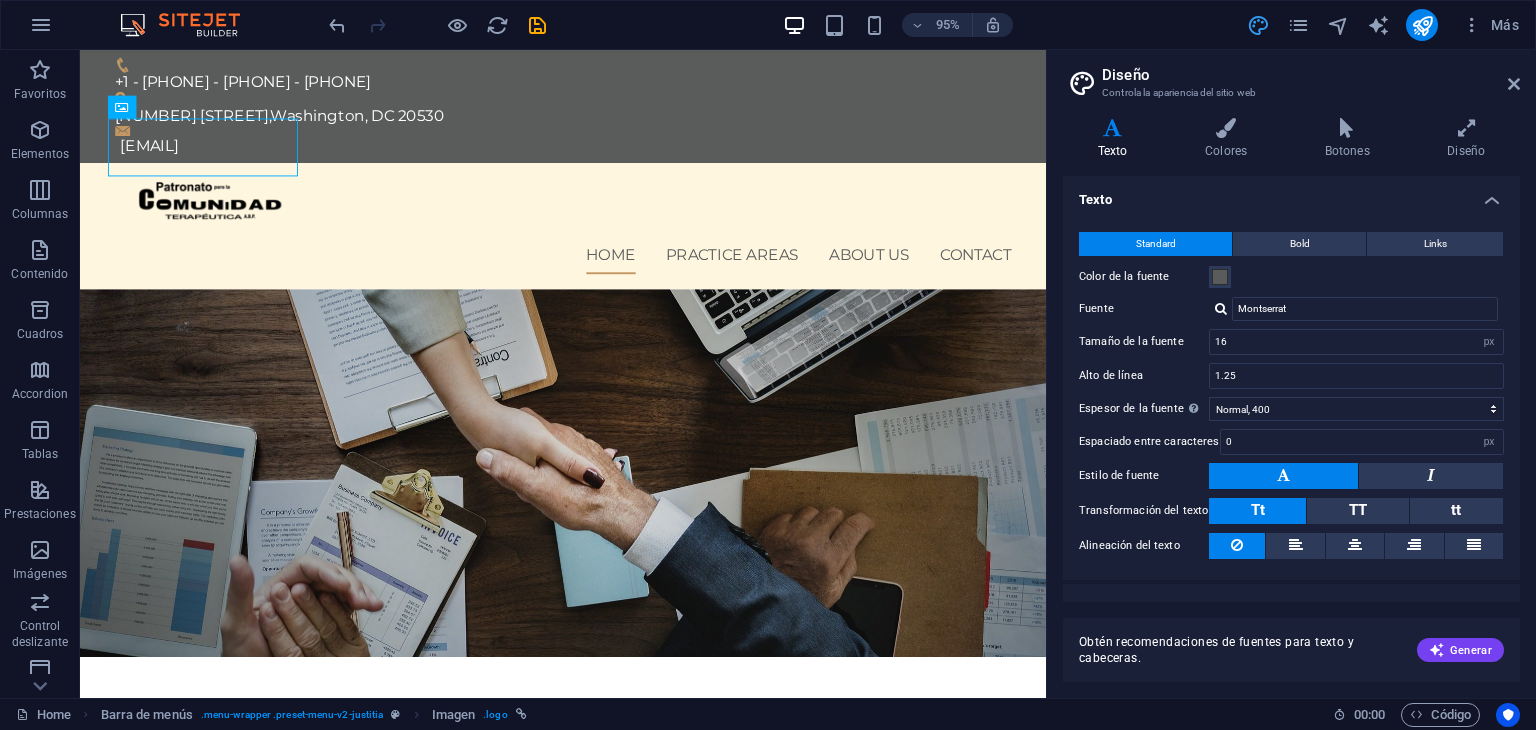 click at bounding box center [1514, 84] 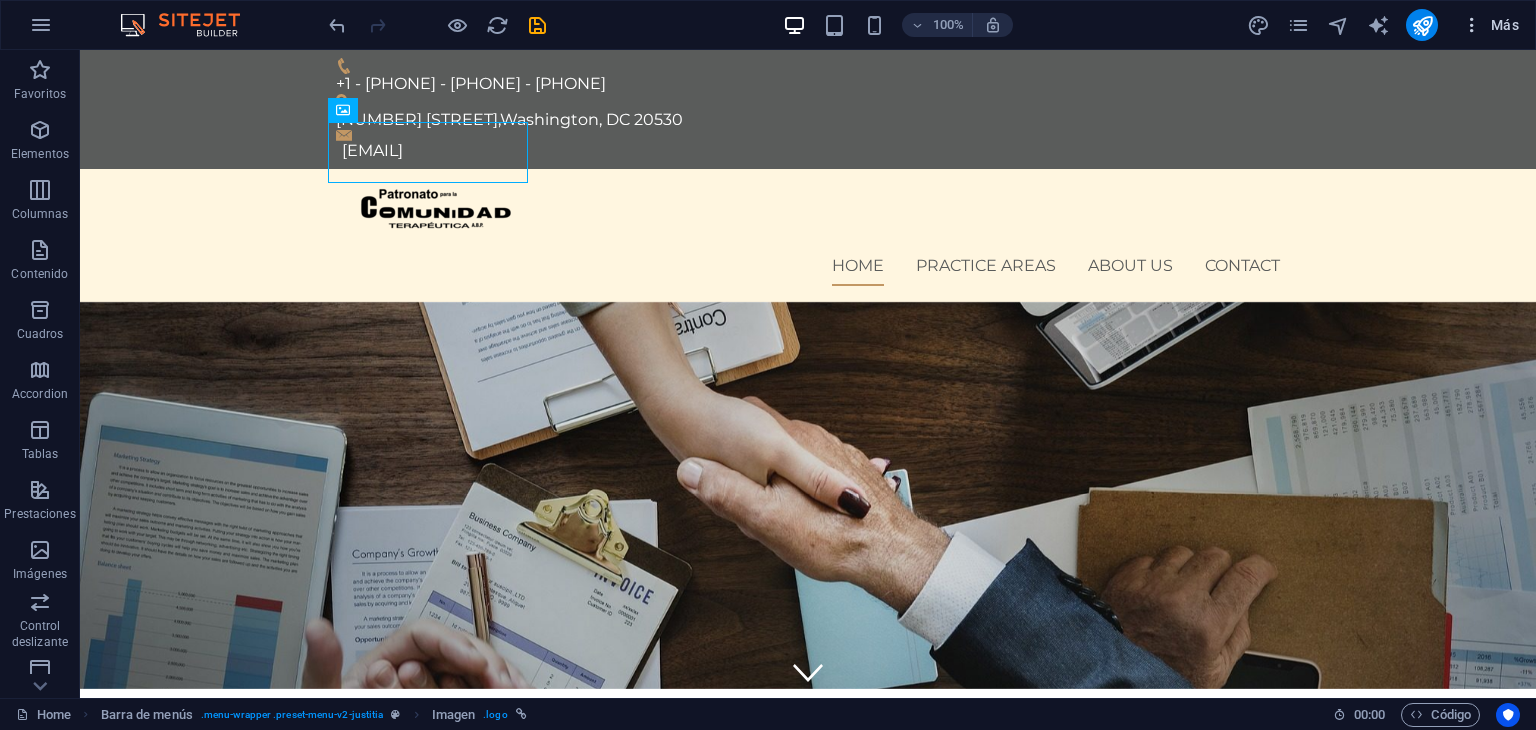 click on "Más" at bounding box center [1490, 25] 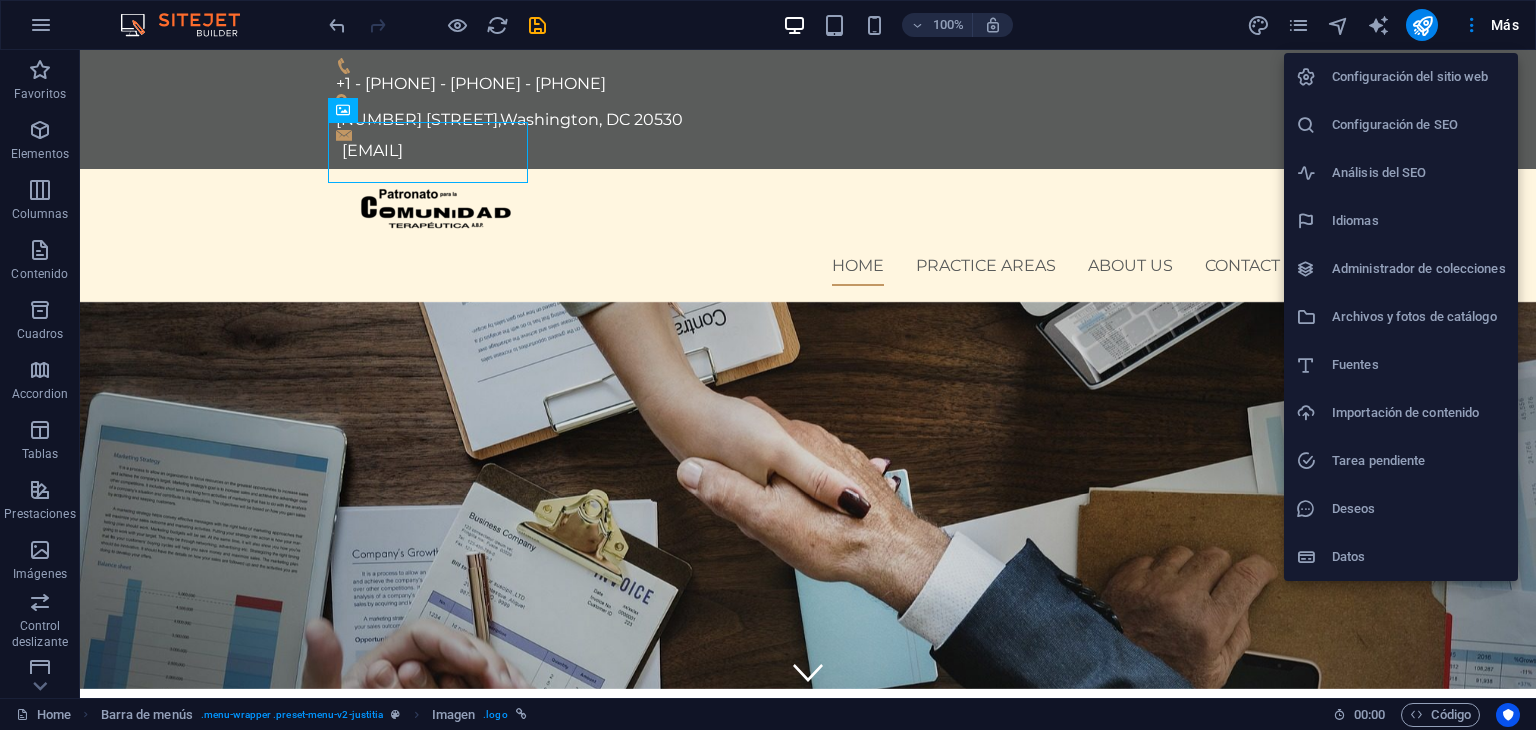 click on "Análisis del SEO" at bounding box center (1419, 173) 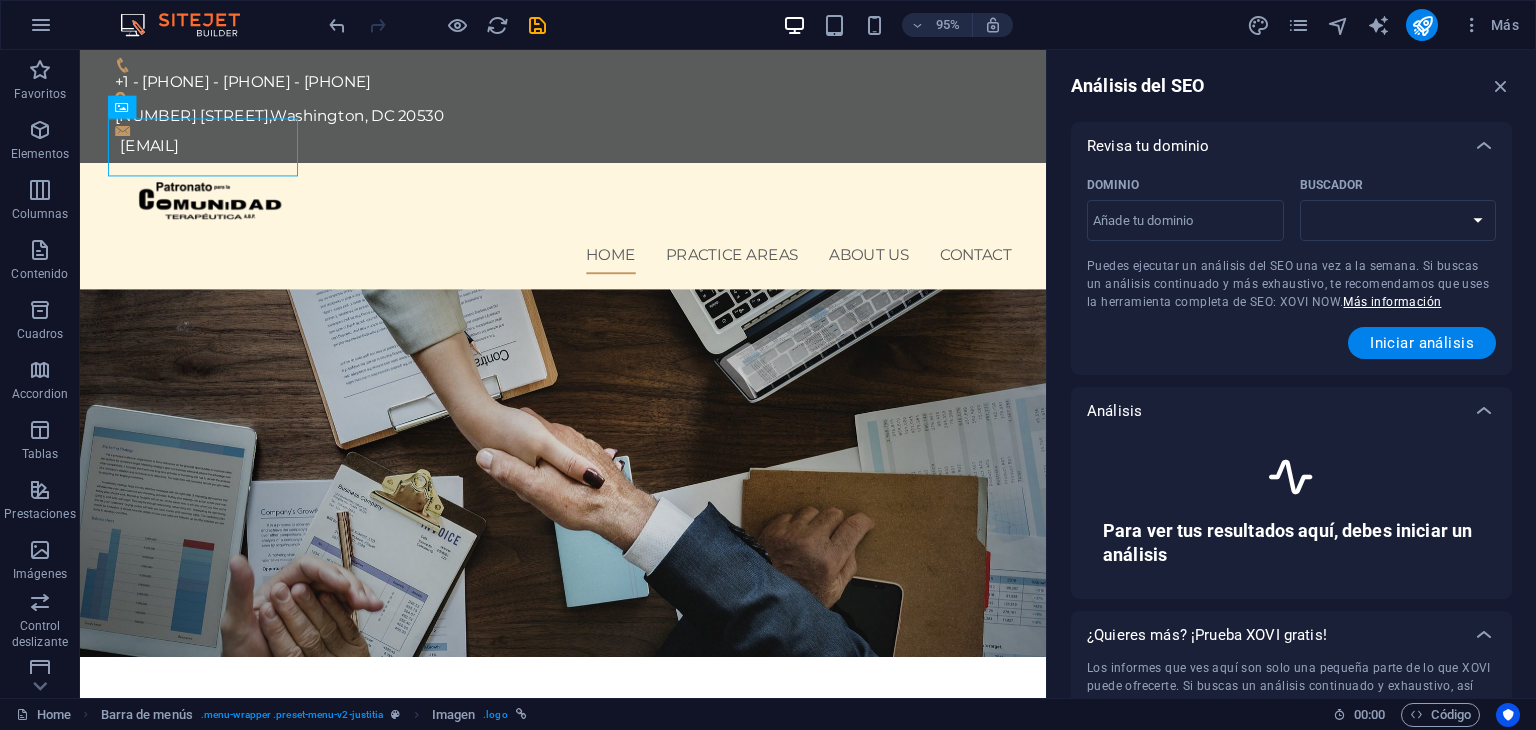 select on "google.com" 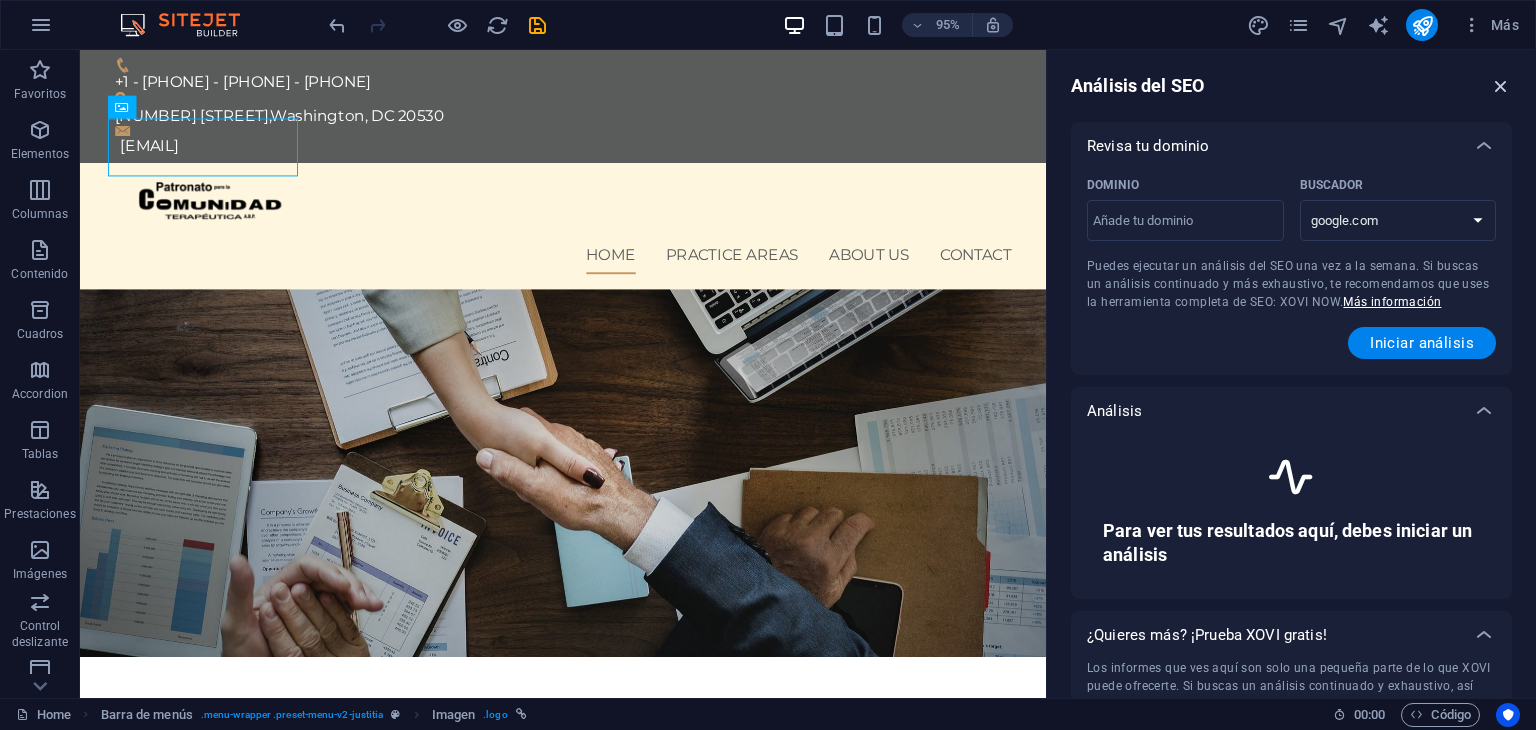 click at bounding box center (1501, 86) 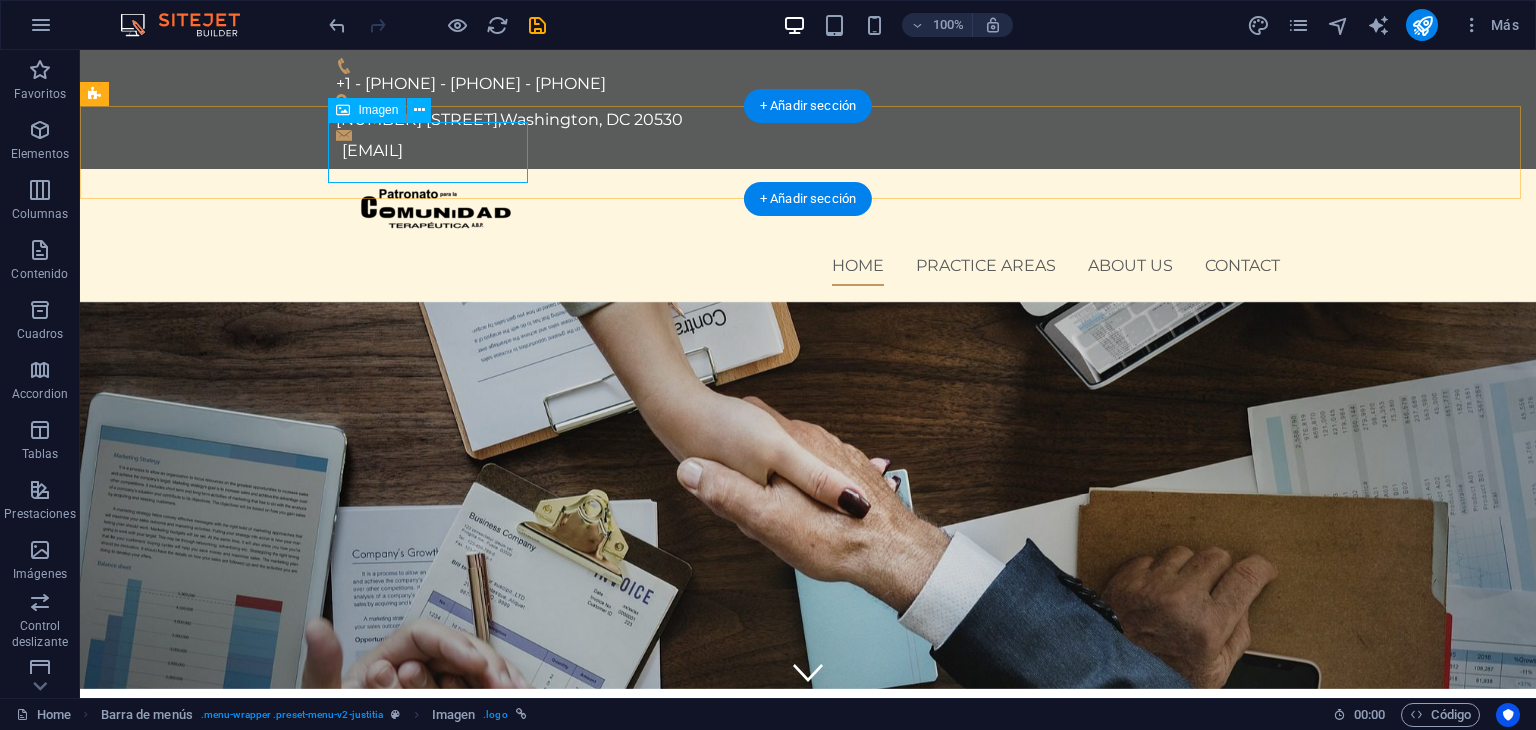 click at bounding box center (808, 215) 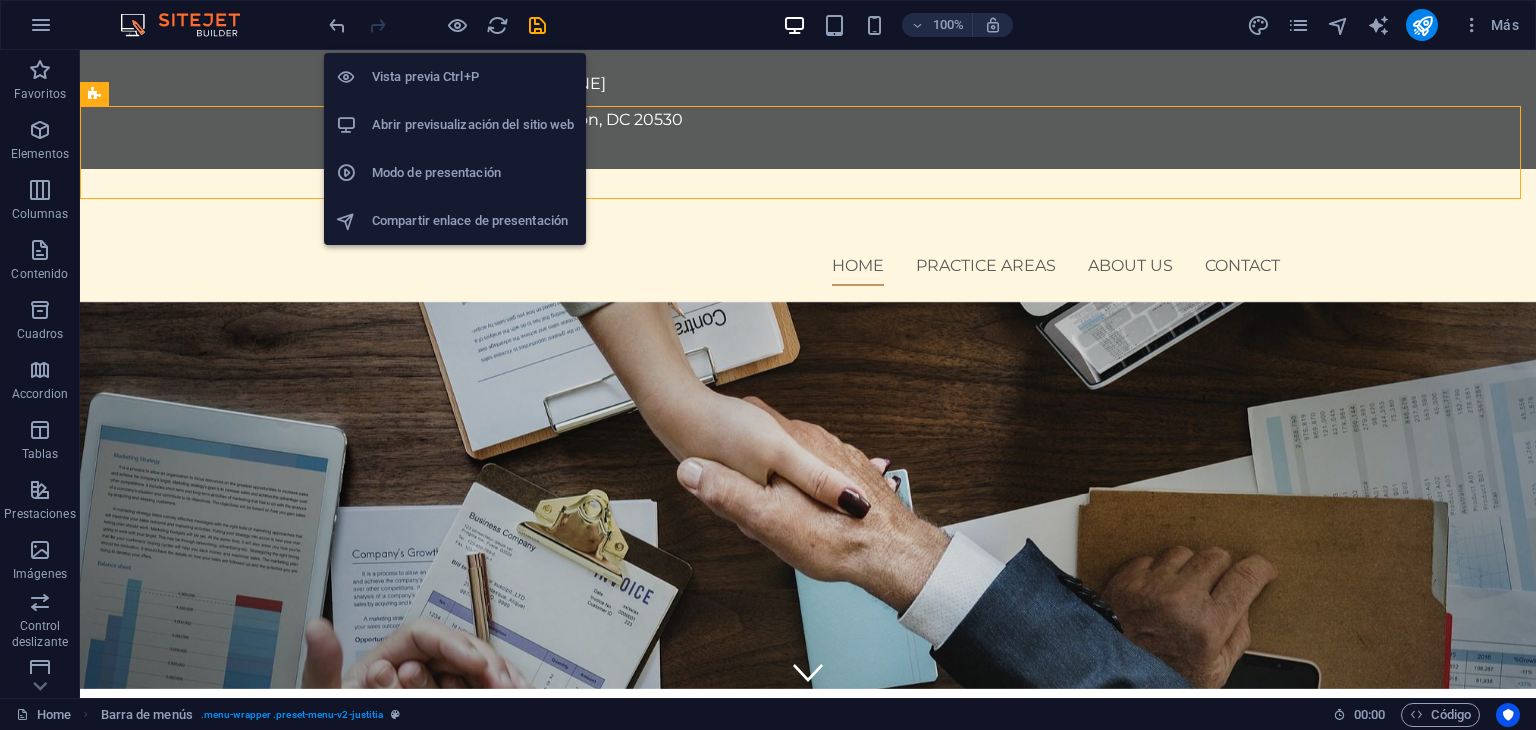 click on "Abrir previsualización del sitio web" at bounding box center [473, 125] 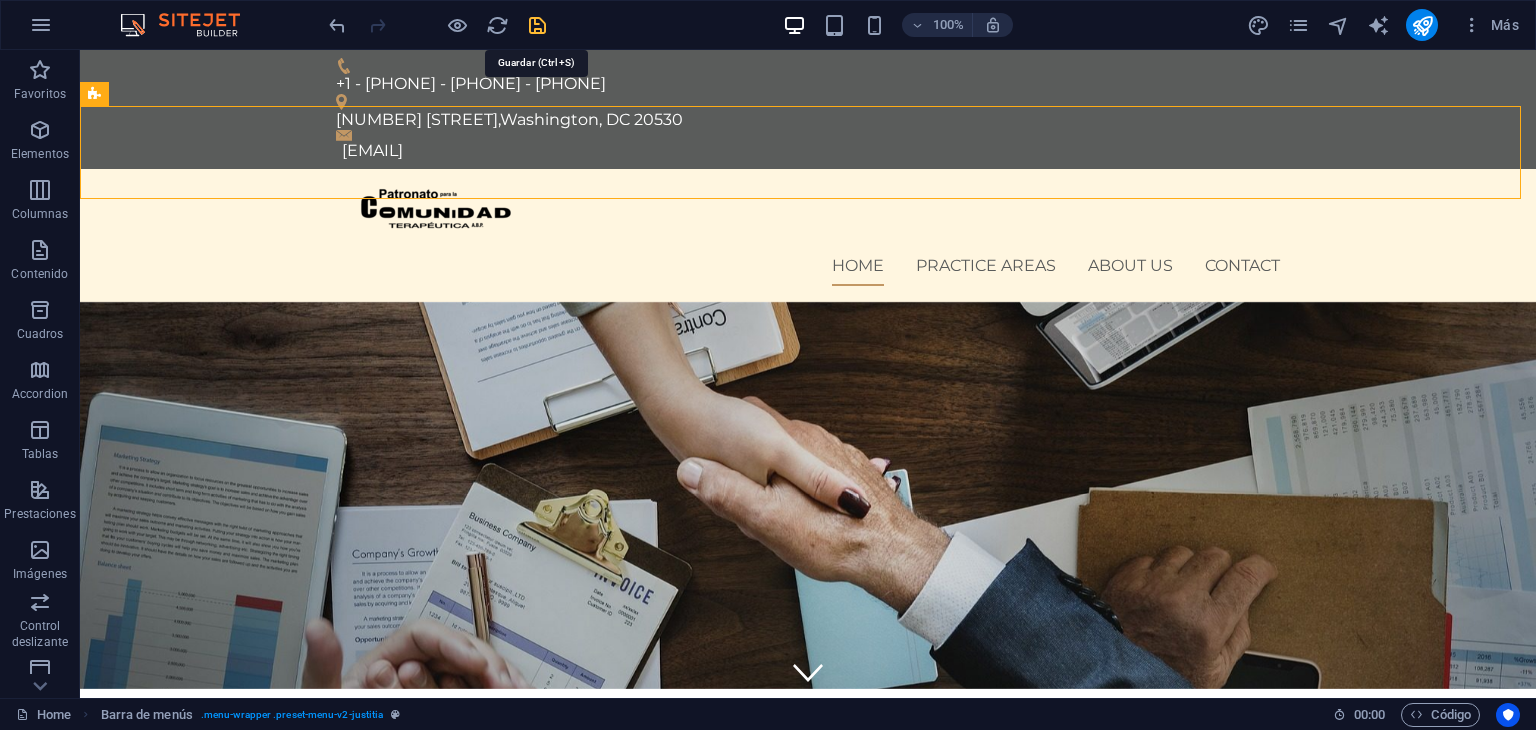 click at bounding box center (537, 25) 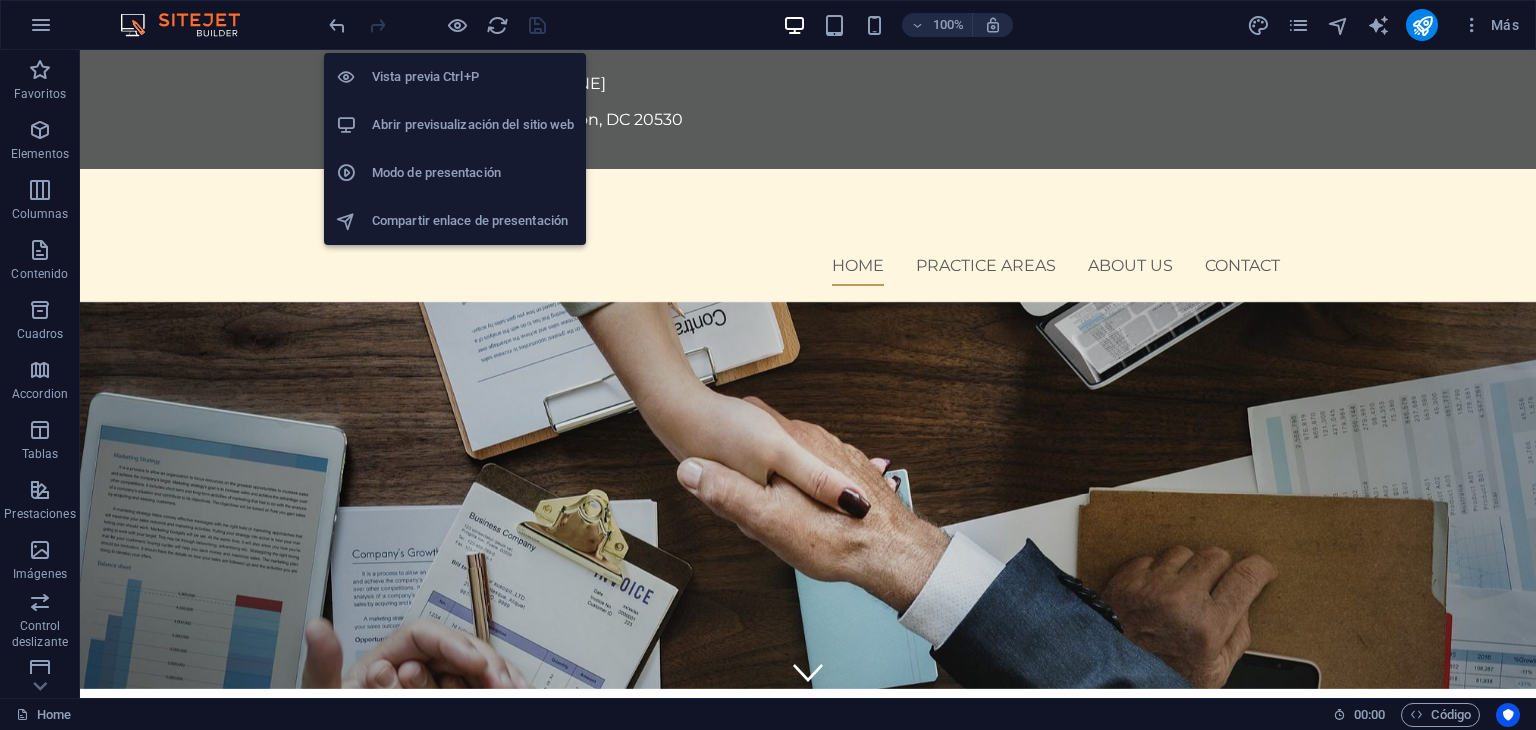 click on "Abrir previsualización del sitio web" at bounding box center (473, 125) 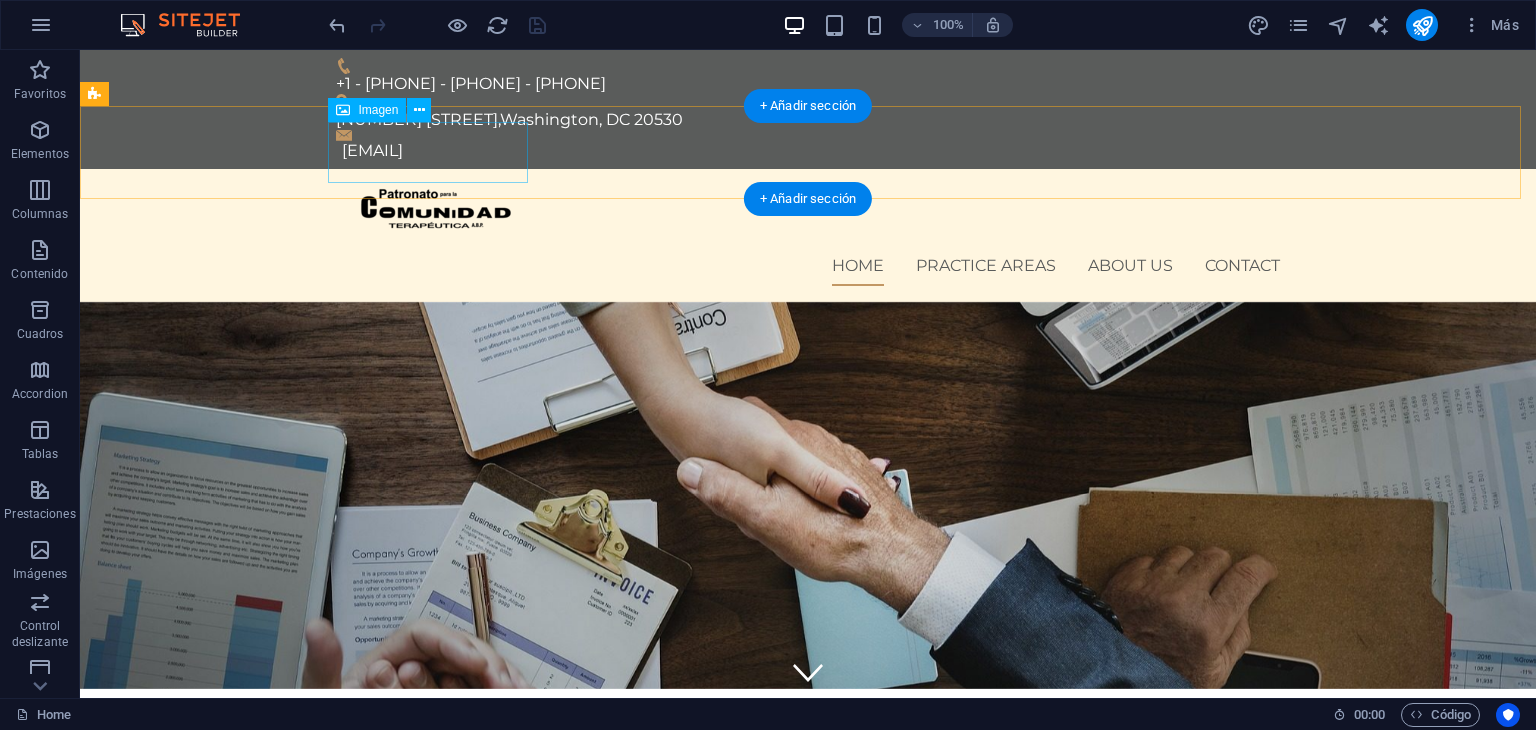 click at bounding box center (808, 215) 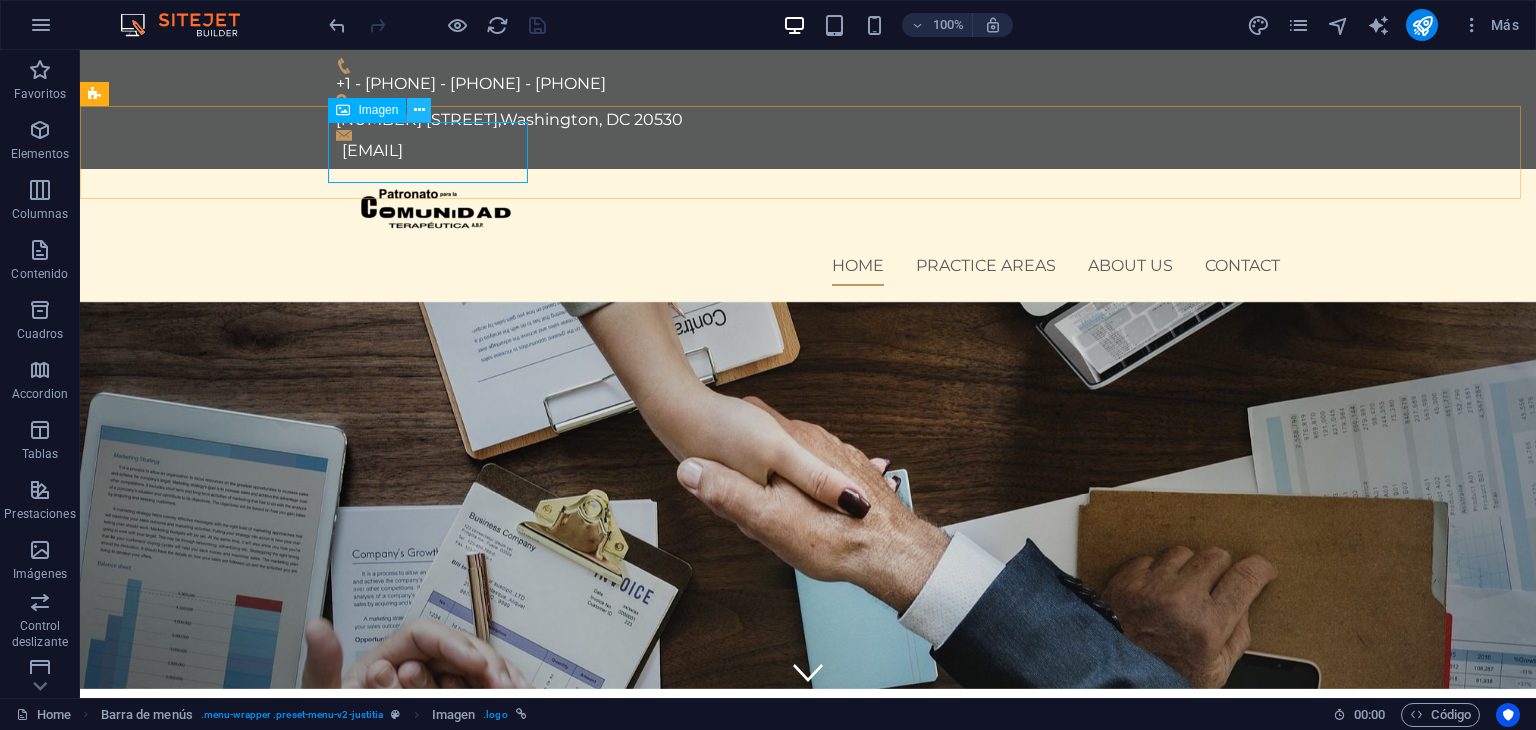 click at bounding box center (419, 110) 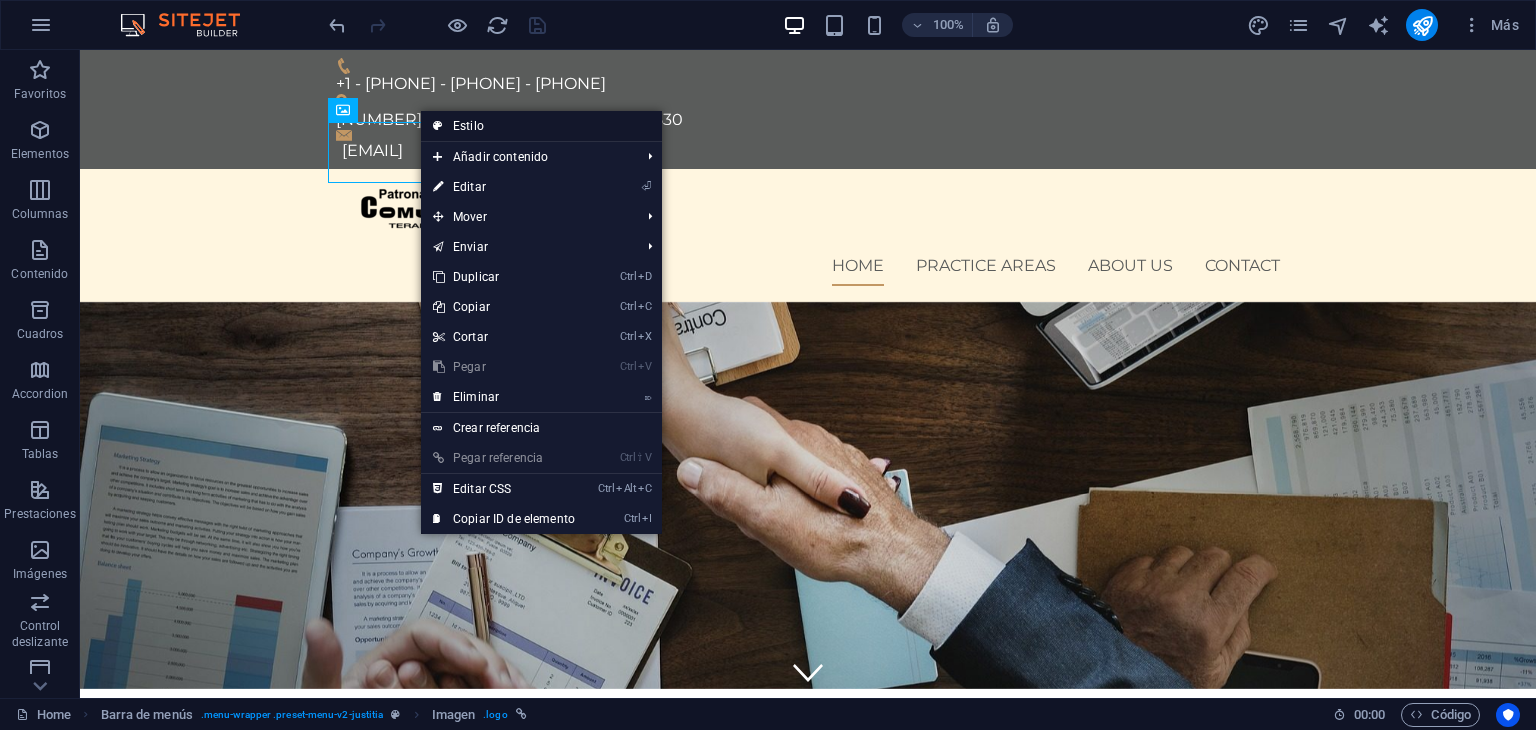 click on "Estilo" at bounding box center (541, 126) 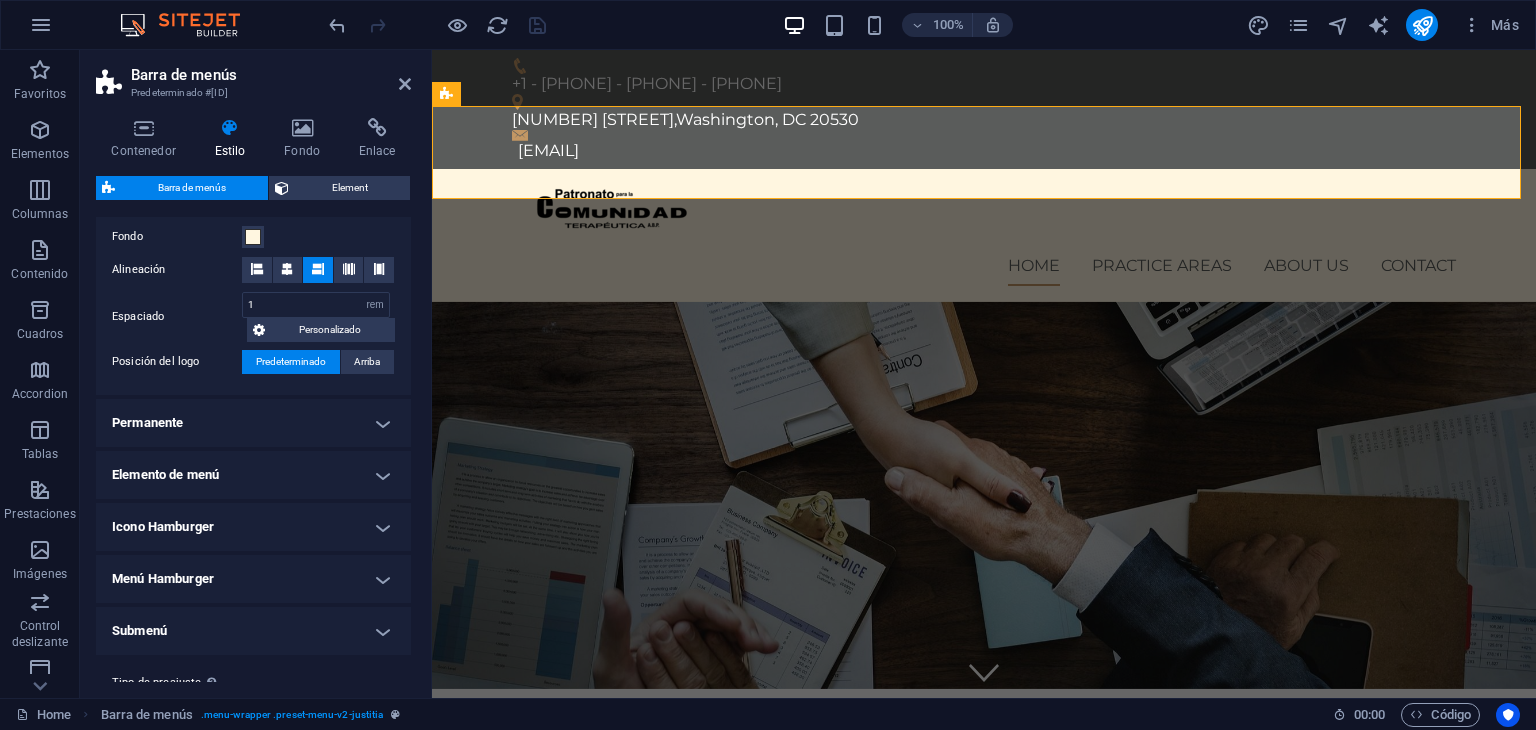 scroll, scrollTop: 440, scrollLeft: 0, axis: vertical 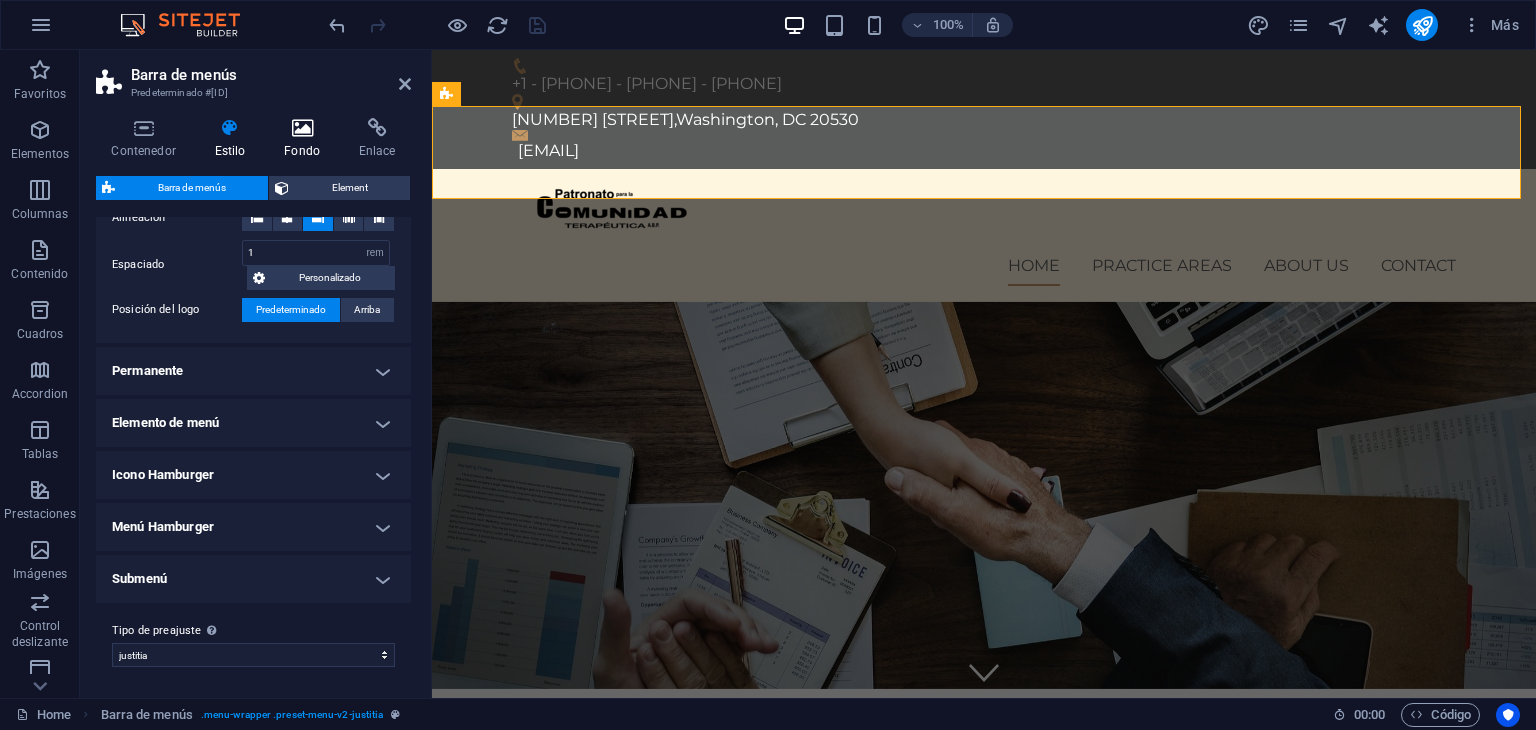 click at bounding box center [302, 128] 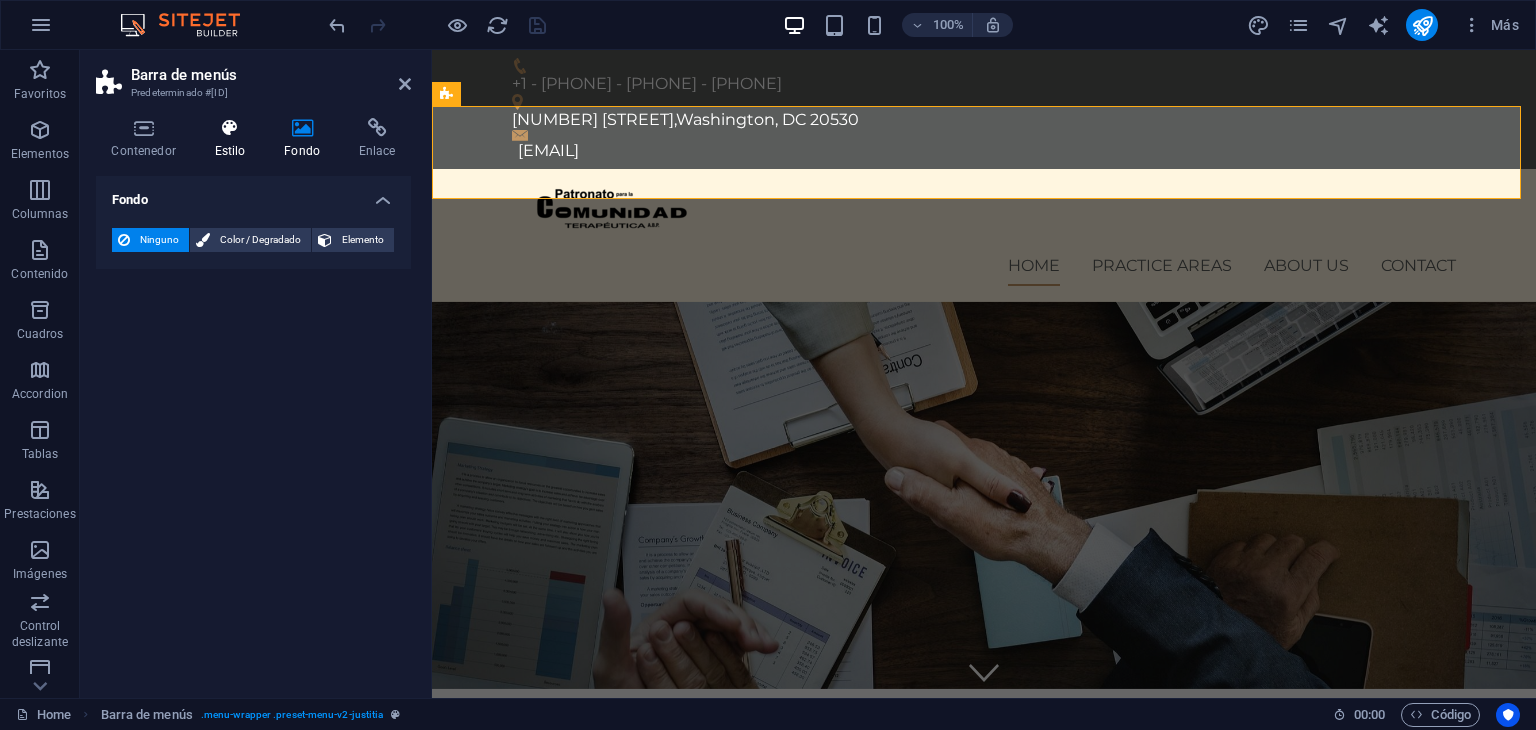 click on "Estilo" at bounding box center (234, 139) 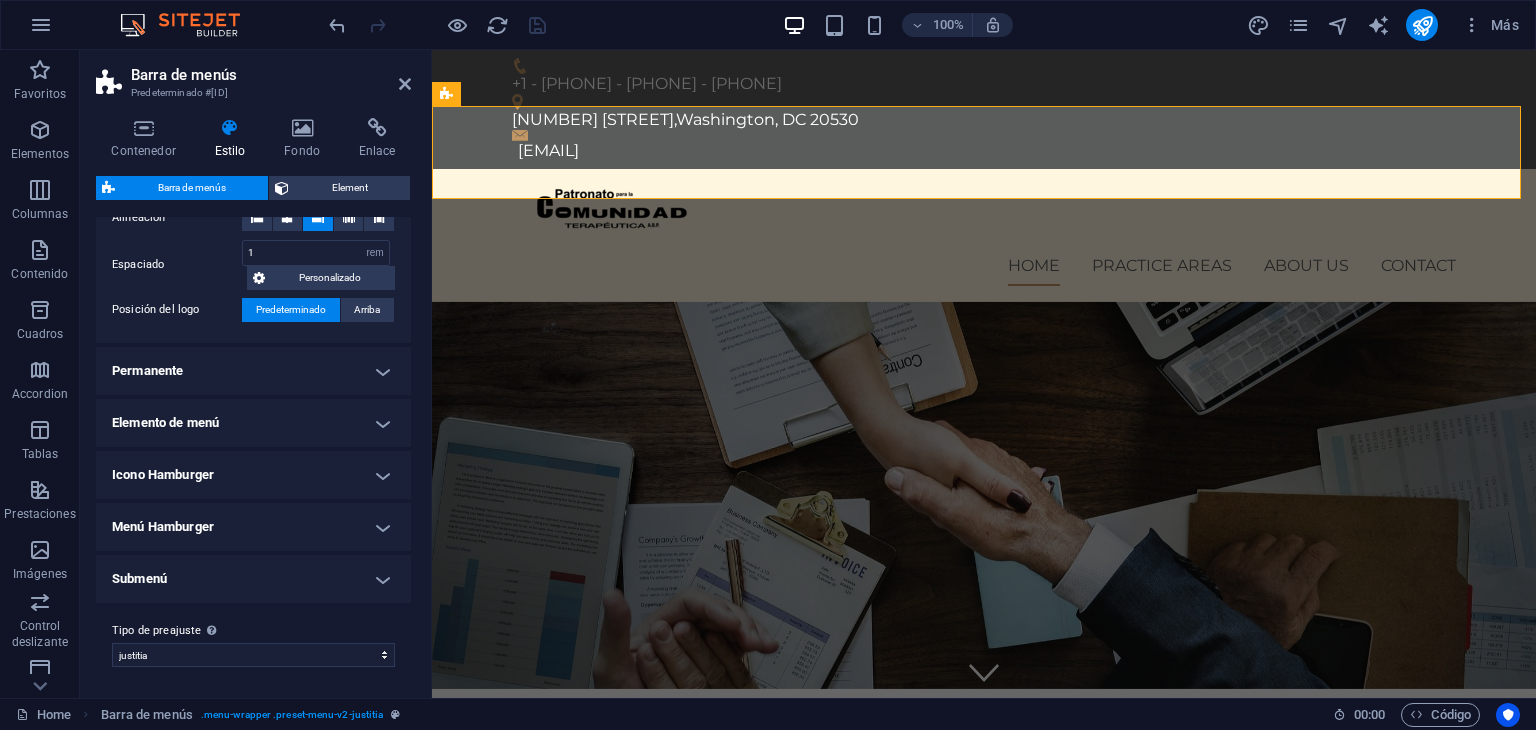 scroll, scrollTop: 0, scrollLeft: 0, axis: both 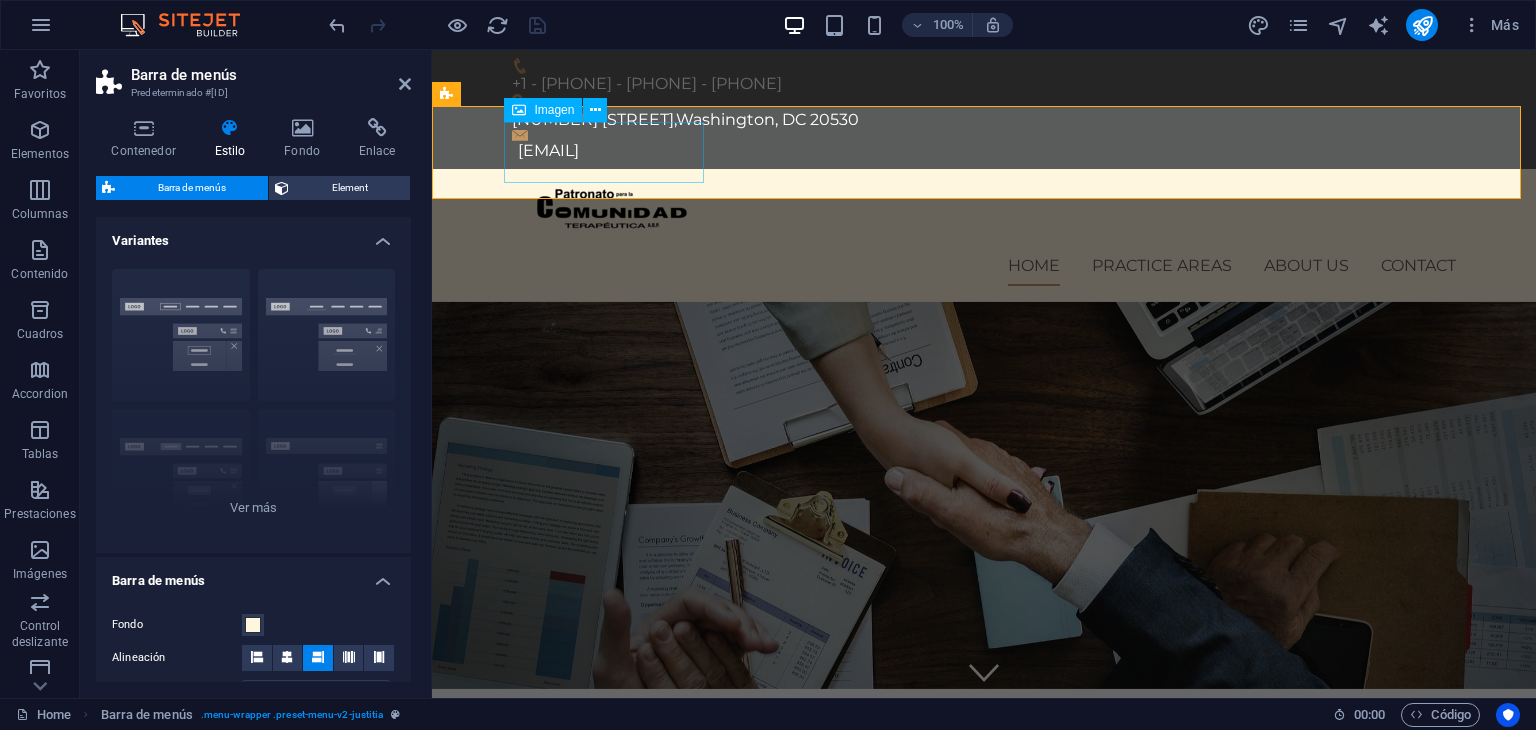 click on "Imagen" at bounding box center (554, 110) 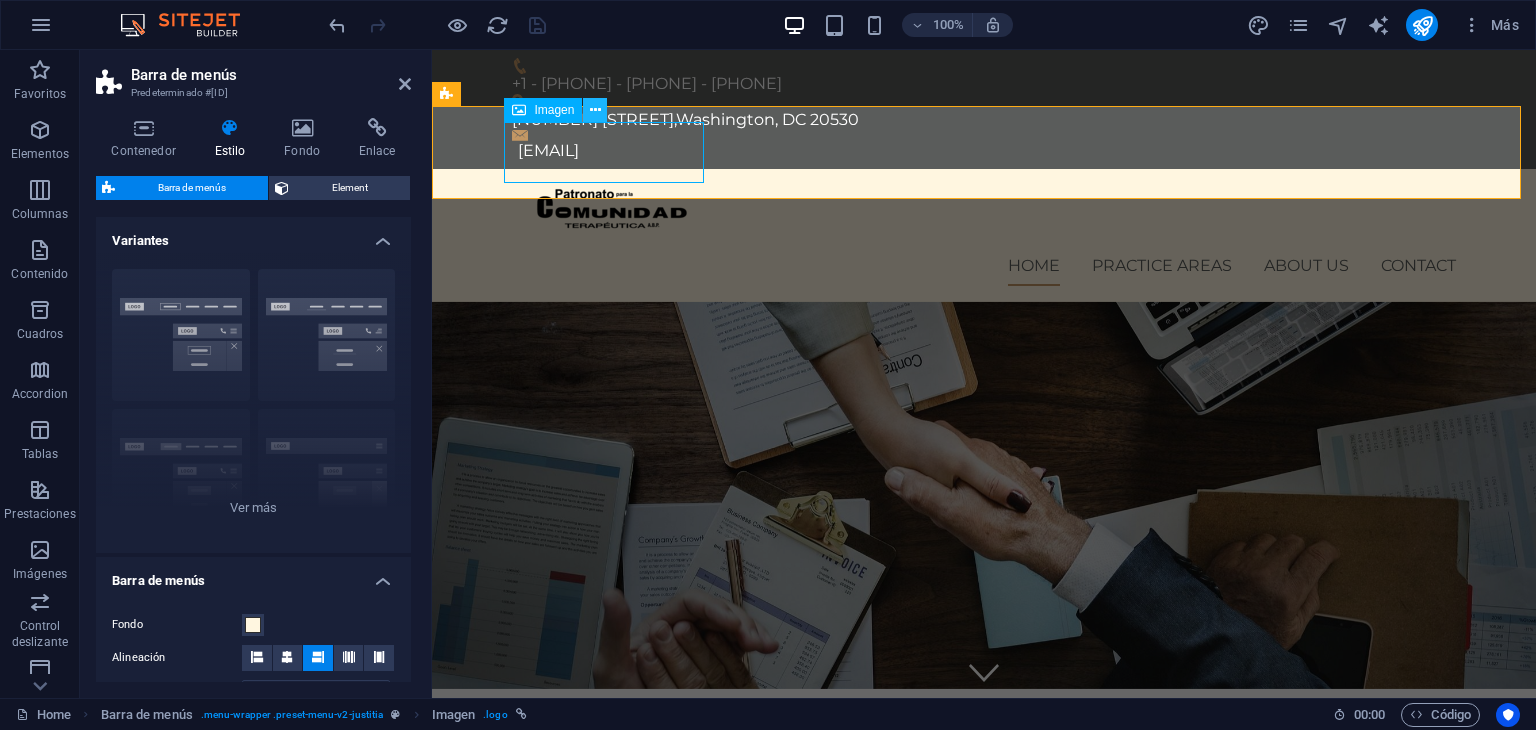 click at bounding box center [595, 110] 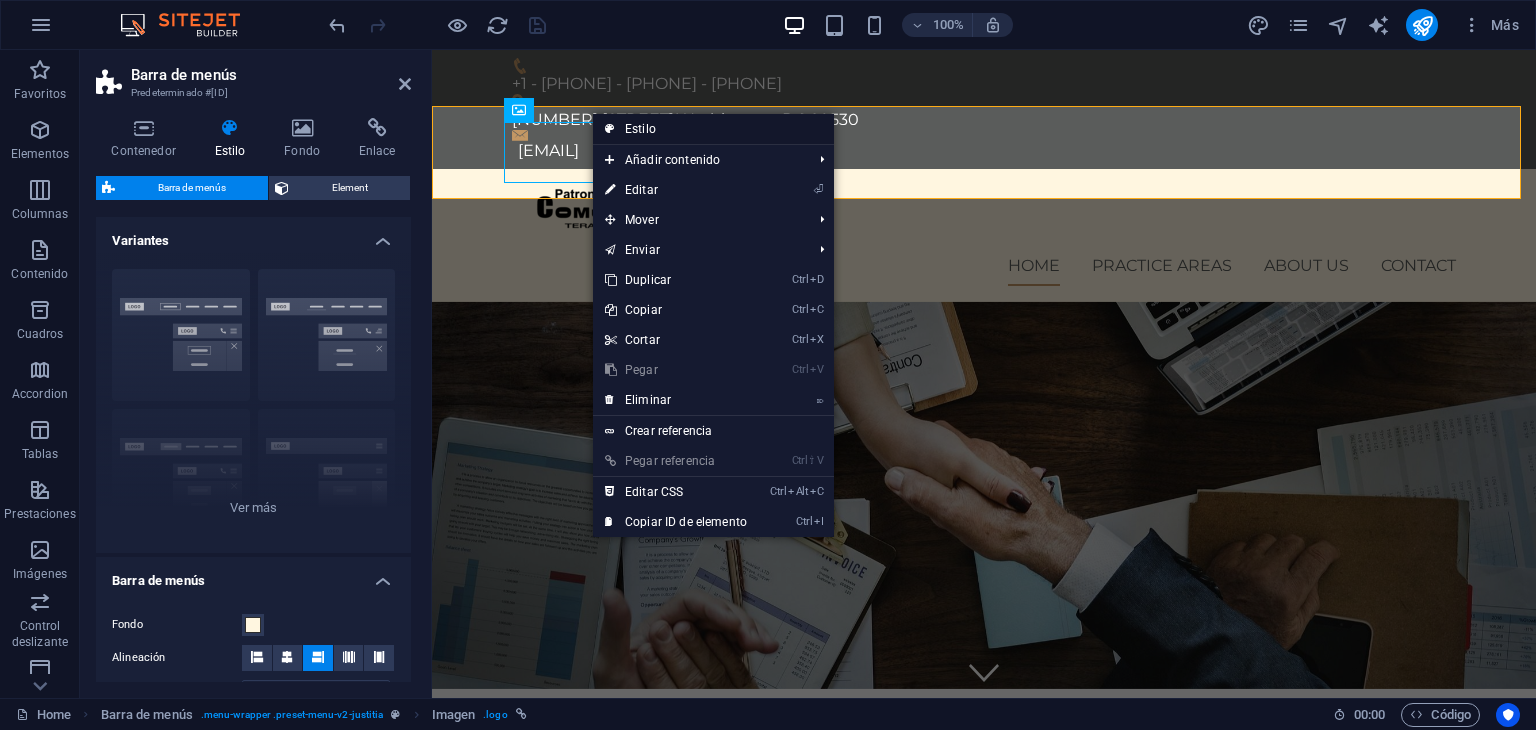 click on "Estilo" at bounding box center [713, 129] 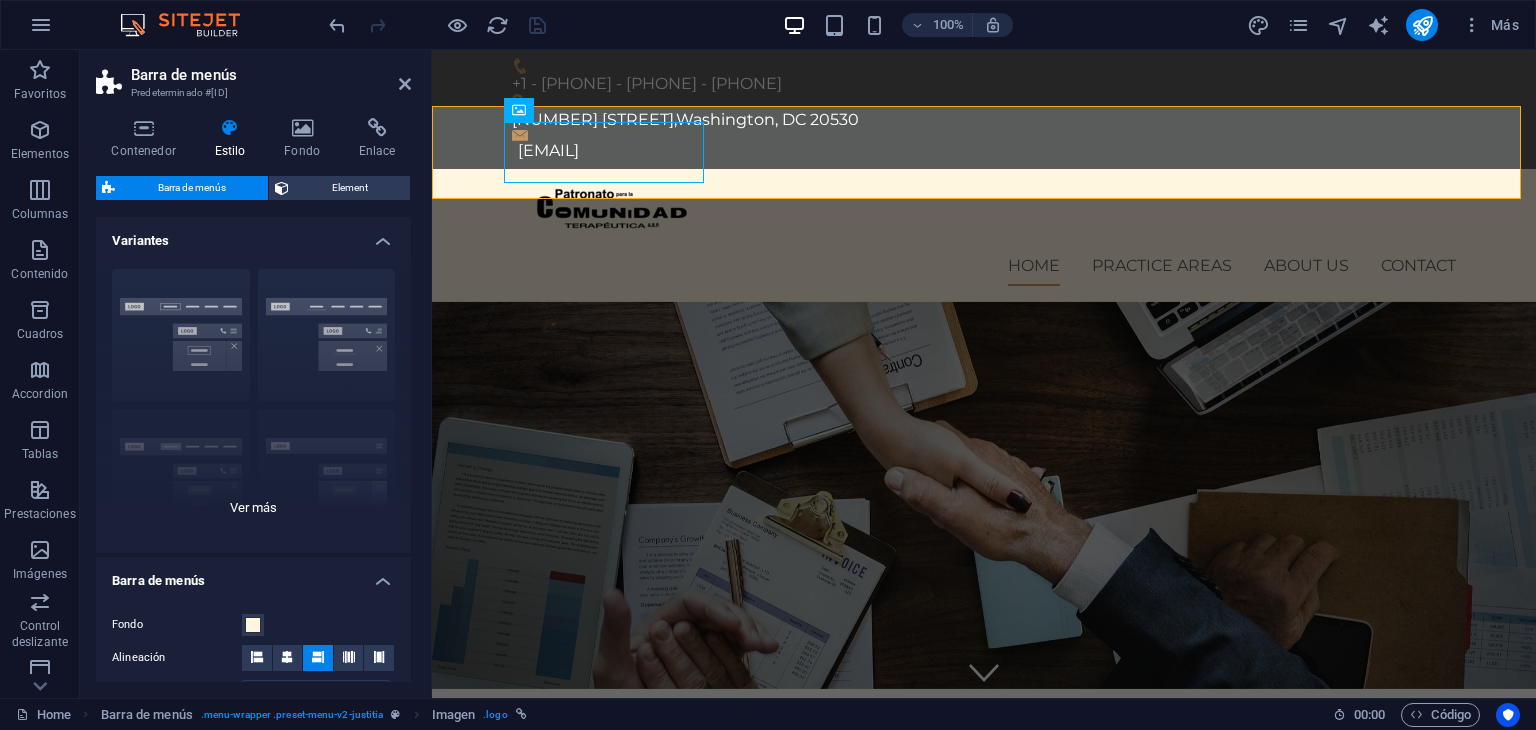 scroll, scrollTop: 440, scrollLeft: 0, axis: vertical 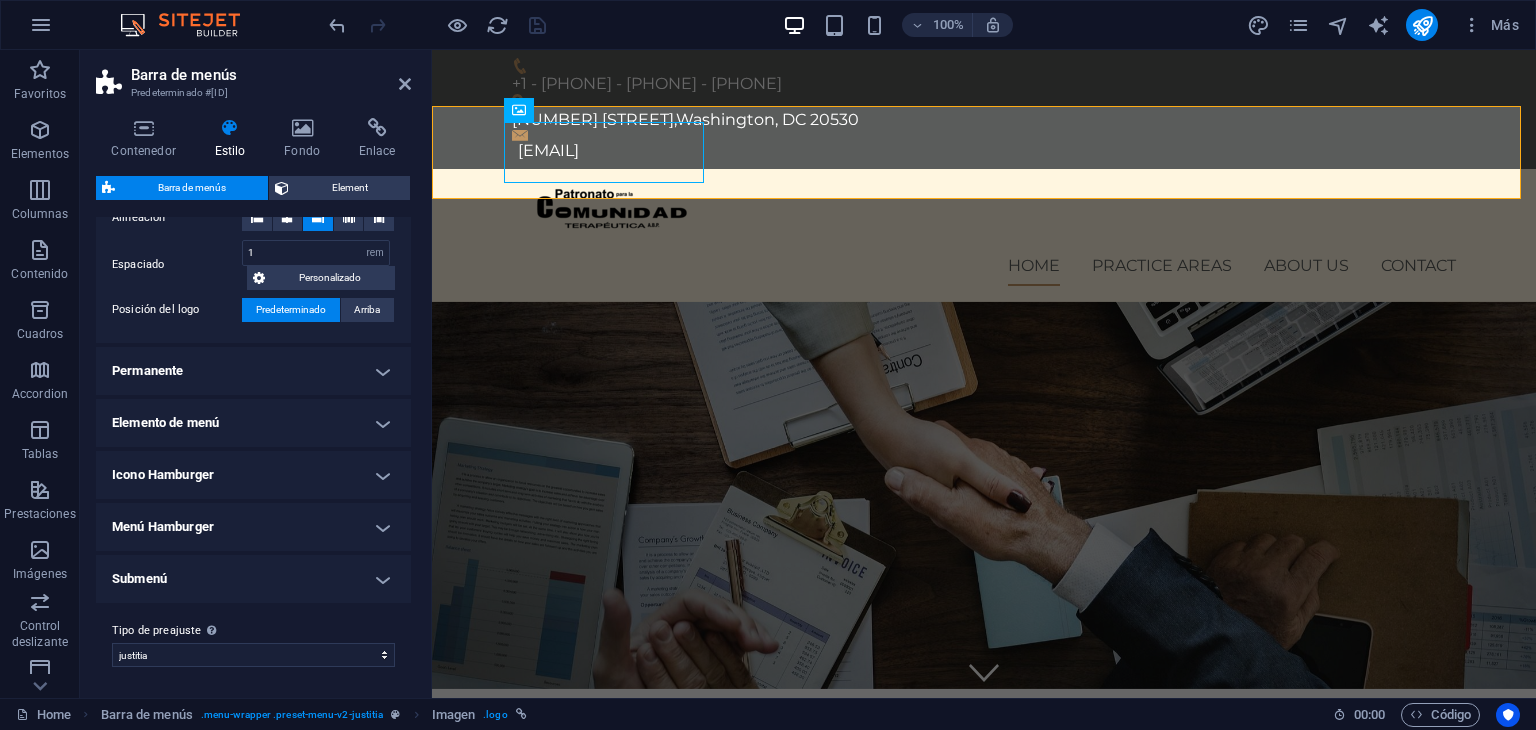 click on "Permanente" at bounding box center (253, 371) 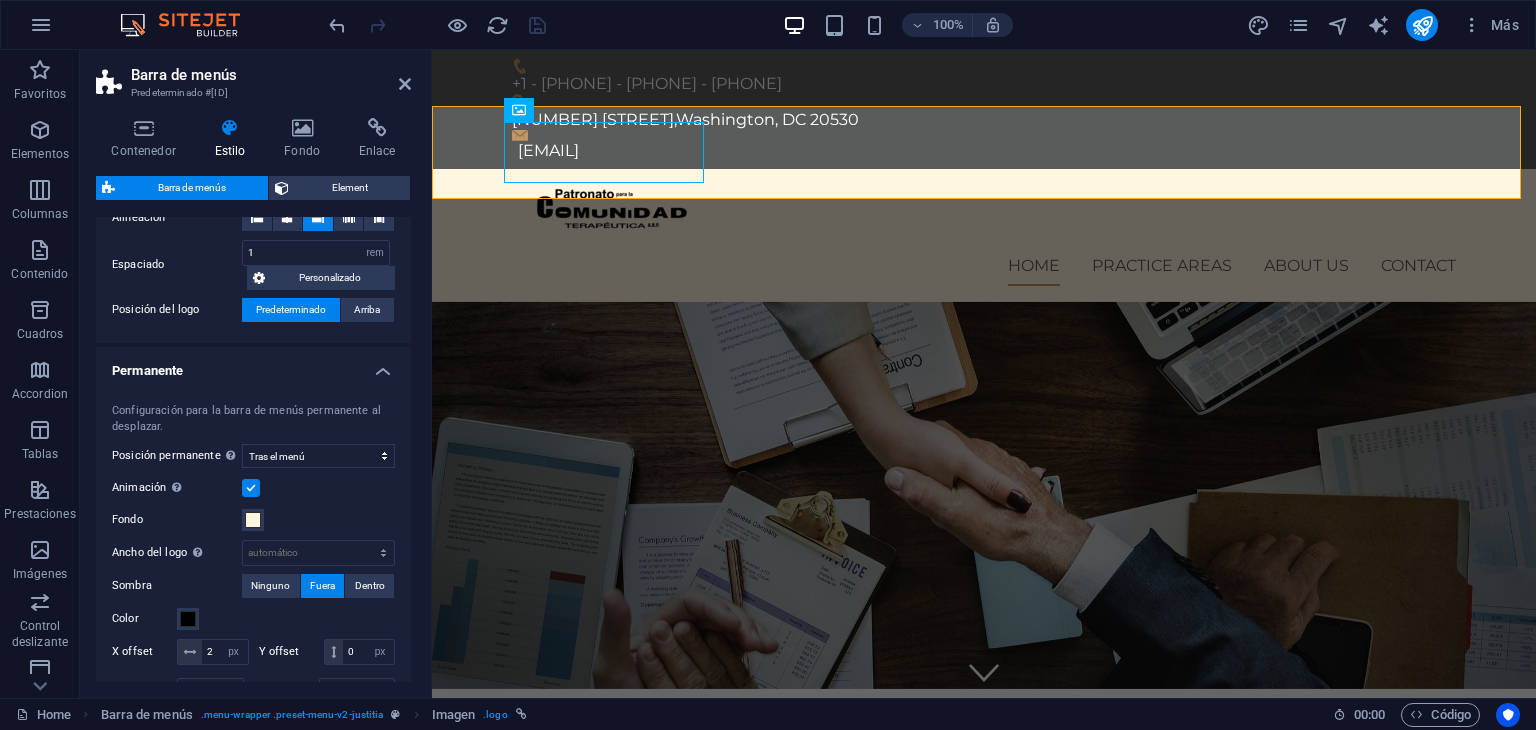 click on "Configuración para la barra de menús permanente al desplazar. Posición permanente Afecta a la posición de desplazamiento donde está anclada la barra de menús. El cambio se aplica cuando se guarda o cambia al modo de previsualización. Deshabilitado Instantáneo Tras el menú Tras el banner Al desplazarse hacia arriba Animación Define una transición suave cuando aparece el menú permanente Fondo Ancho del logo Sobrescribe el ancho establecido en el logo para el modo permanente automático px rem % vh vw Sombra Ninguno Fuera Dentro Color X offset 2 px rem vh vw Y offset 0 px rem vh vw Desenfoque 0 px rem % vh vw Propagación 0 px rem vh vw" at bounding box center (253, 556) 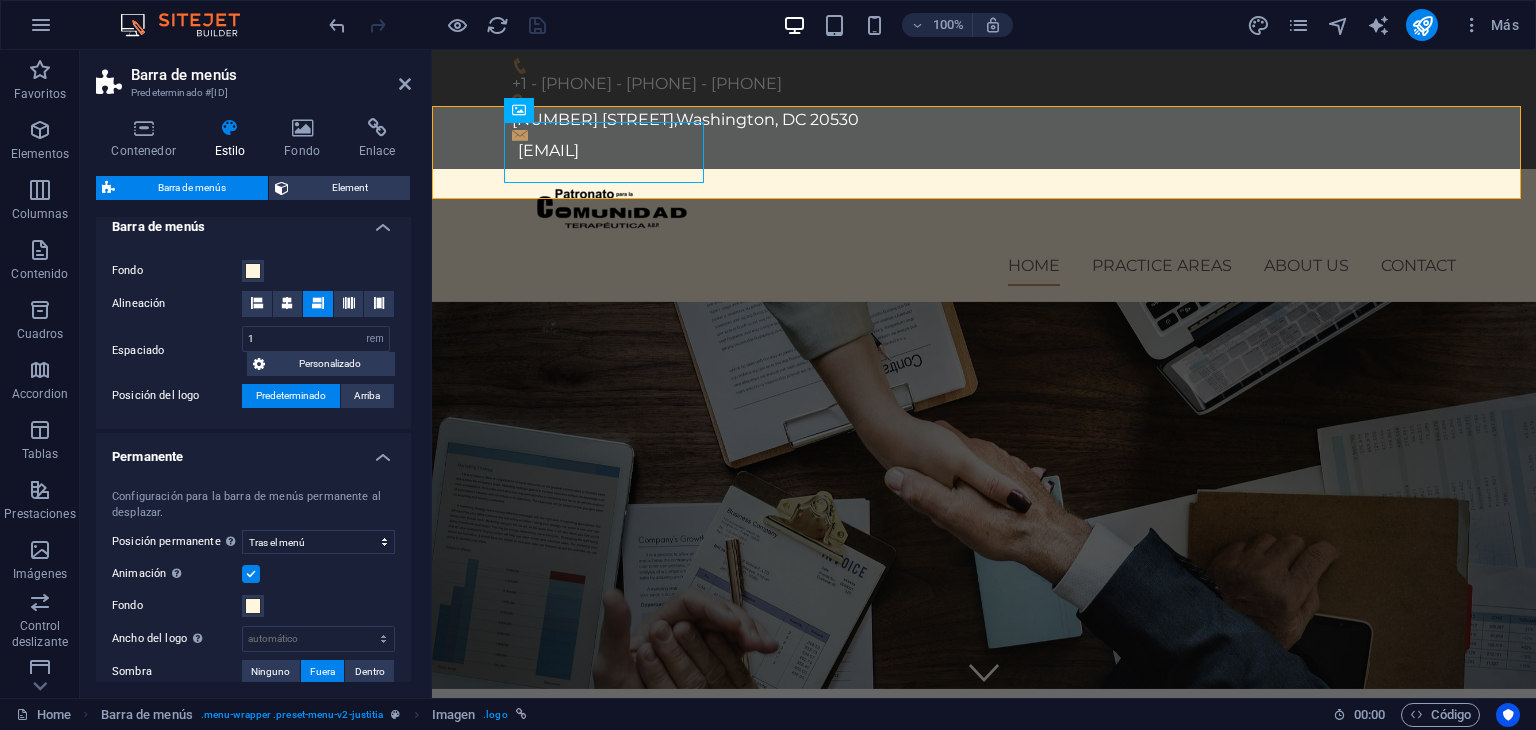 scroll, scrollTop: 344, scrollLeft: 0, axis: vertical 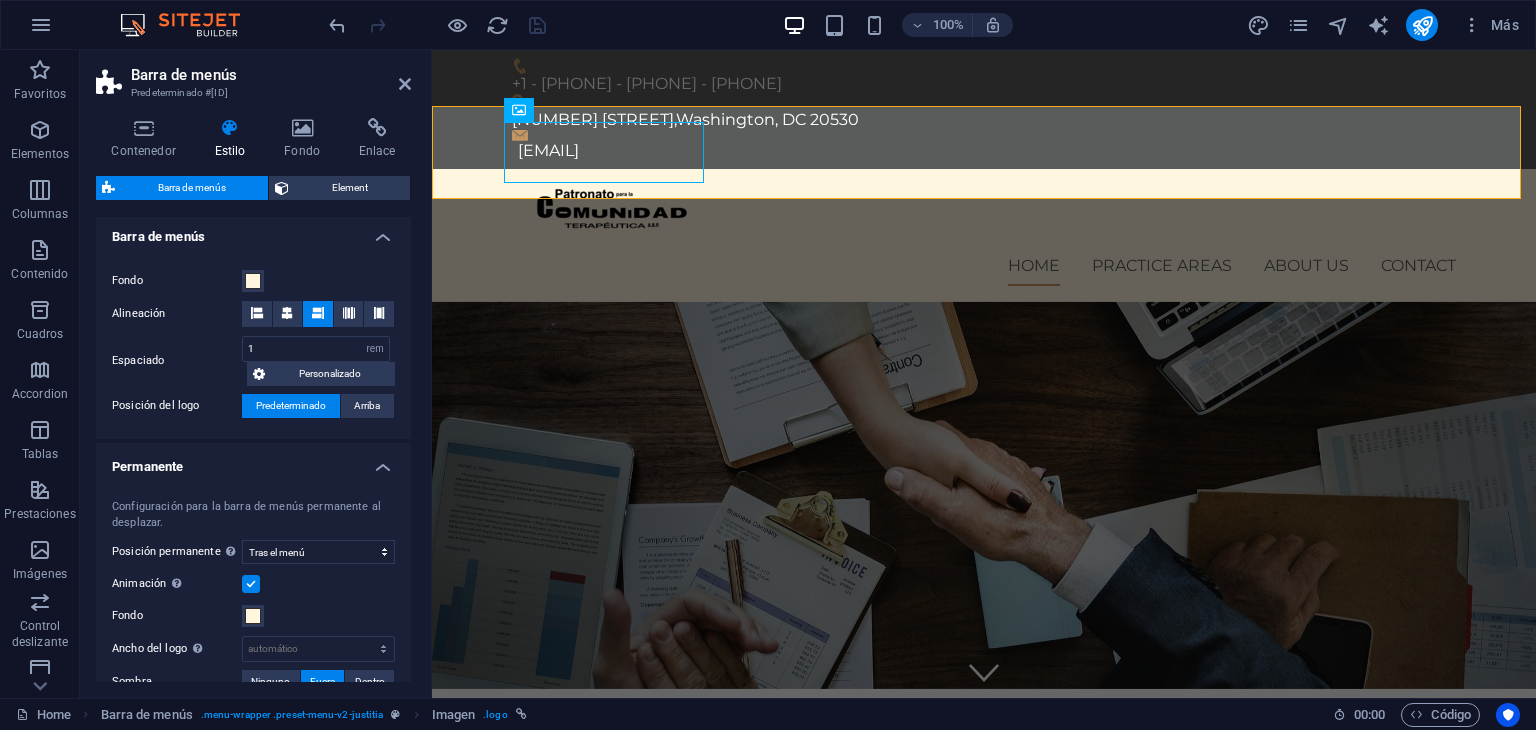 click on "Permanente" at bounding box center [253, 461] 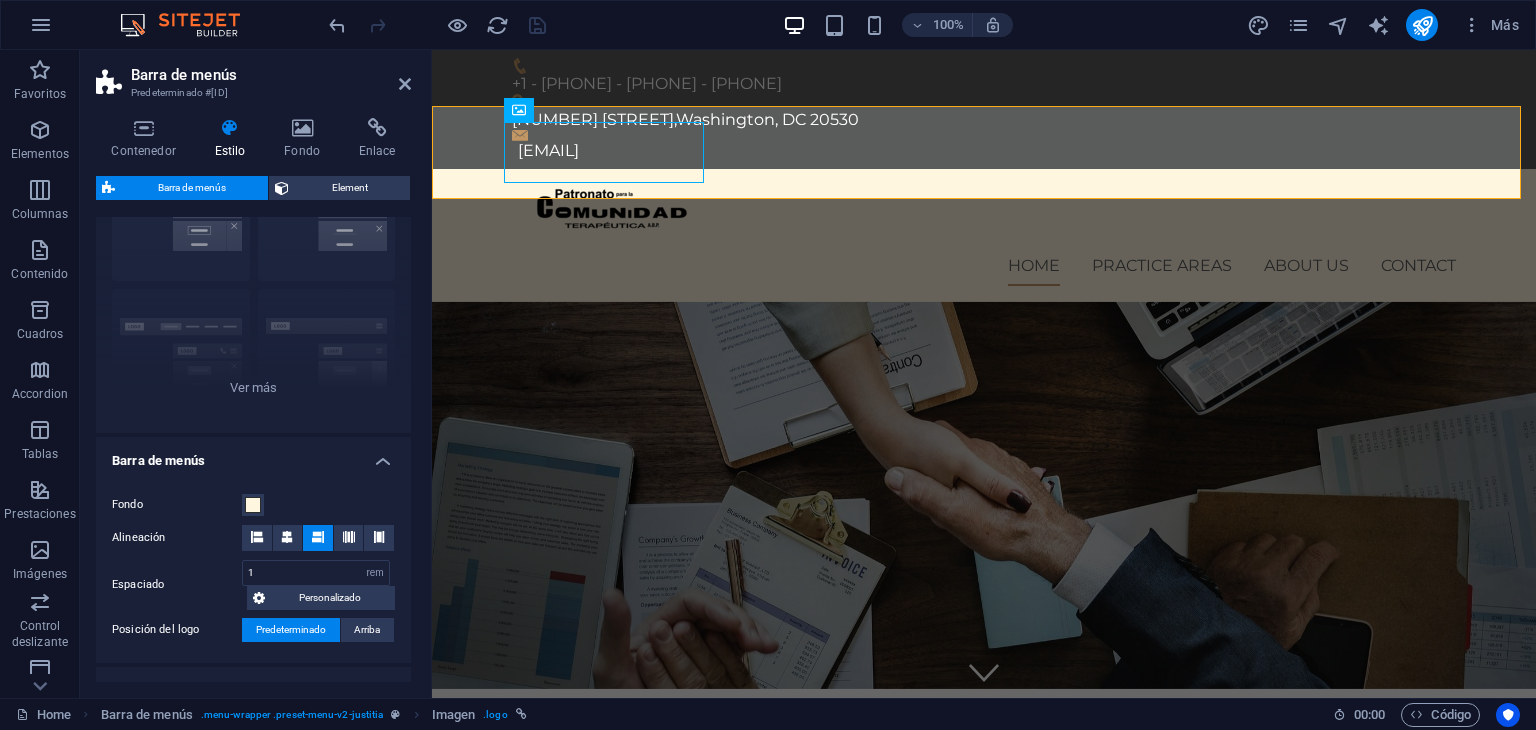 scroll, scrollTop: 120, scrollLeft: 0, axis: vertical 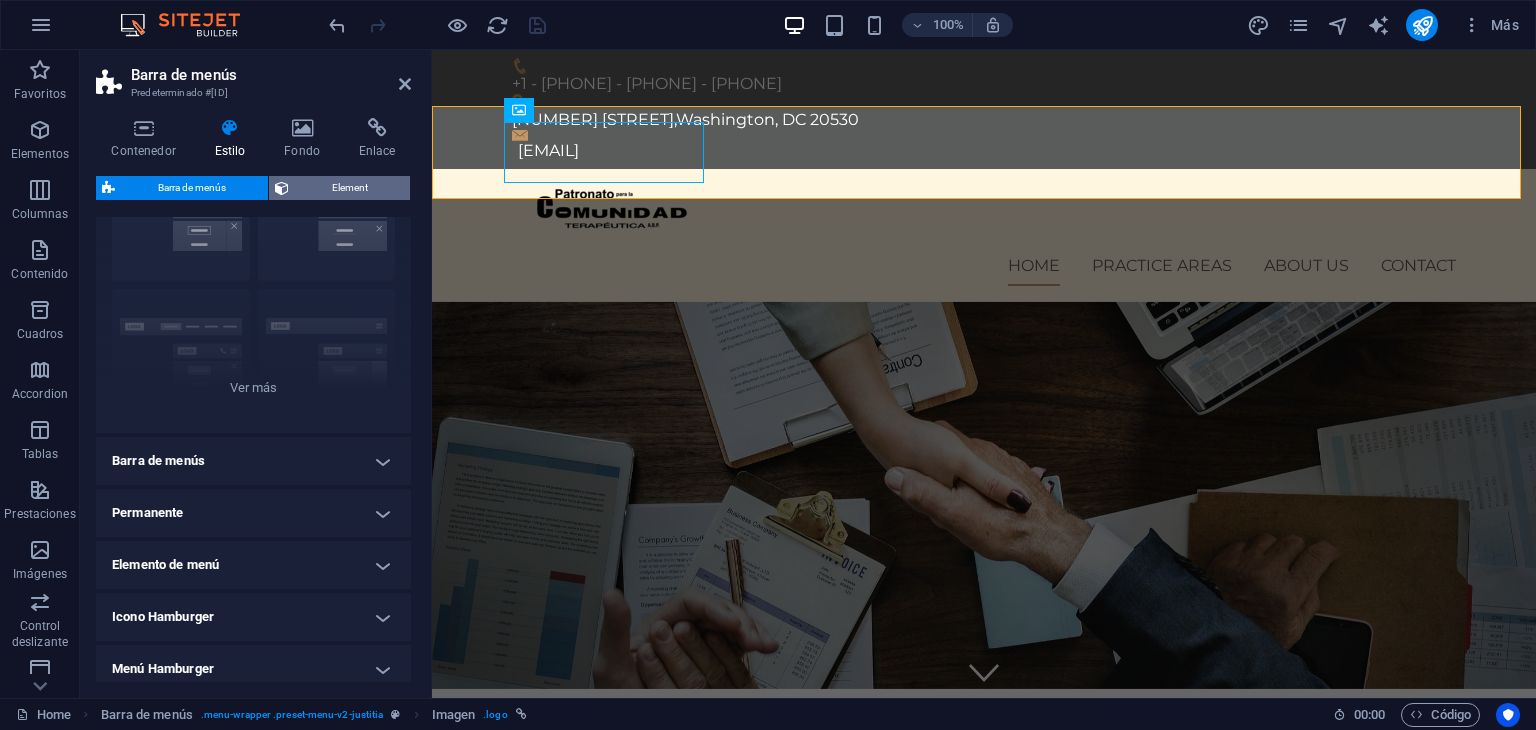 click on "Element" at bounding box center [349, 188] 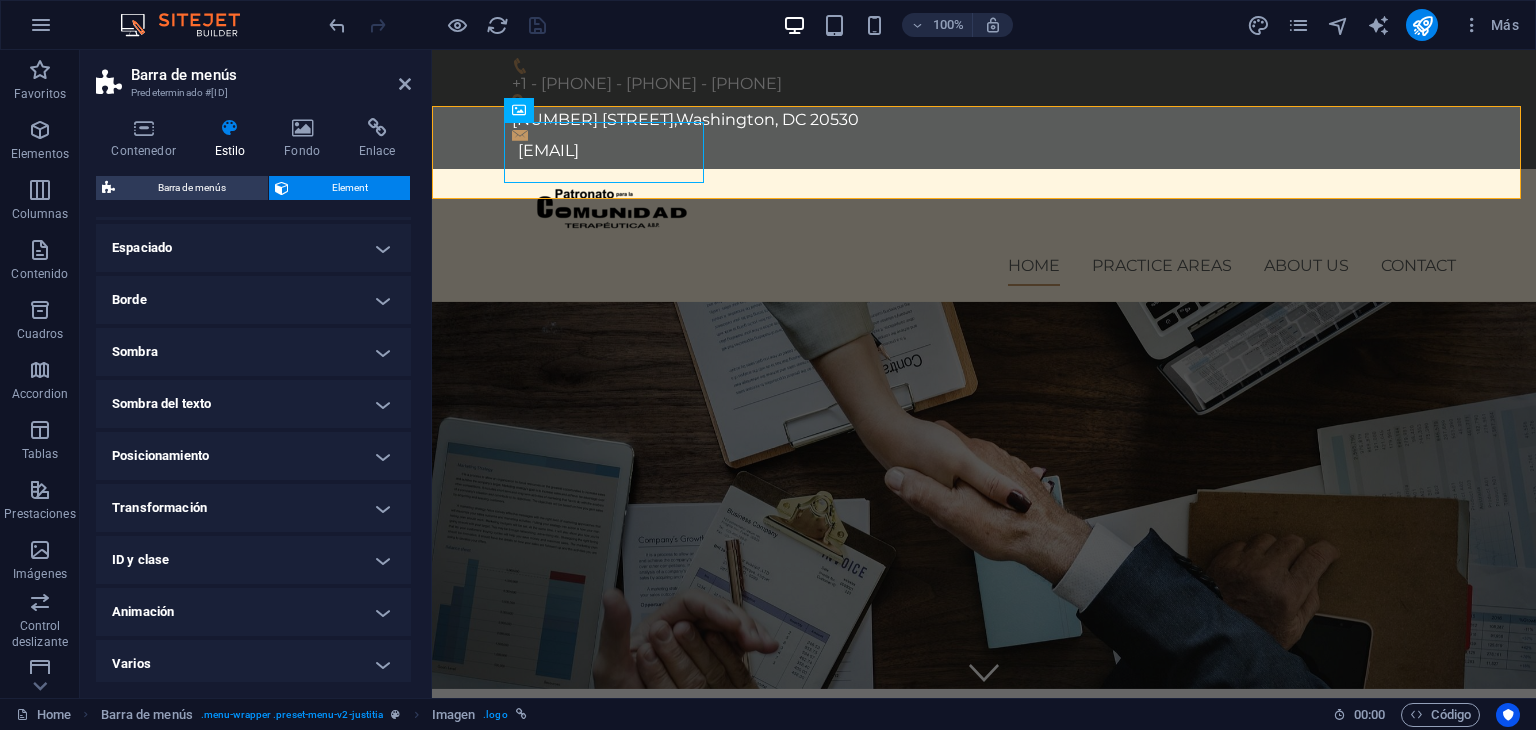scroll, scrollTop: 166, scrollLeft: 0, axis: vertical 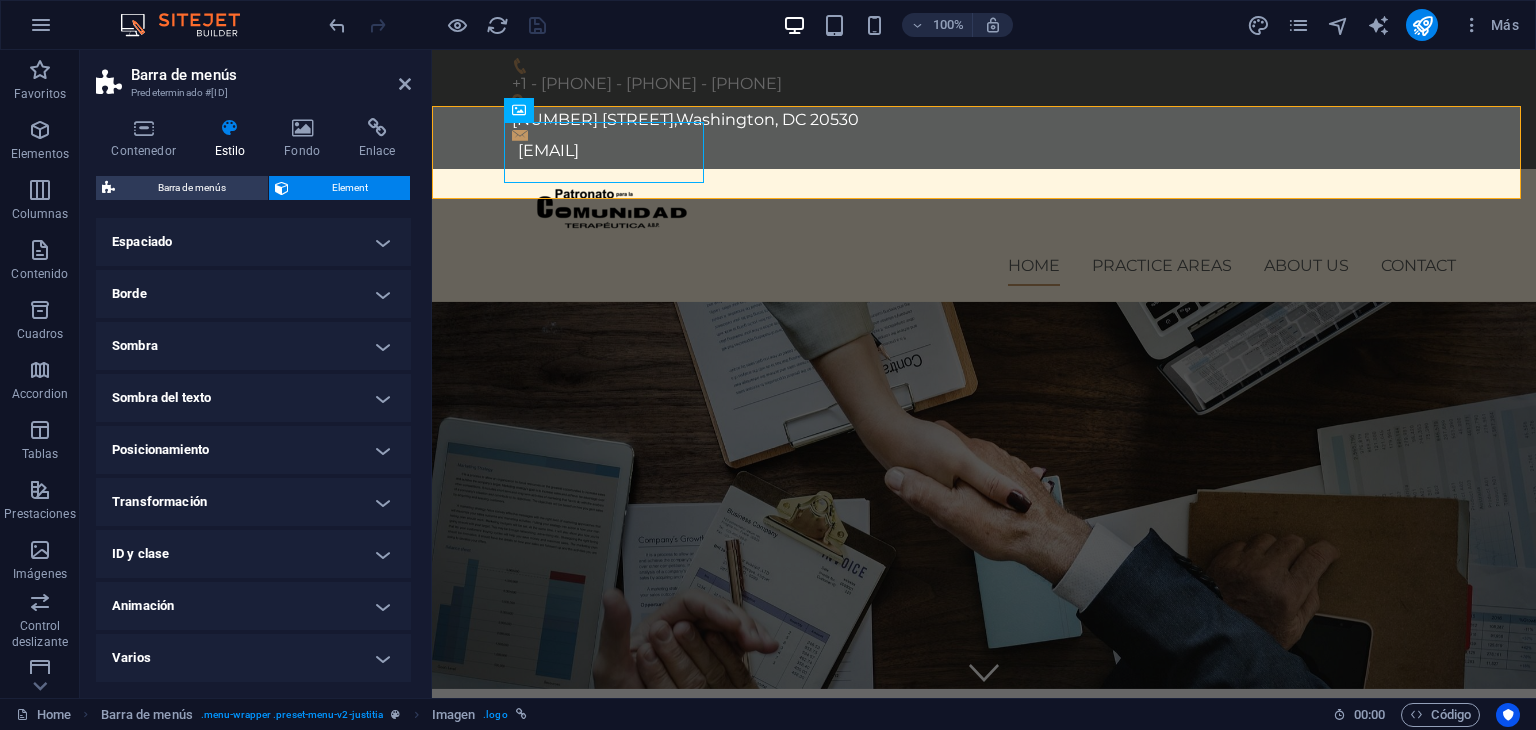 click on "Borde" at bounding box center [253, 294] 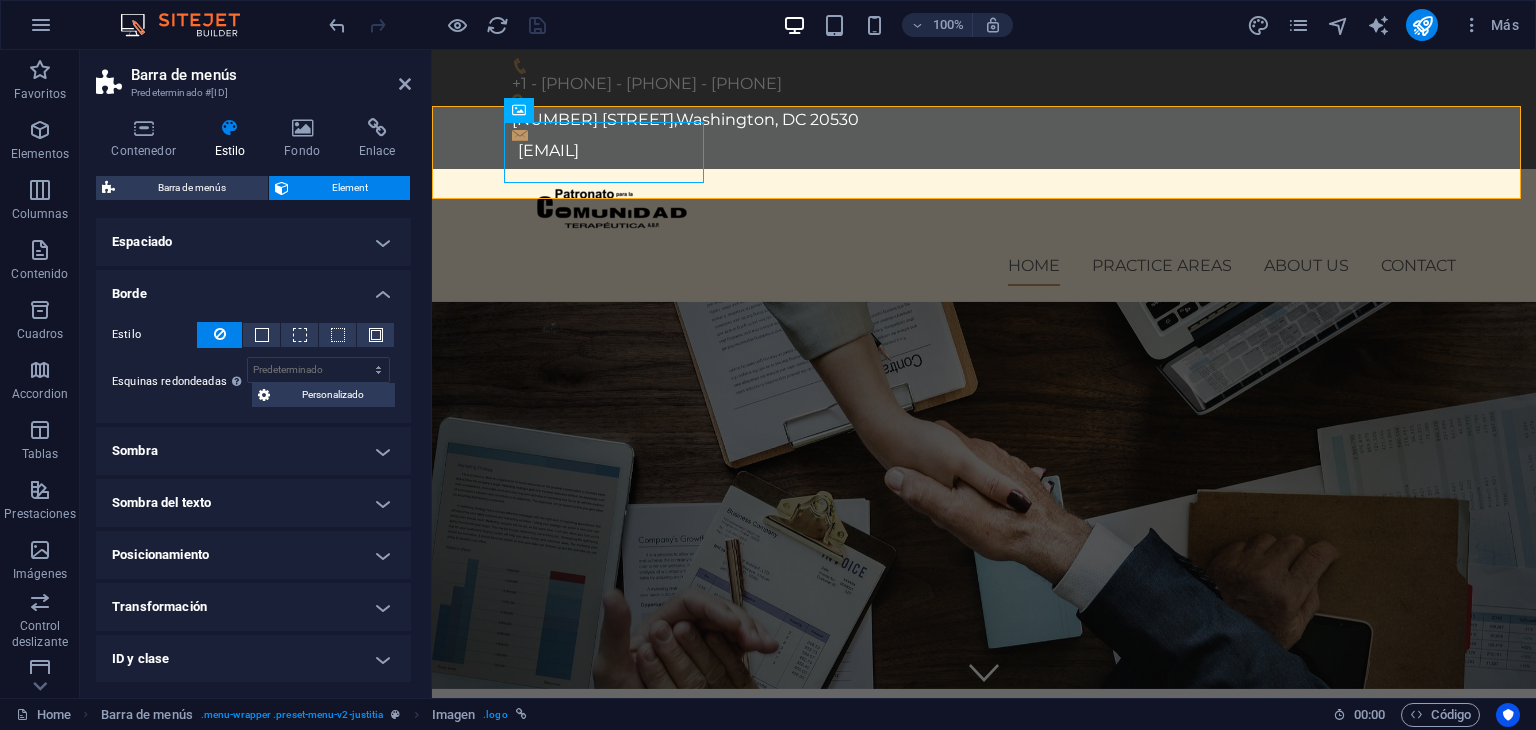 click on "Espaciado" at bounding box center [253, 242] 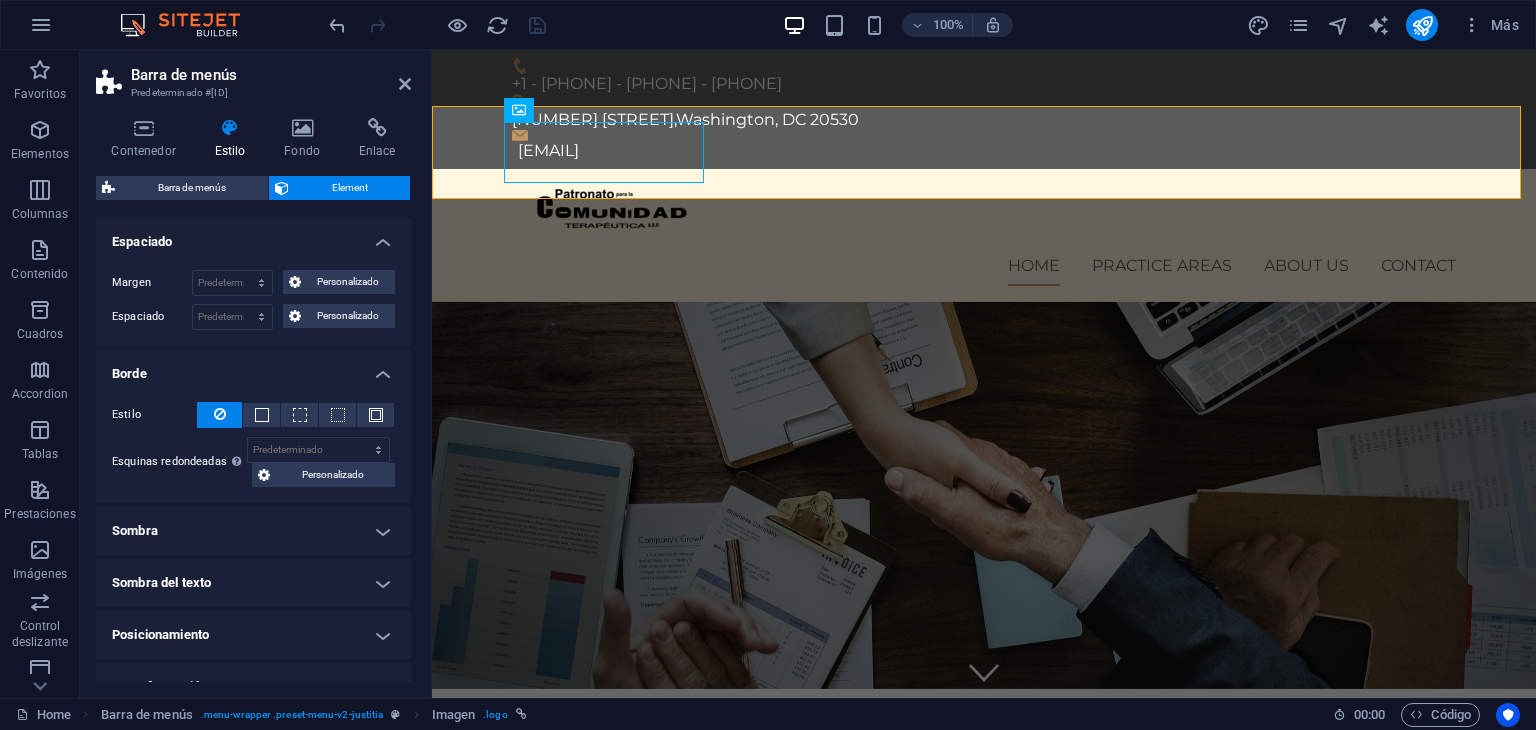 click on "Espaciado" at bounding box center [253, 236] 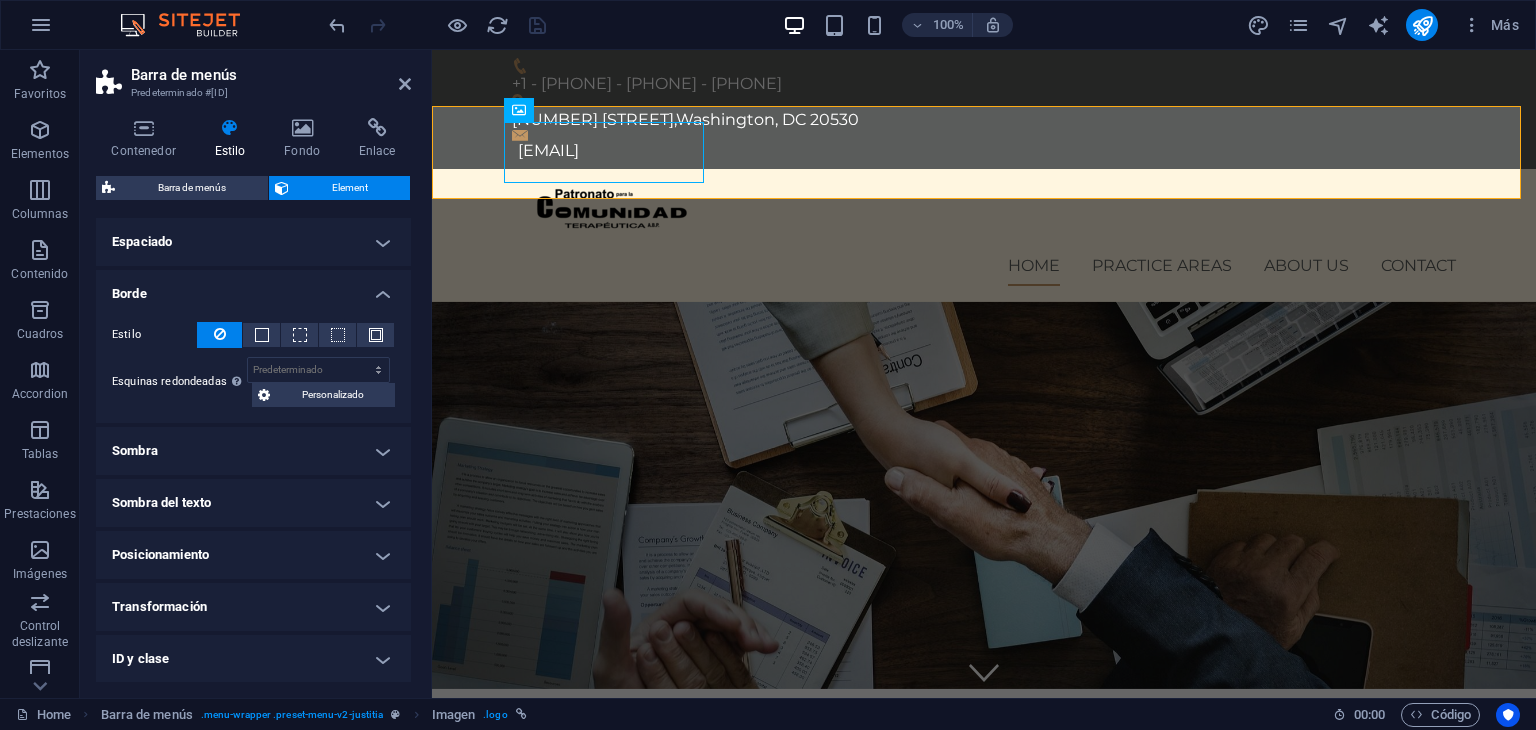 click on "Borde" at bounding box center [253, 288] 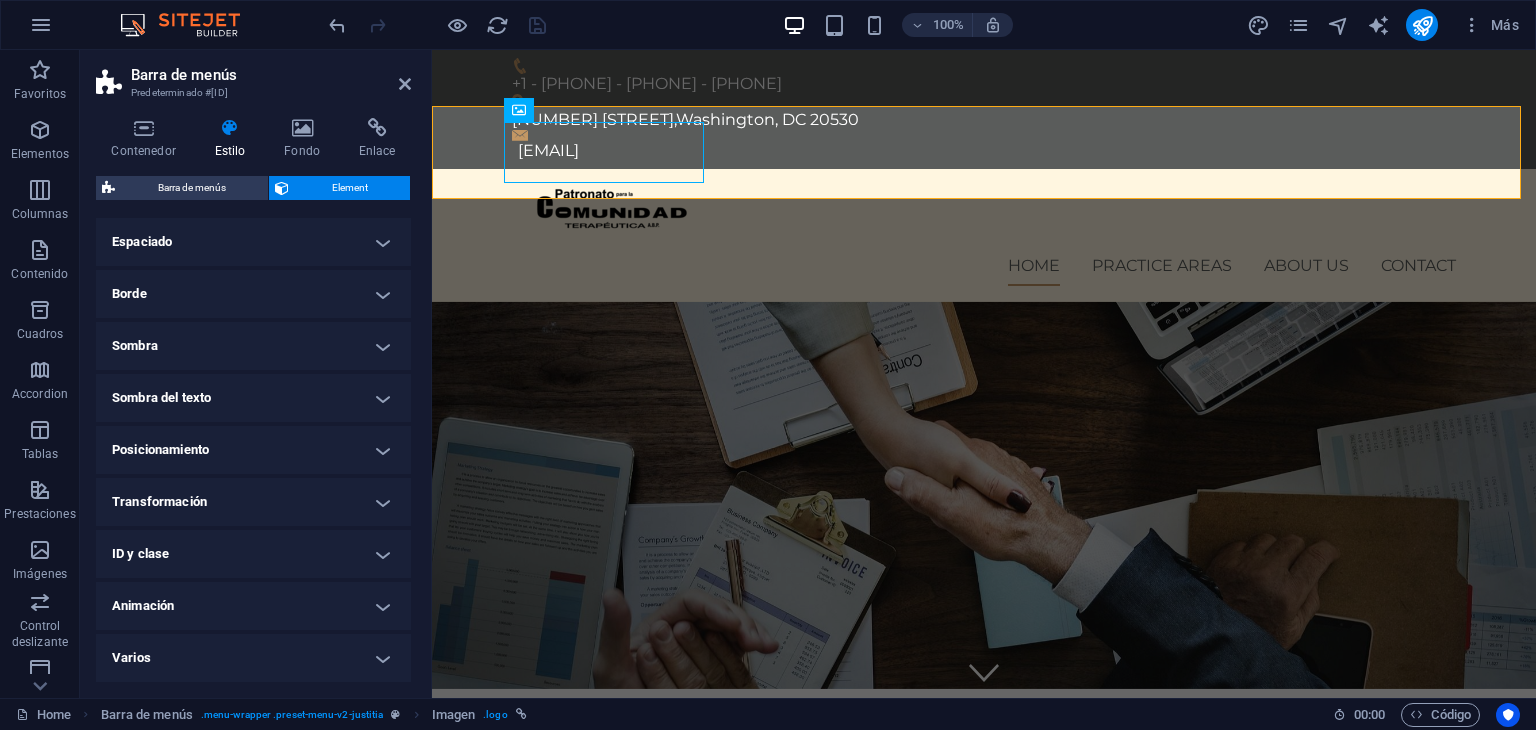 click on "Sombra" at bounding box center (253, 346) 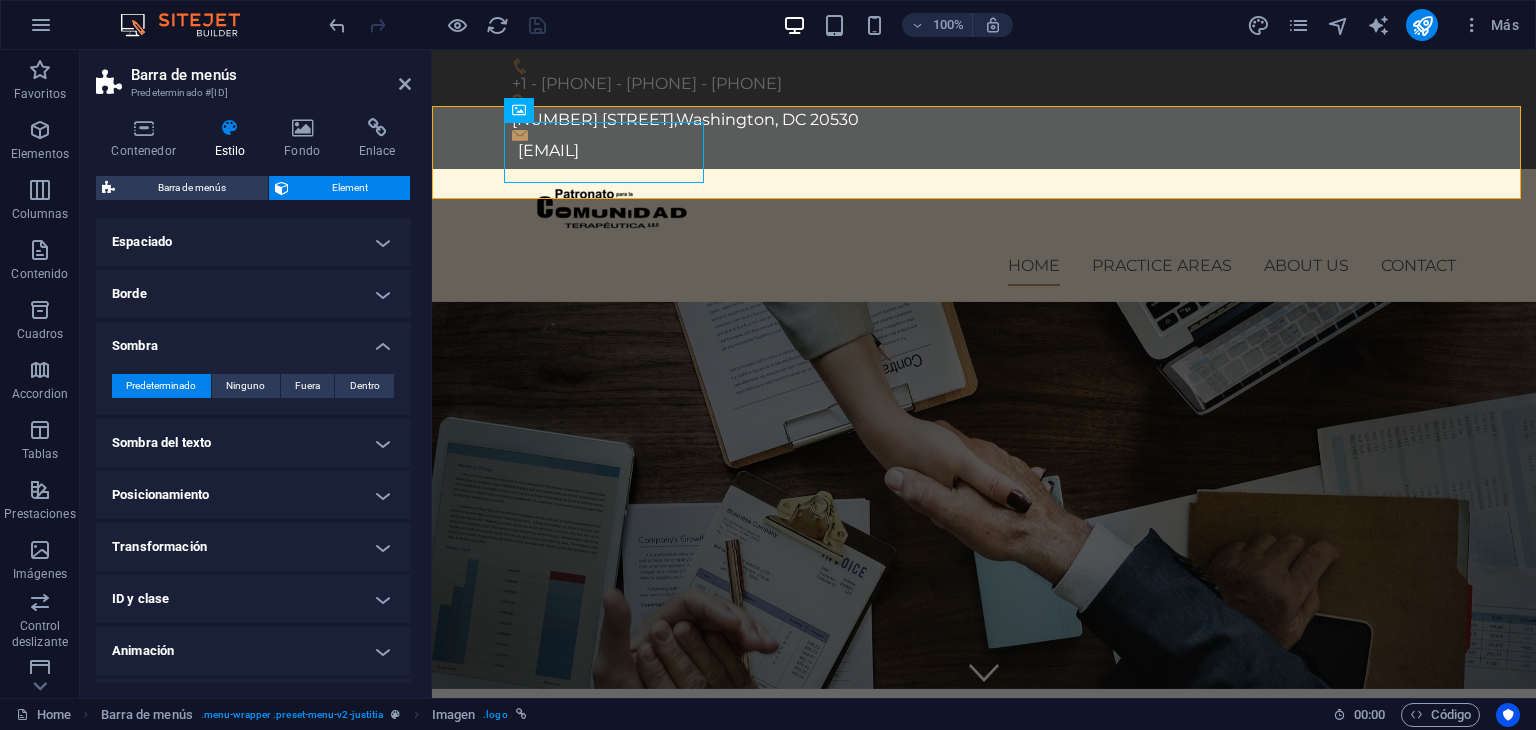 click on "Sombra" at bounding box center [253, 340] 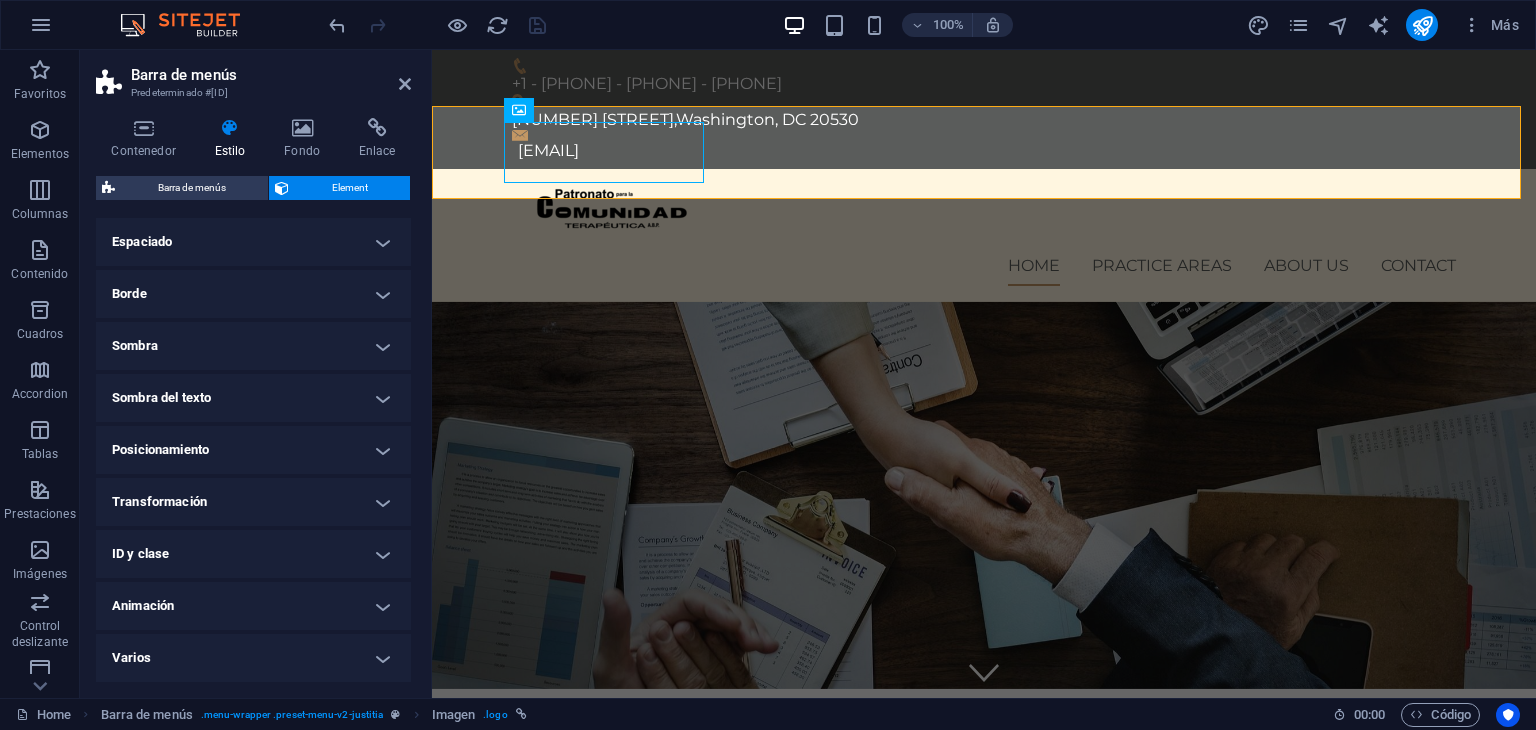 click on "Sombra del texto" at bounding box center [253, 398] 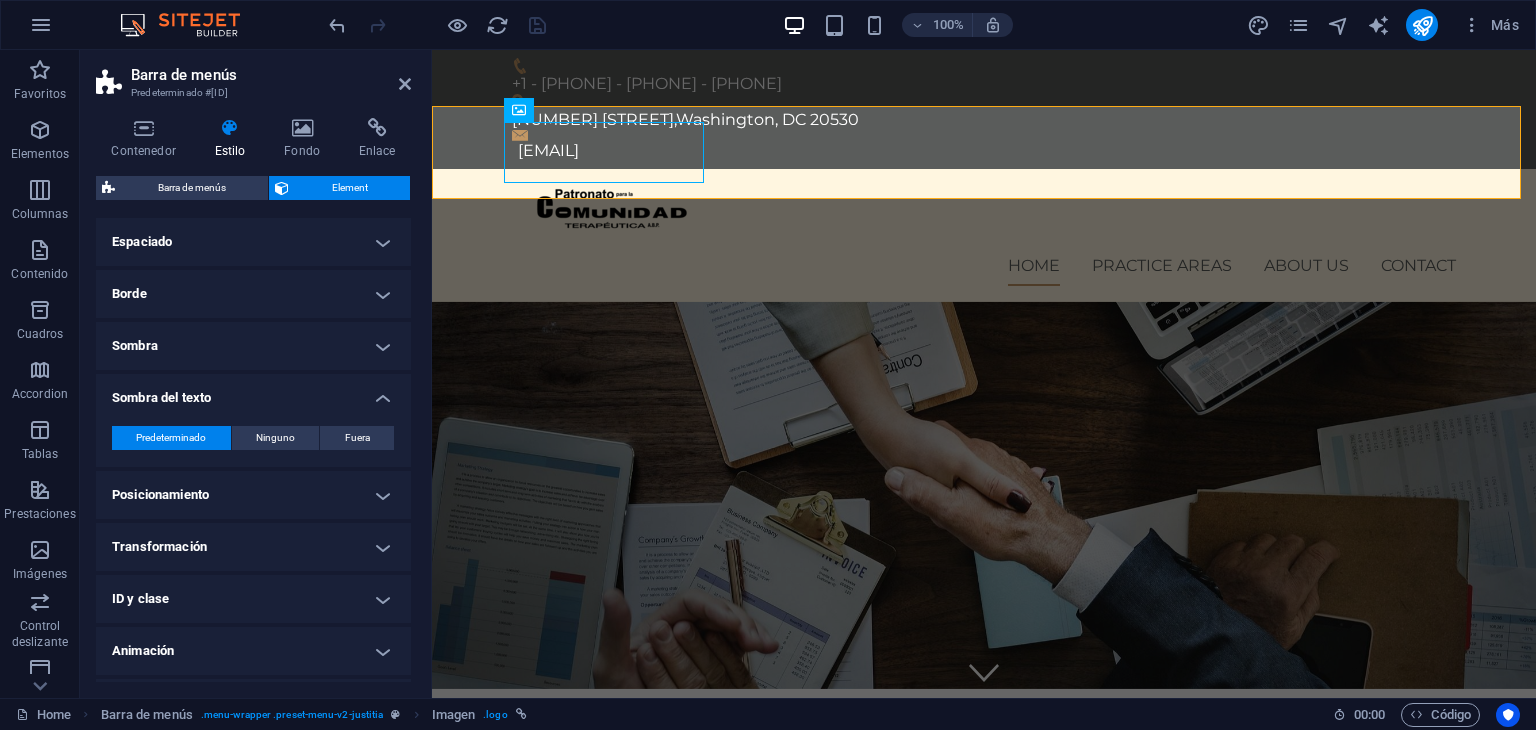 click on "Sombra del texto" at bounding box center [253, 392] 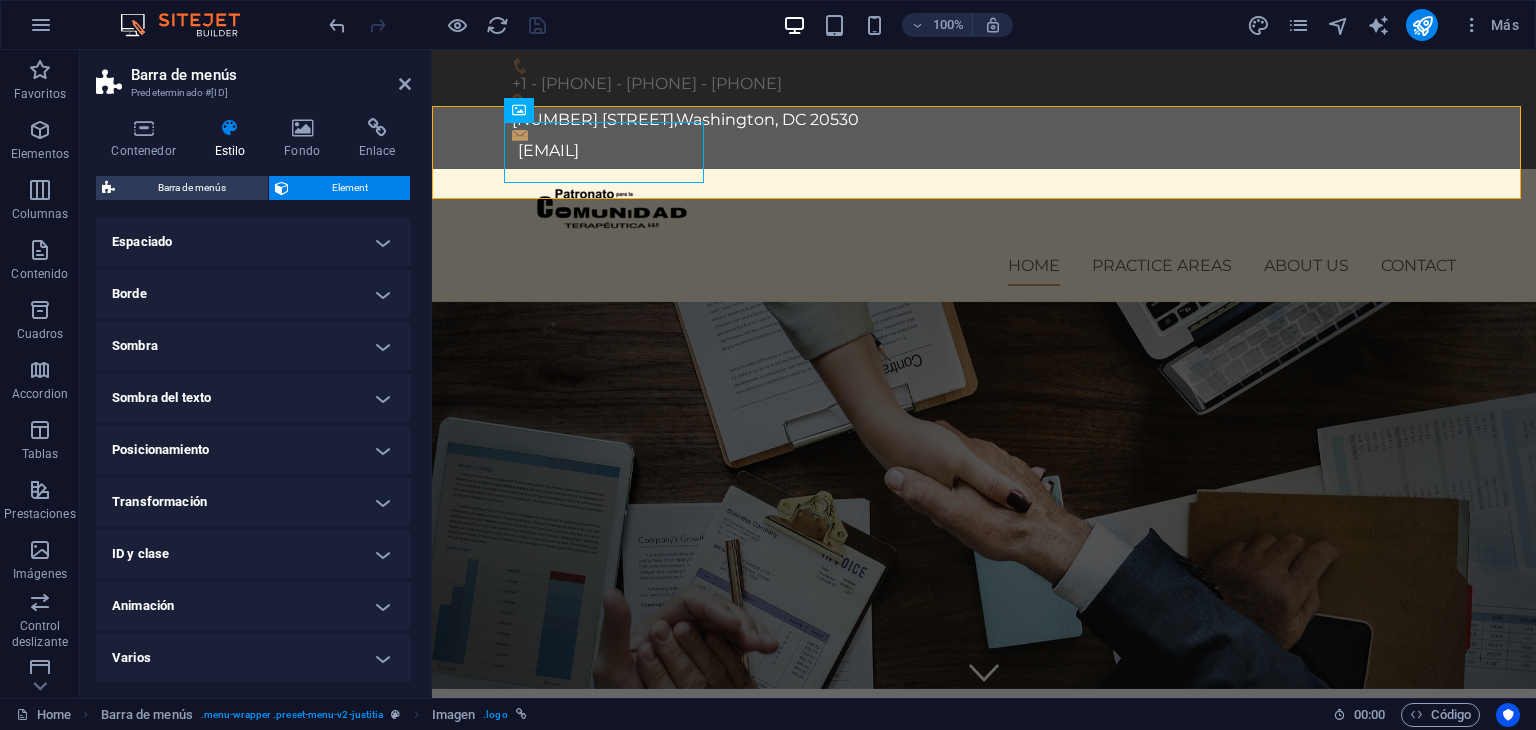 click on "Posicionamiento" at bounding box center [253, 450] 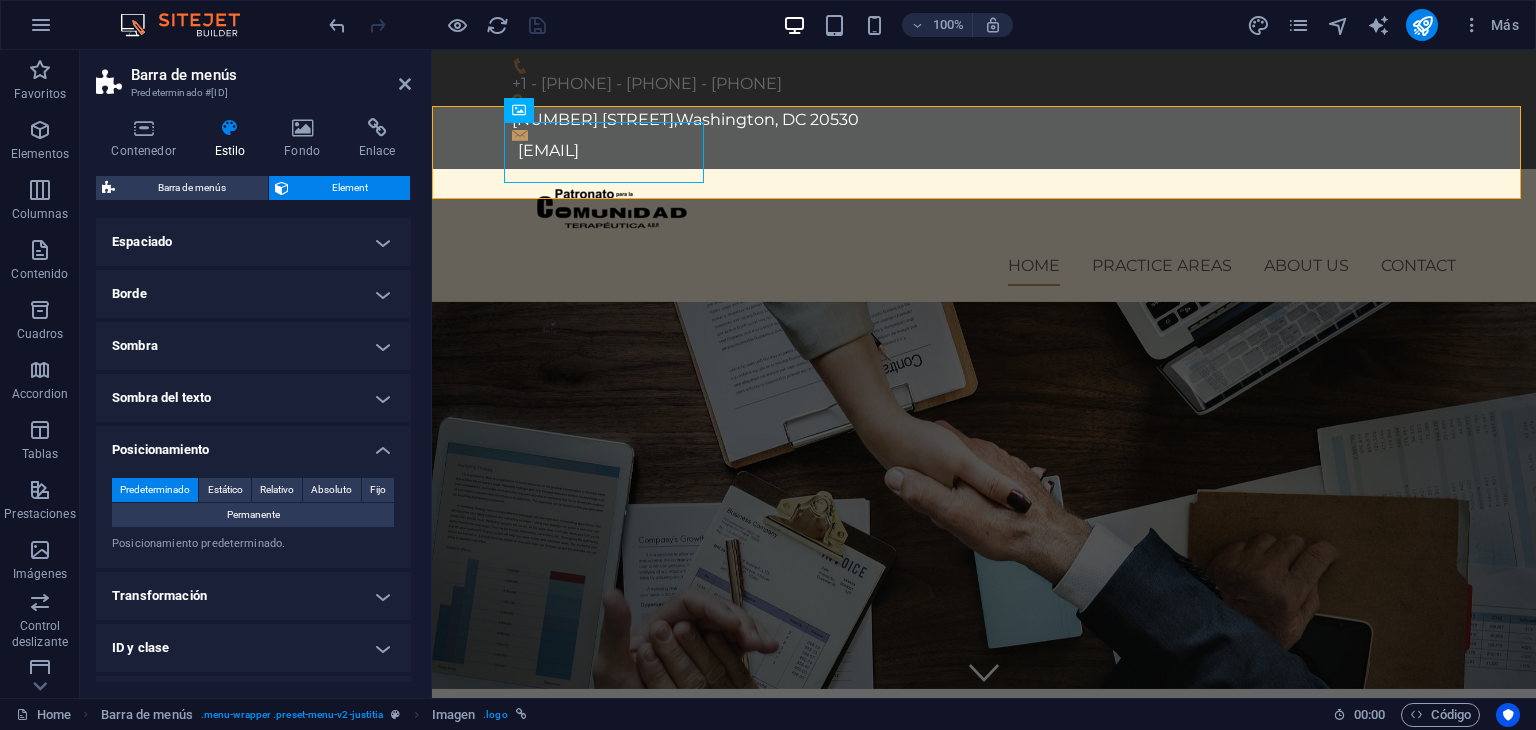 click on "Posicionamiento" at bounding box center [253, 444] 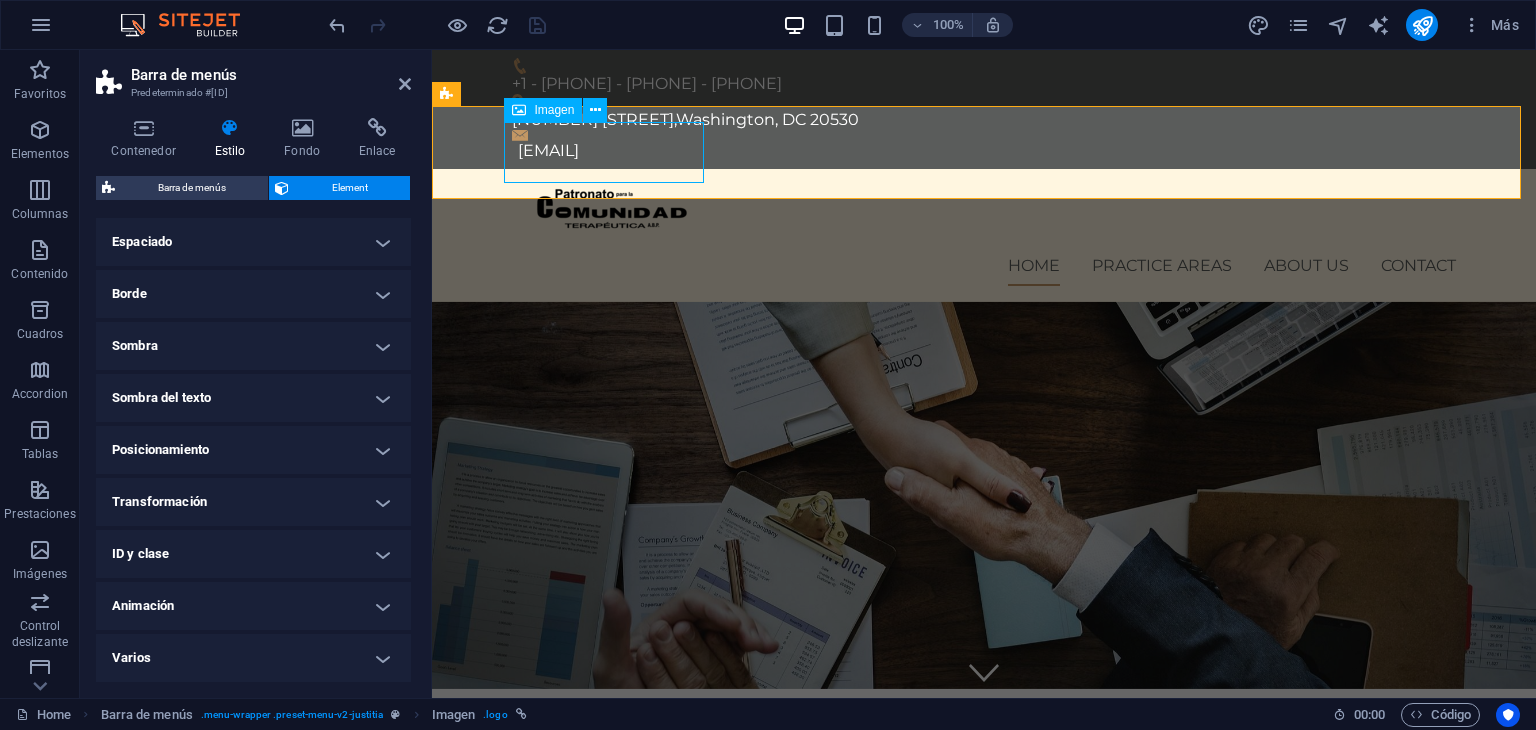 click on "Imagen" at bounding box center (562, 110) 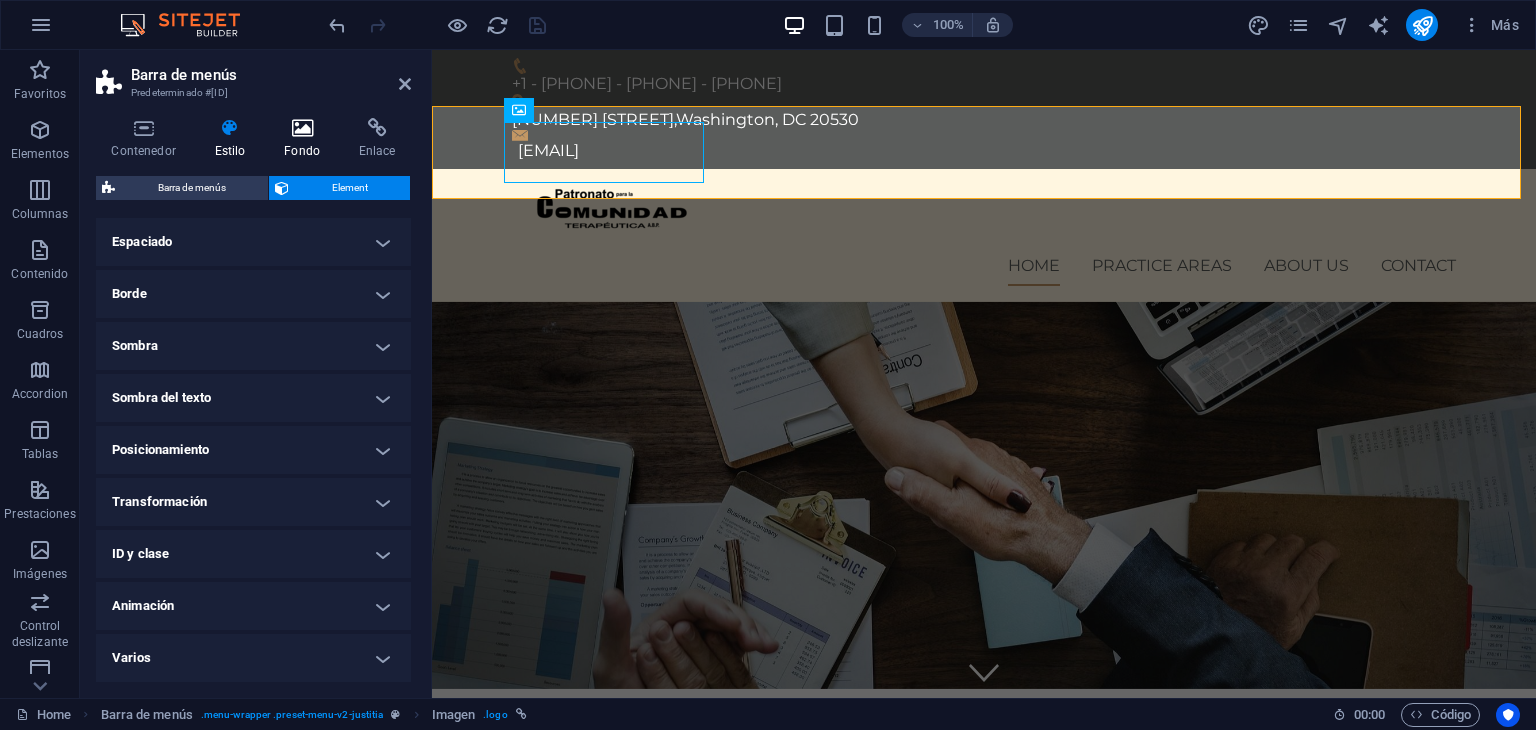 click at bounding box center (302, 128) 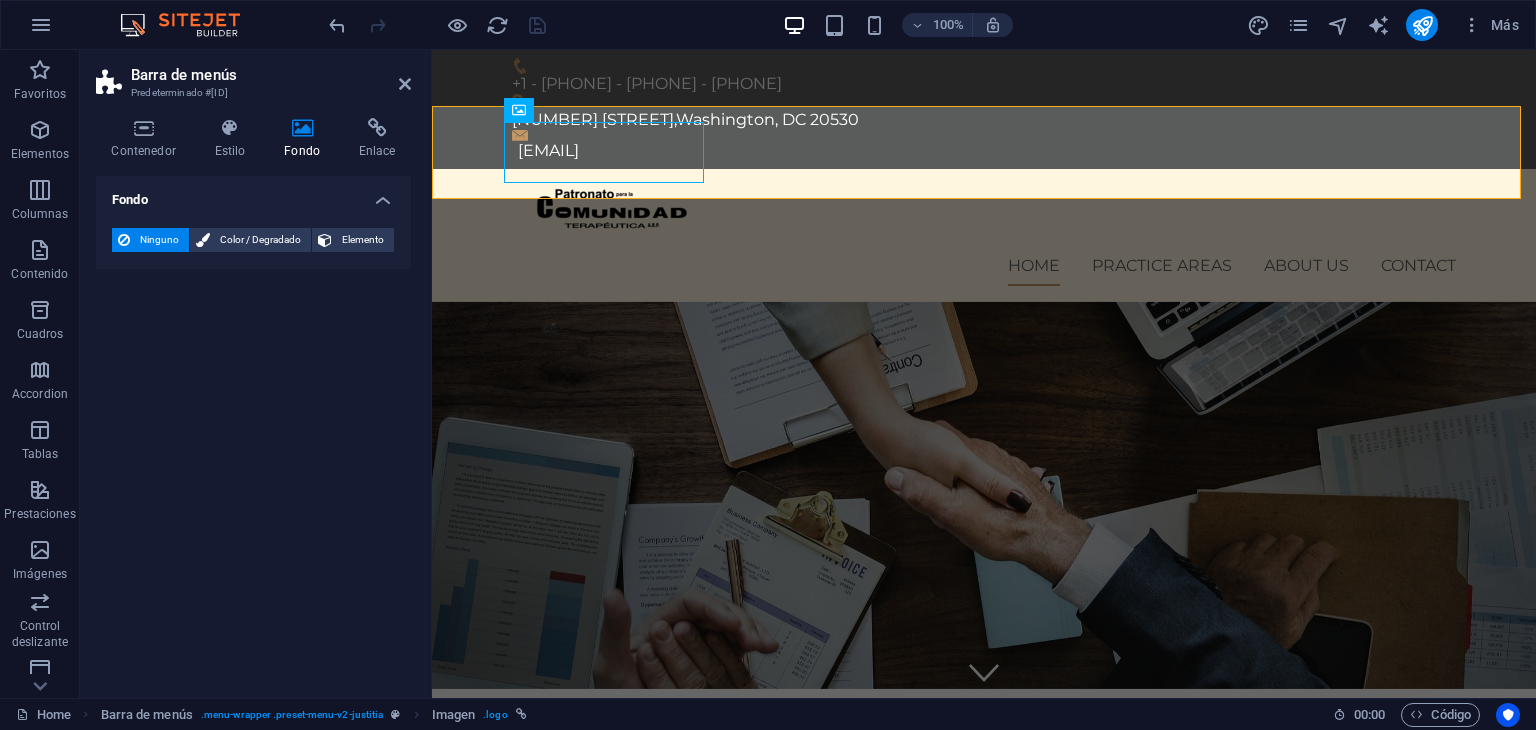 click on "Fondo" at bounding box center [253, 194] 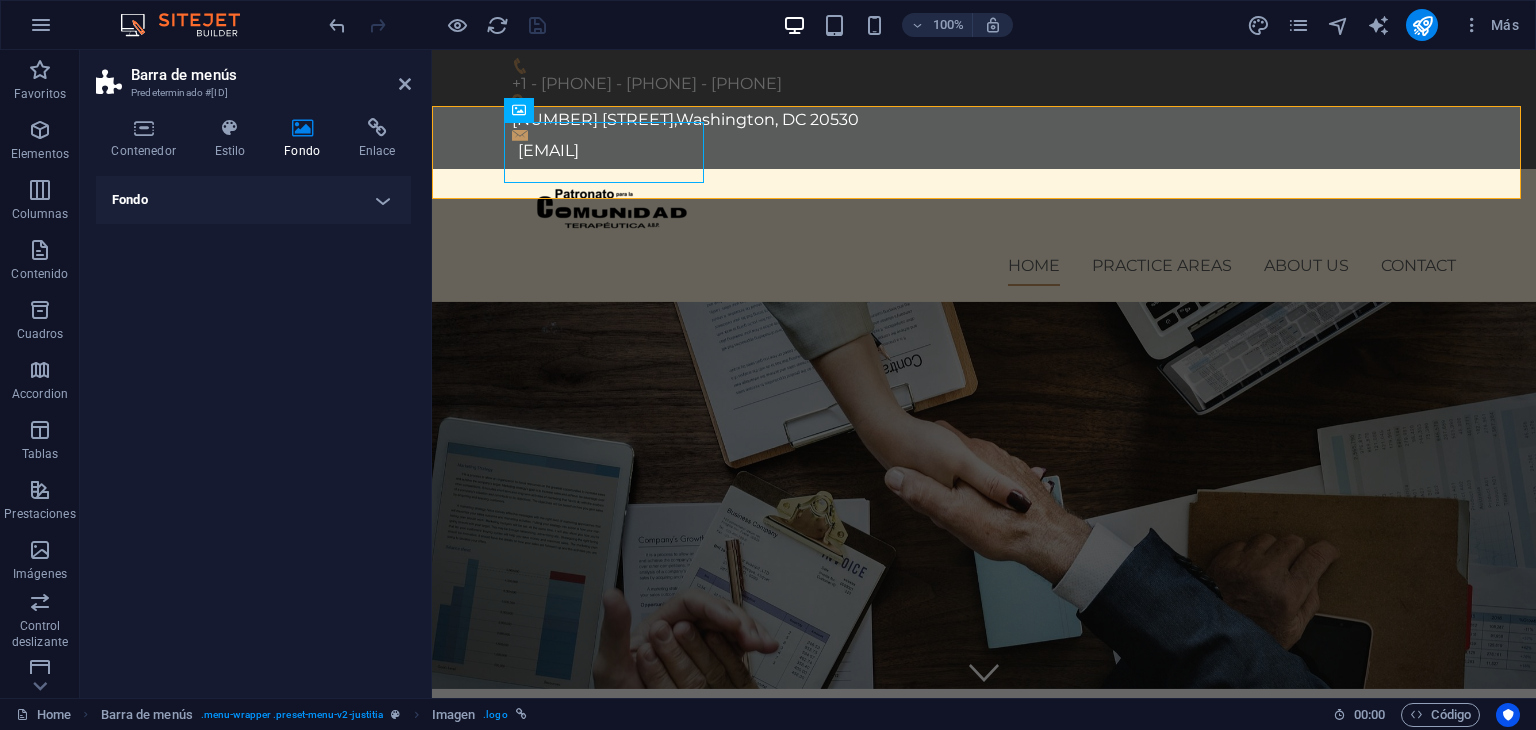 click at bounding box center (302, 128) 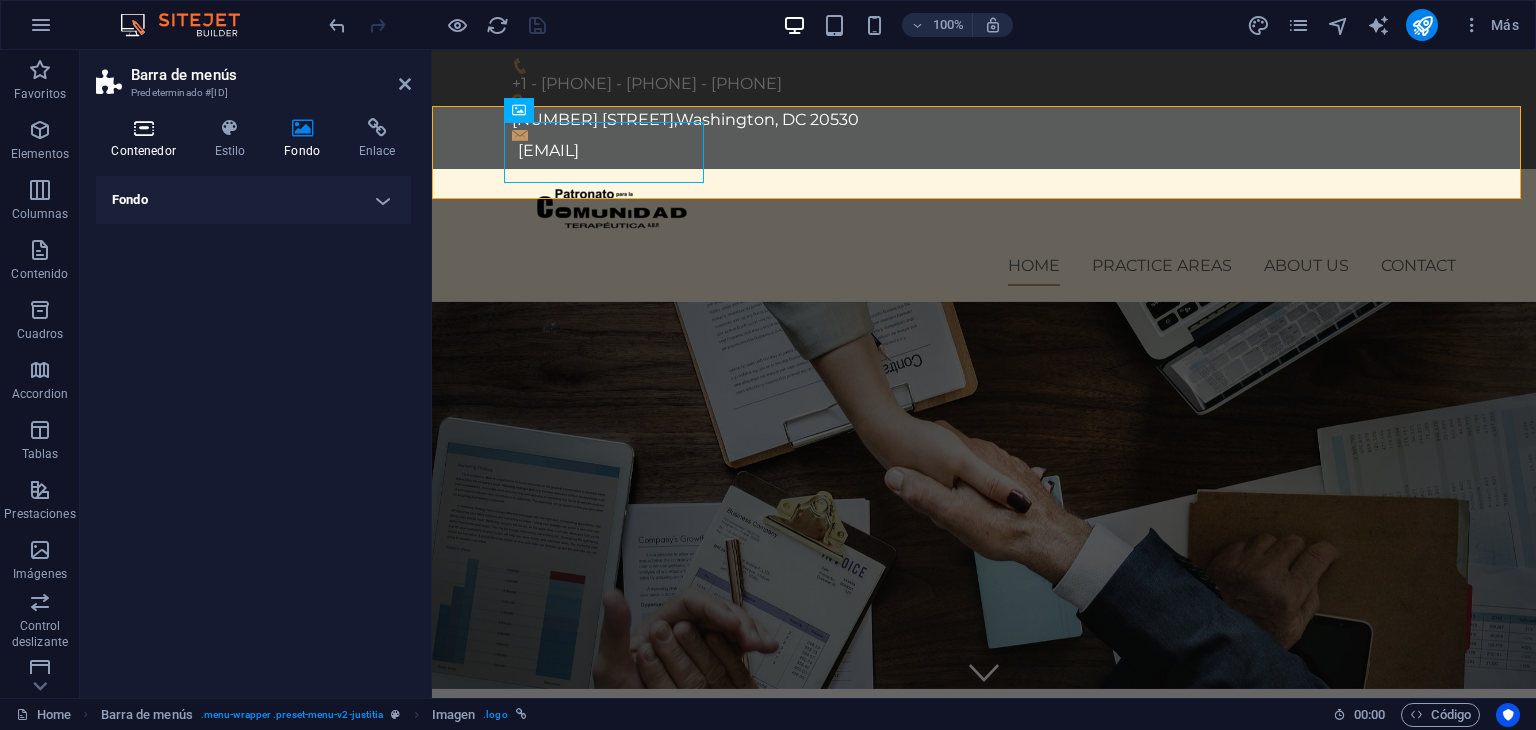 click at bounding box center (143, 128) 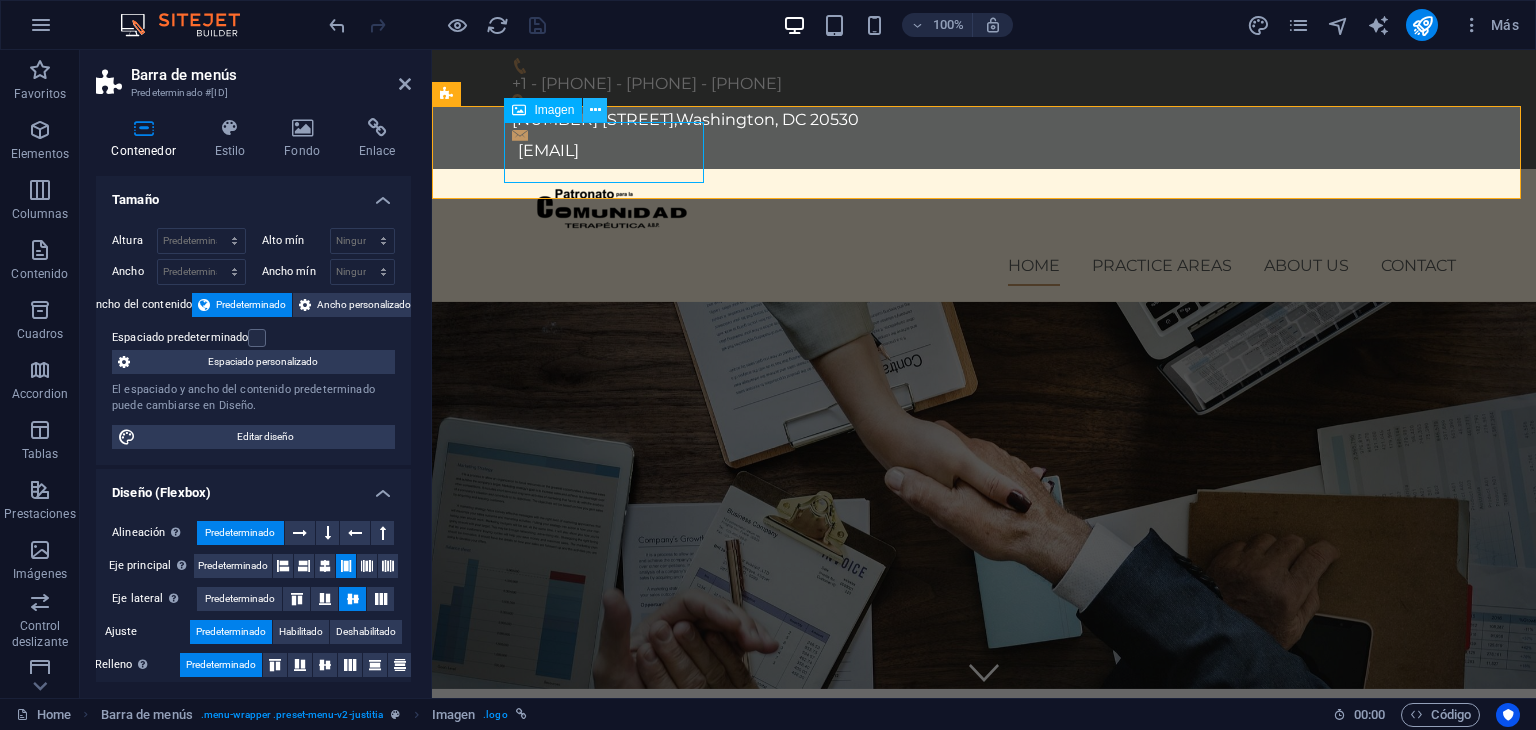 click at bounding box center [595, 110] 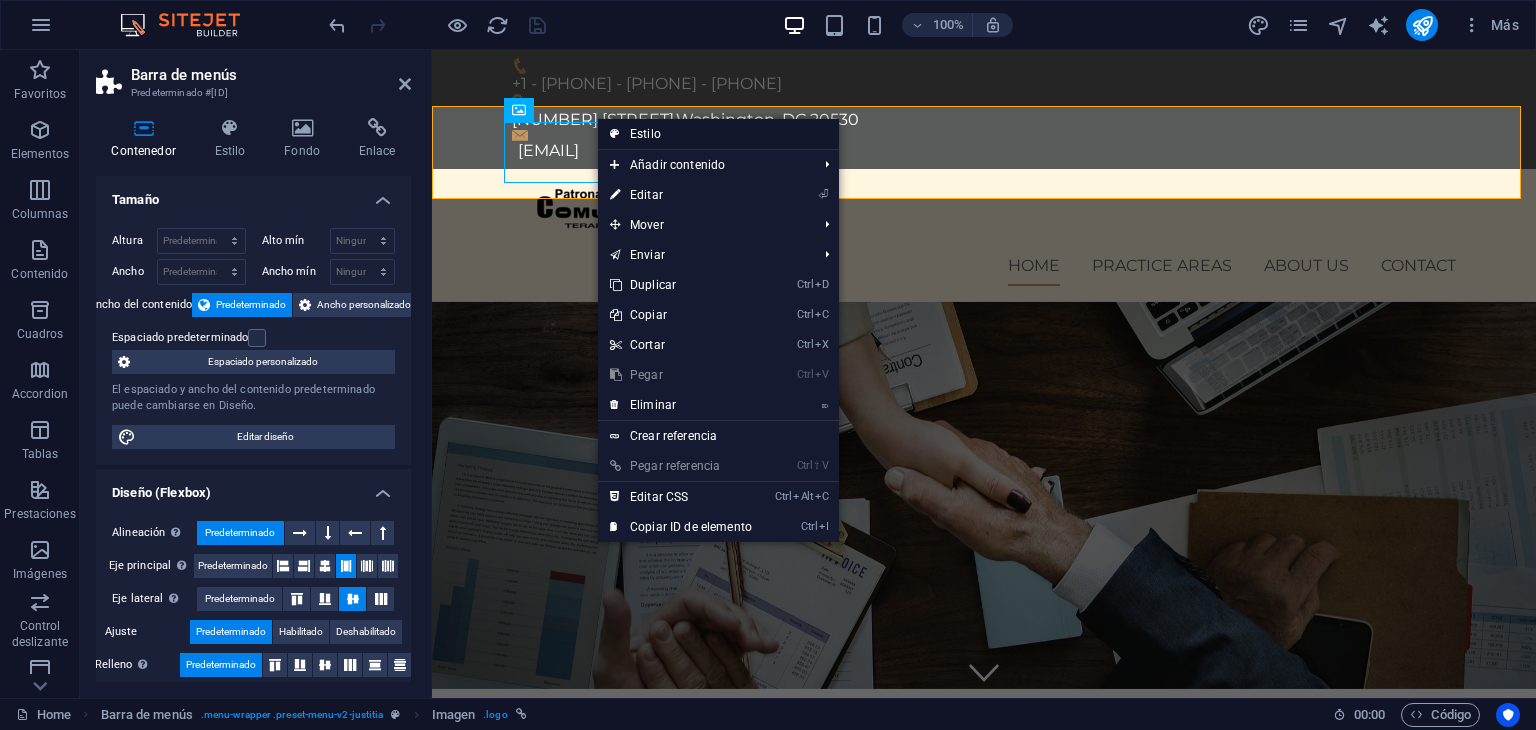click on "Estilo" at bounding box center [718, 134] 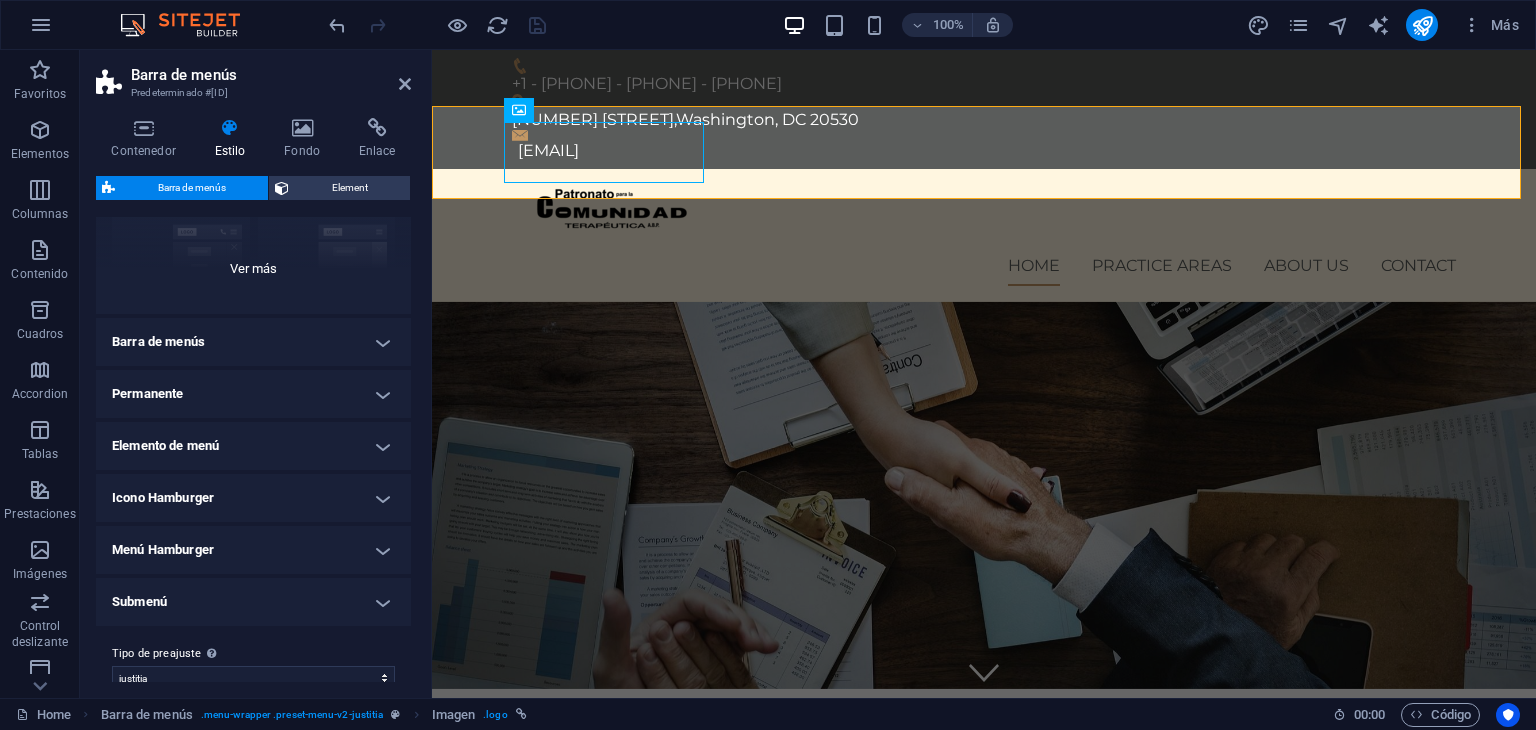 scroll, scrollTop: 263, scrollLeft: 0, axis: vertical 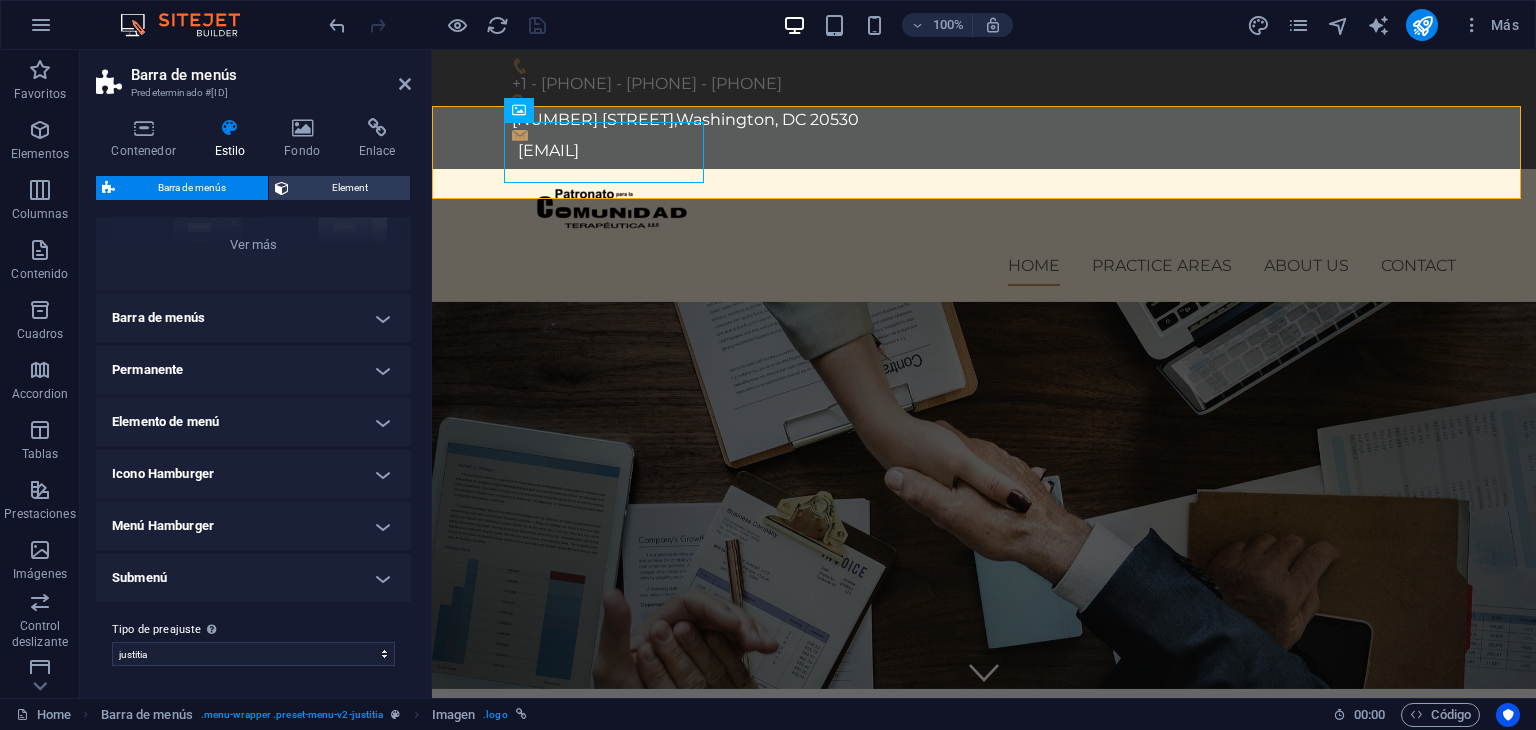 click on "Barra de menús" at bounding box center [253, 318] 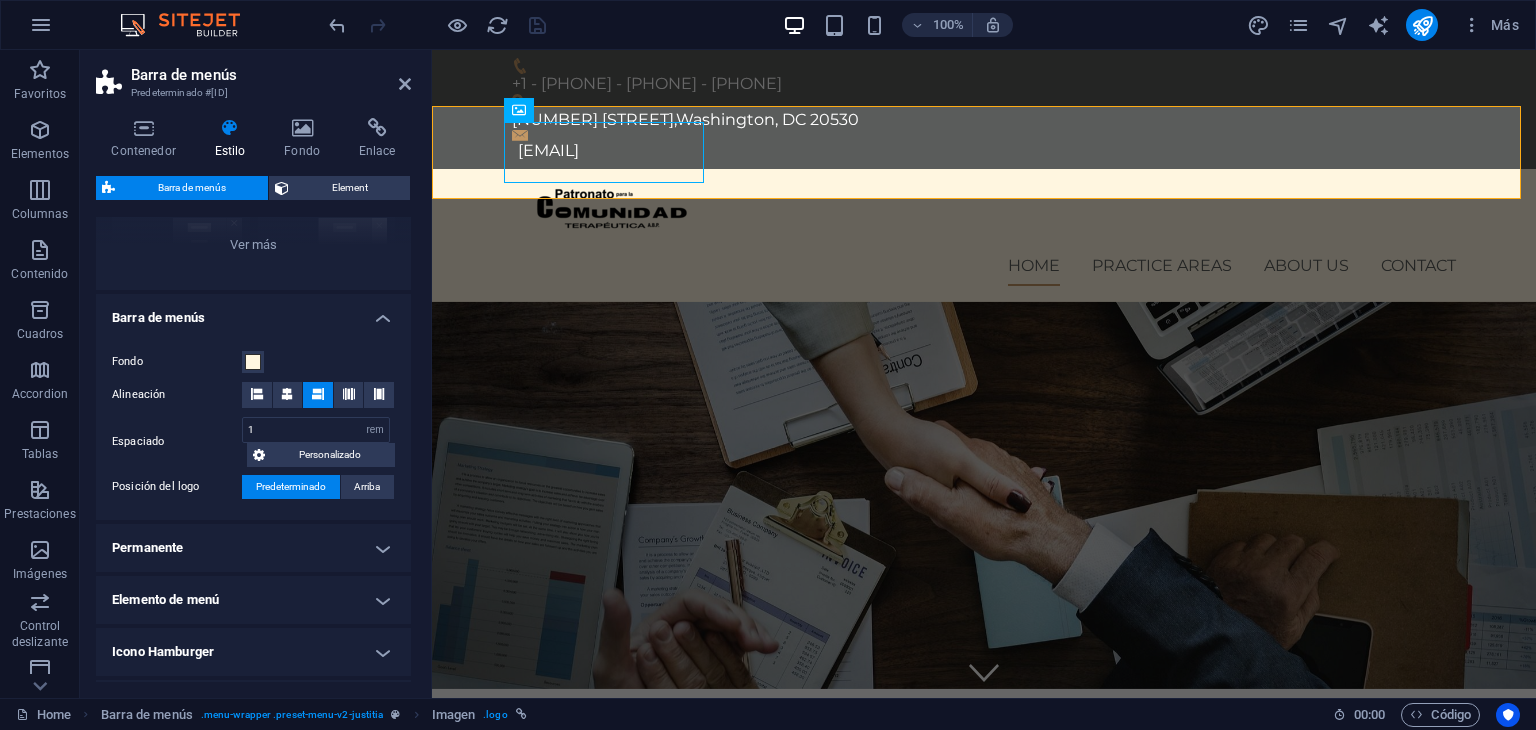 click on "Permanente" at bounding box center [253, 548] 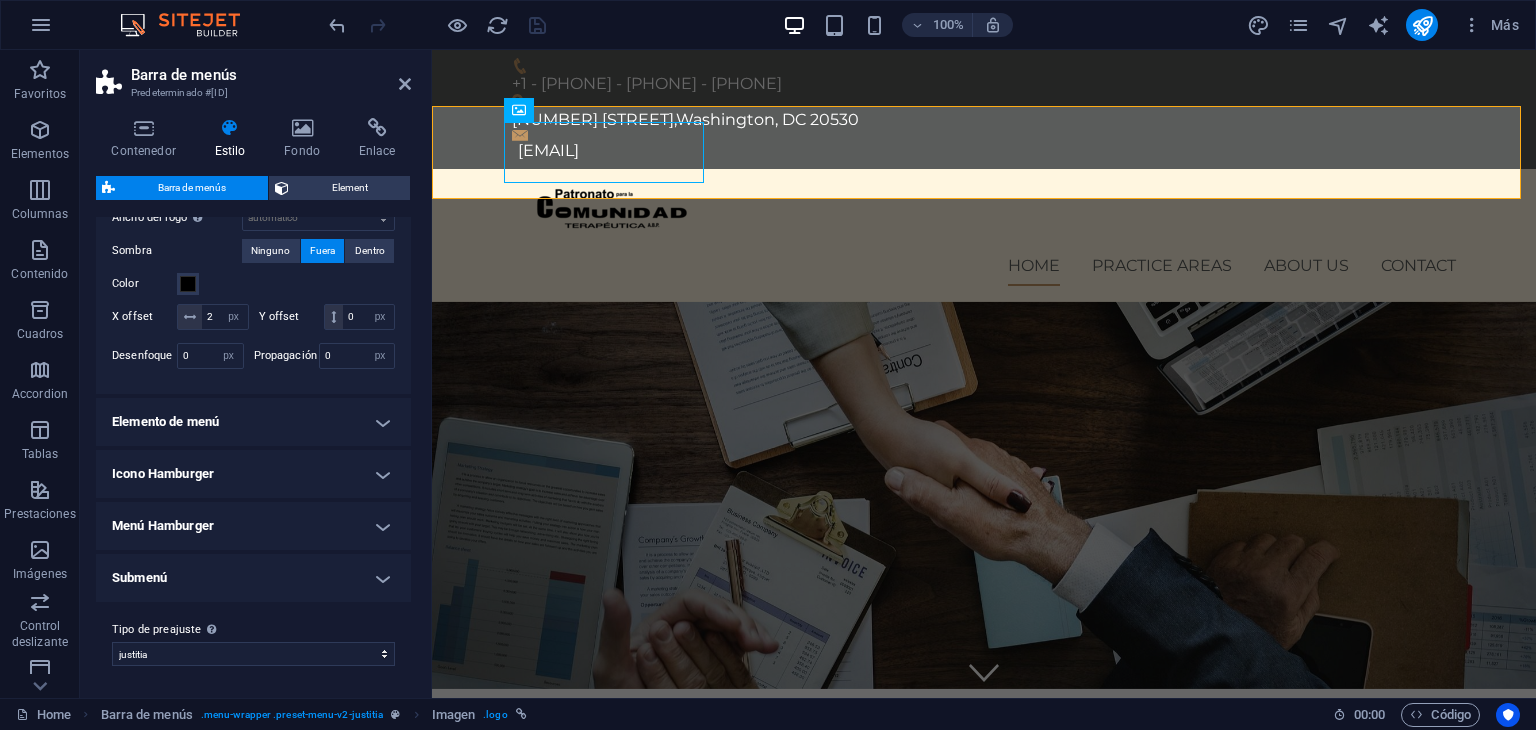 scroll, scrollTop: 797, scrollLeft: 0, axis: vertical 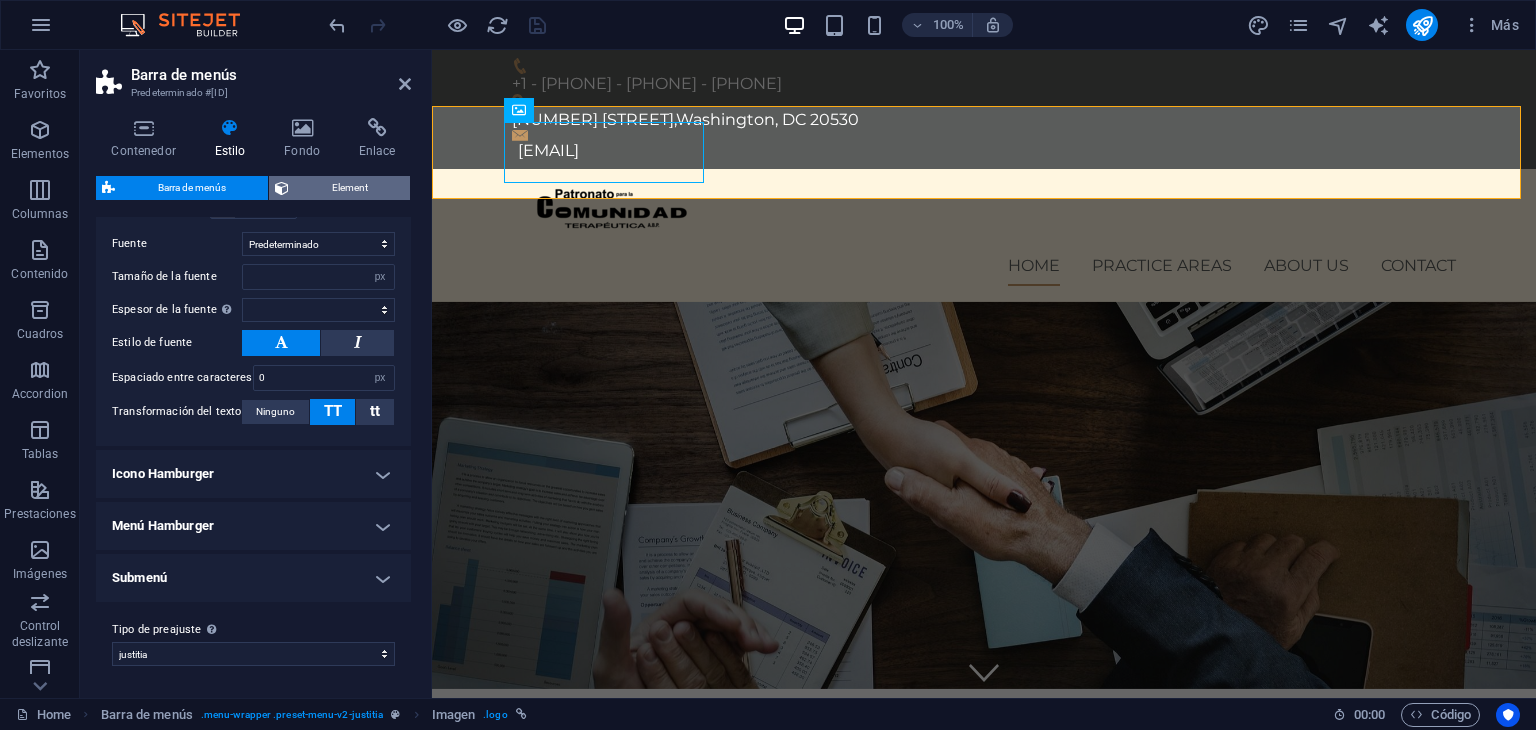 click on "Element" at bounding box center (349, 188) 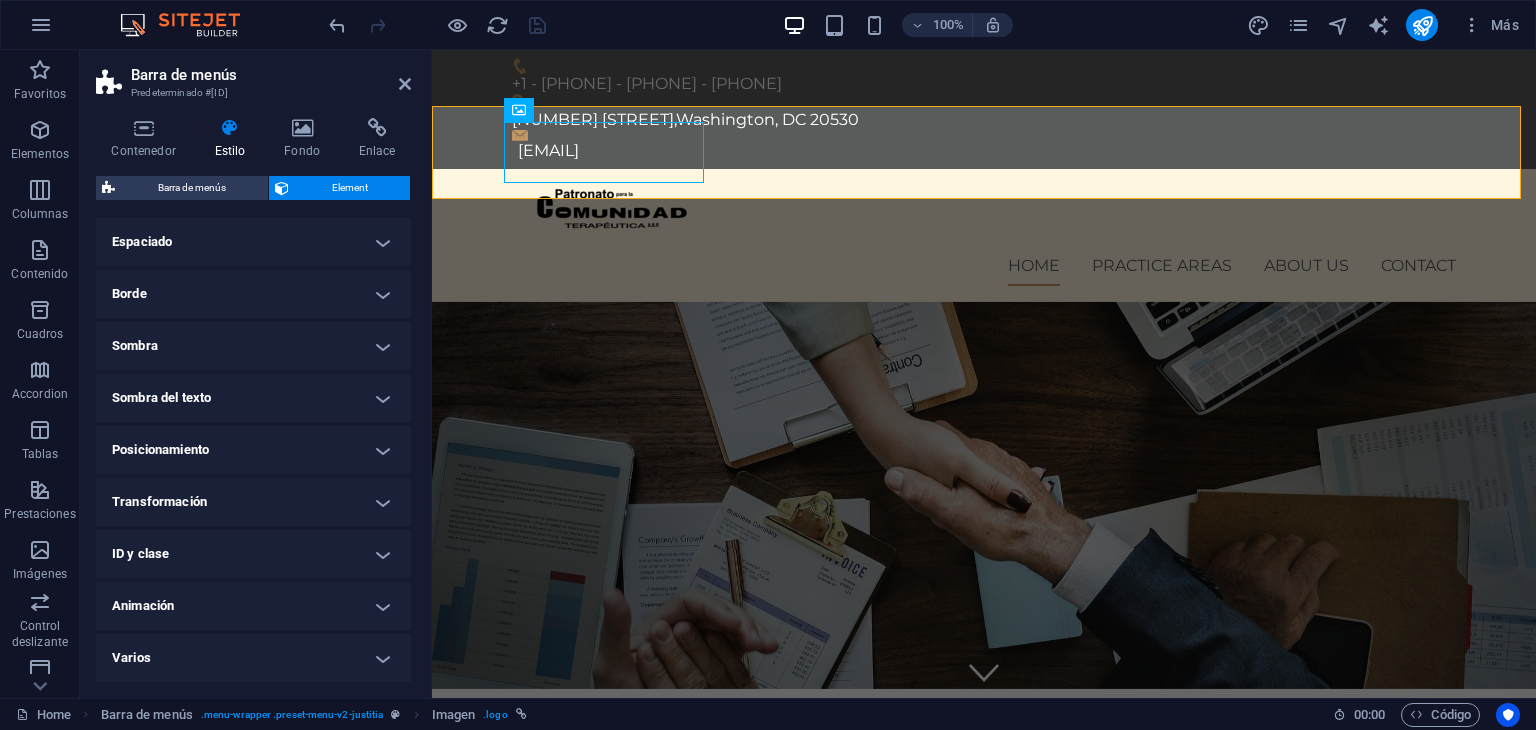 click on "Espaciado" at bounding box center [253, 242] 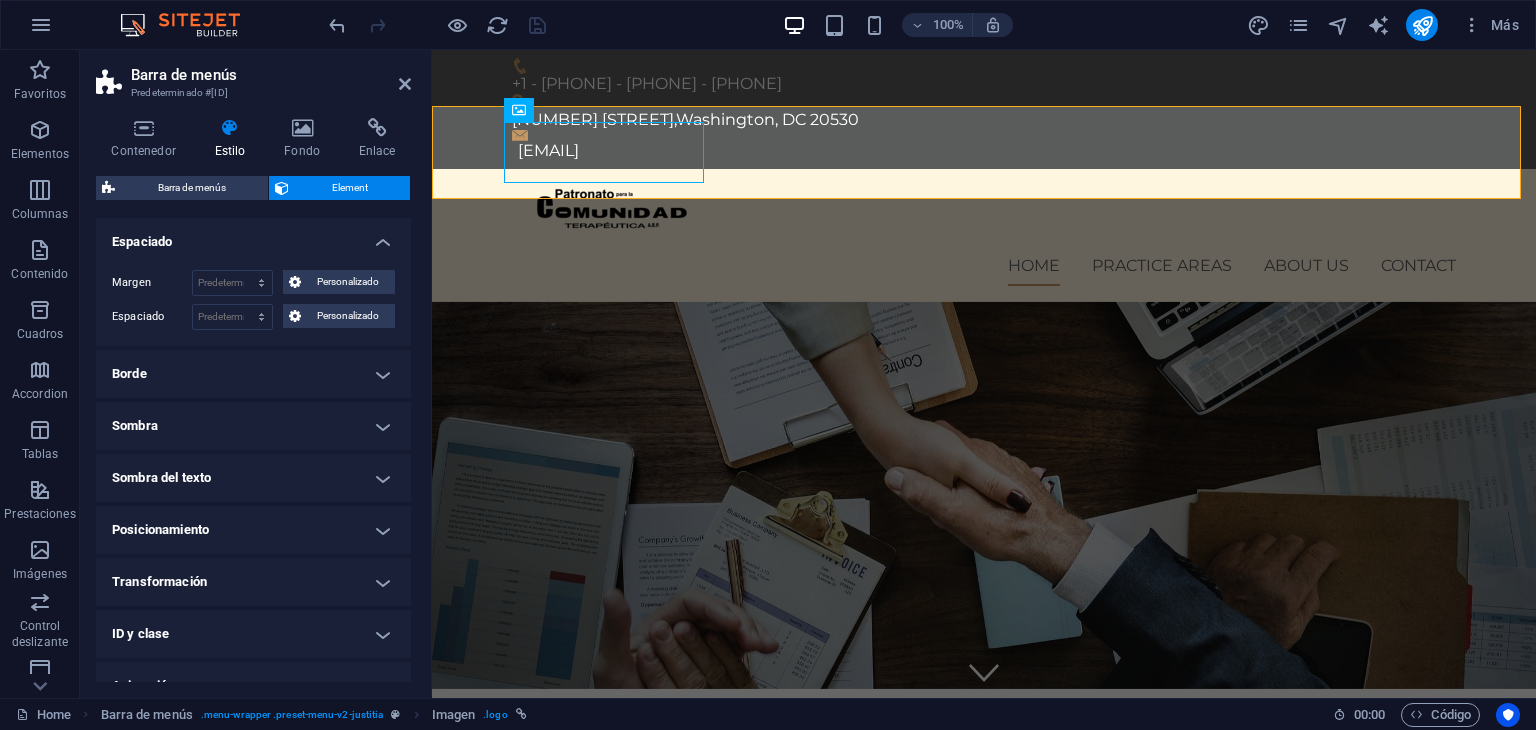 click on "Borde" at bounding box center (253, 374) 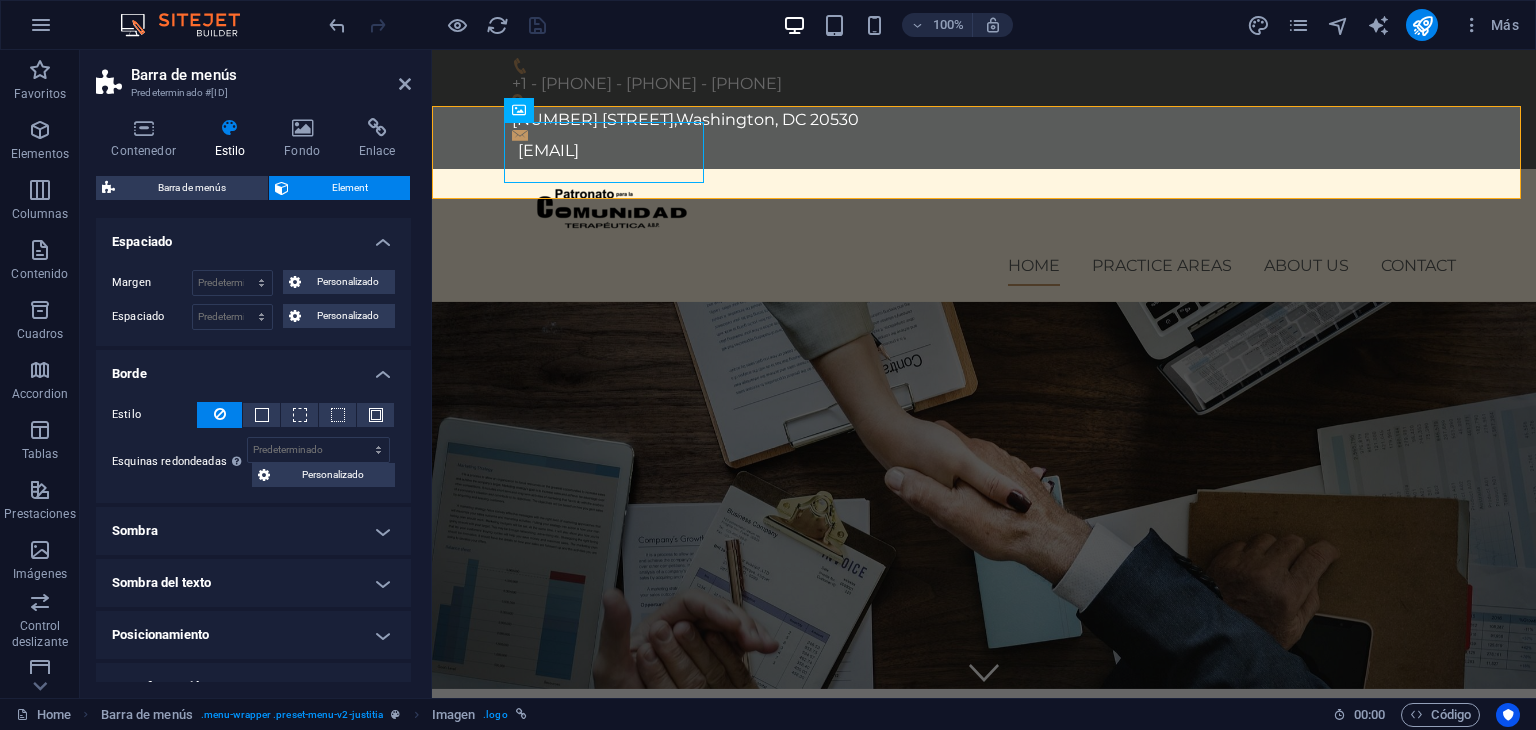 click on "Sombra" at bounding box center (253, 531) 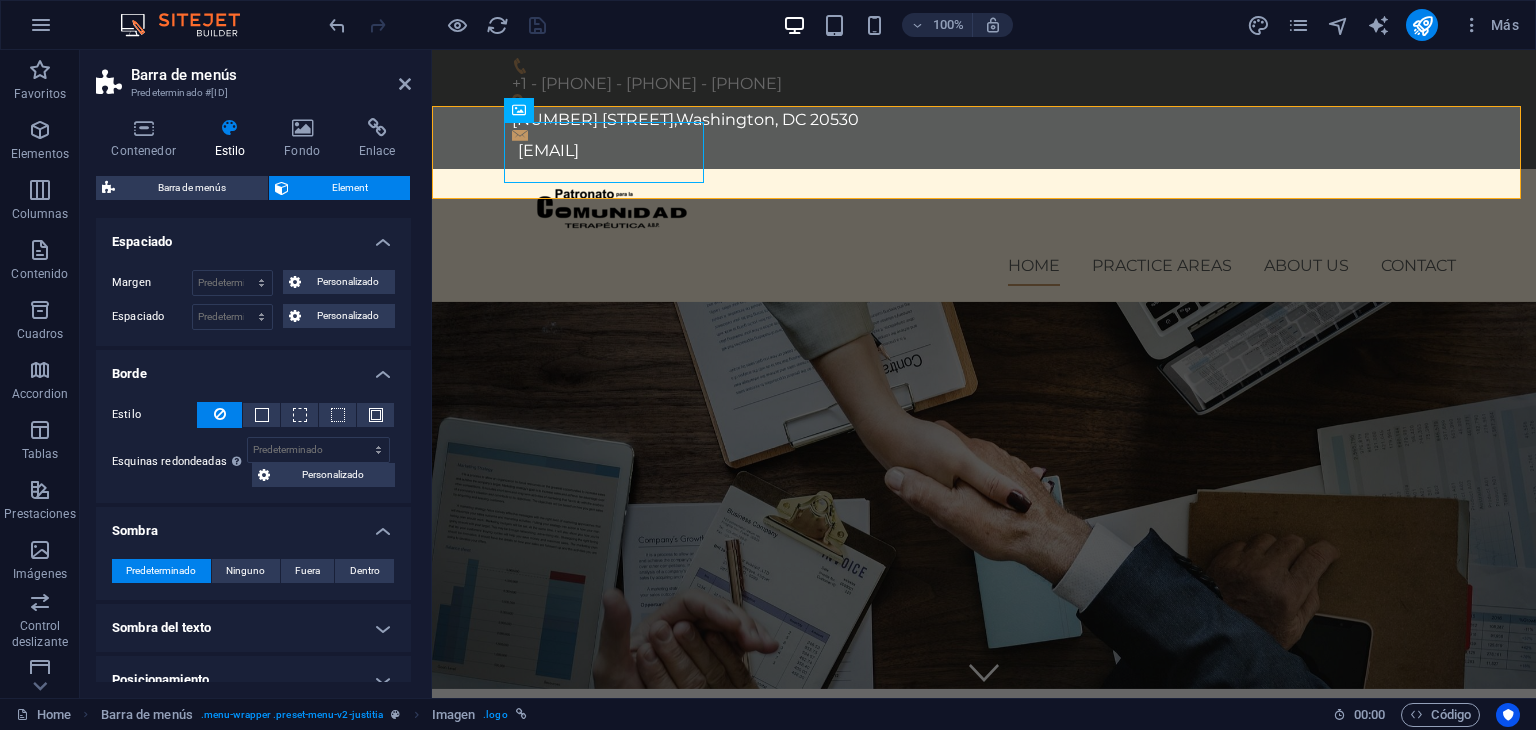 scroll, scrollTop: 394, scrollLeft: 0, axis: vertical 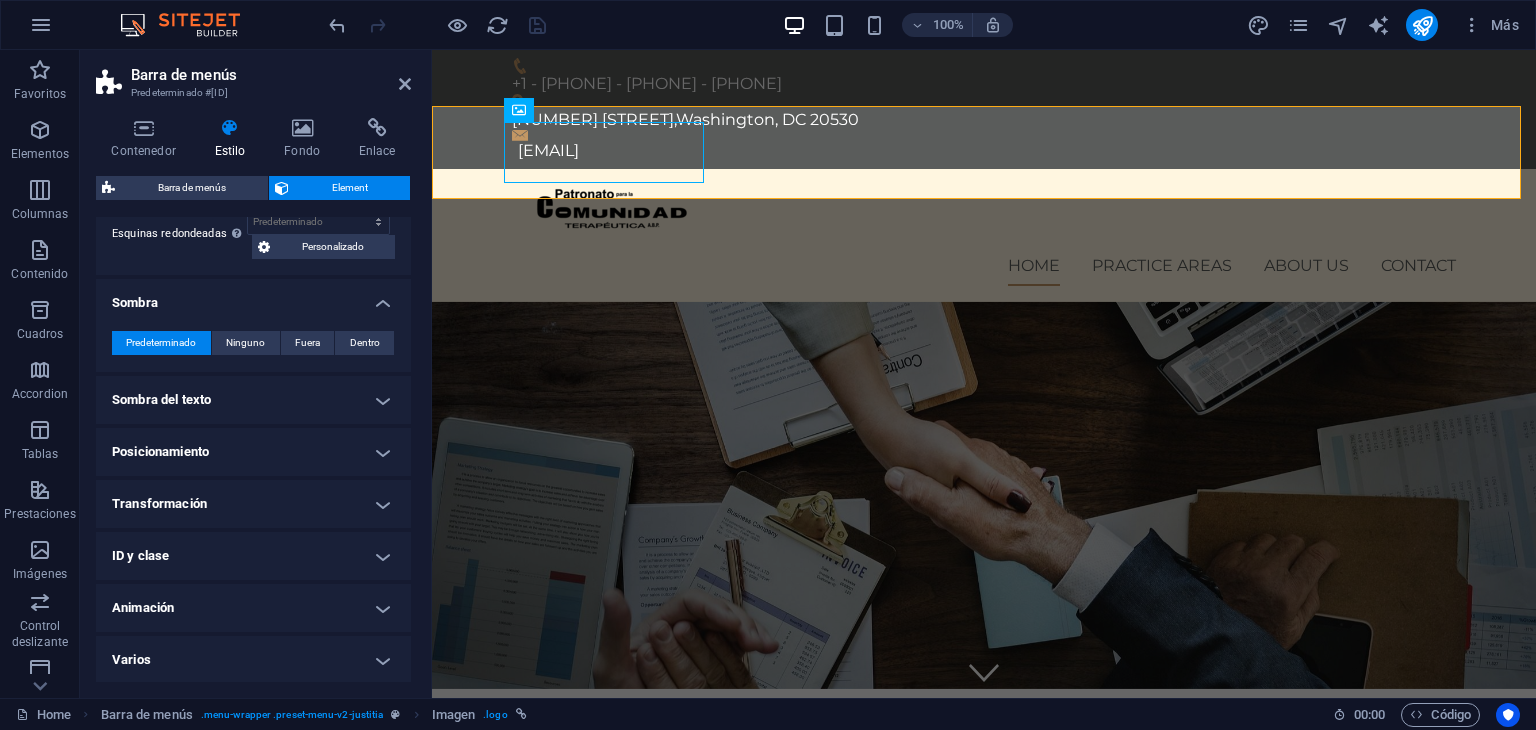 click on "Sombra del texto" at bounding box center (253, 400) 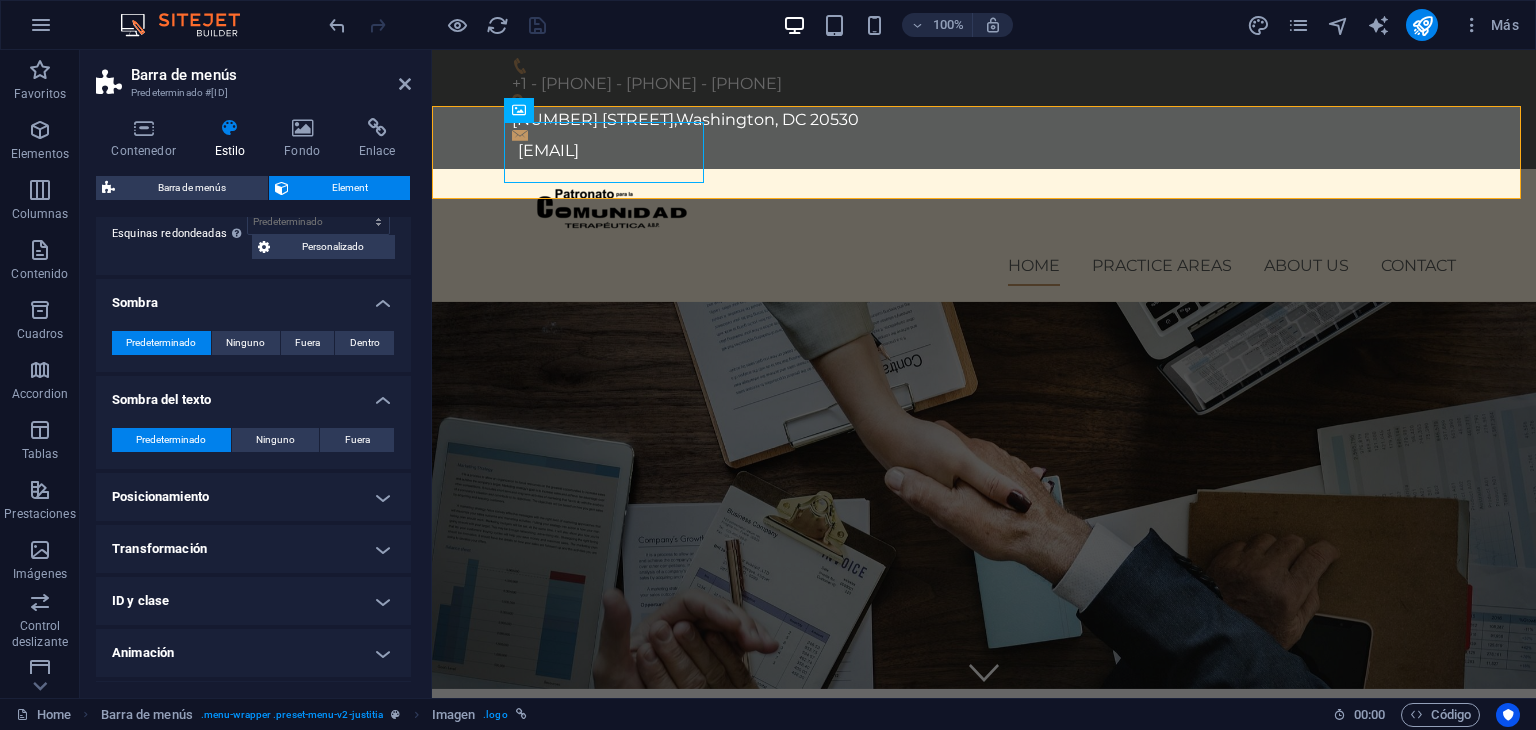 click on "Transformación" at bounding box center (253, 549) 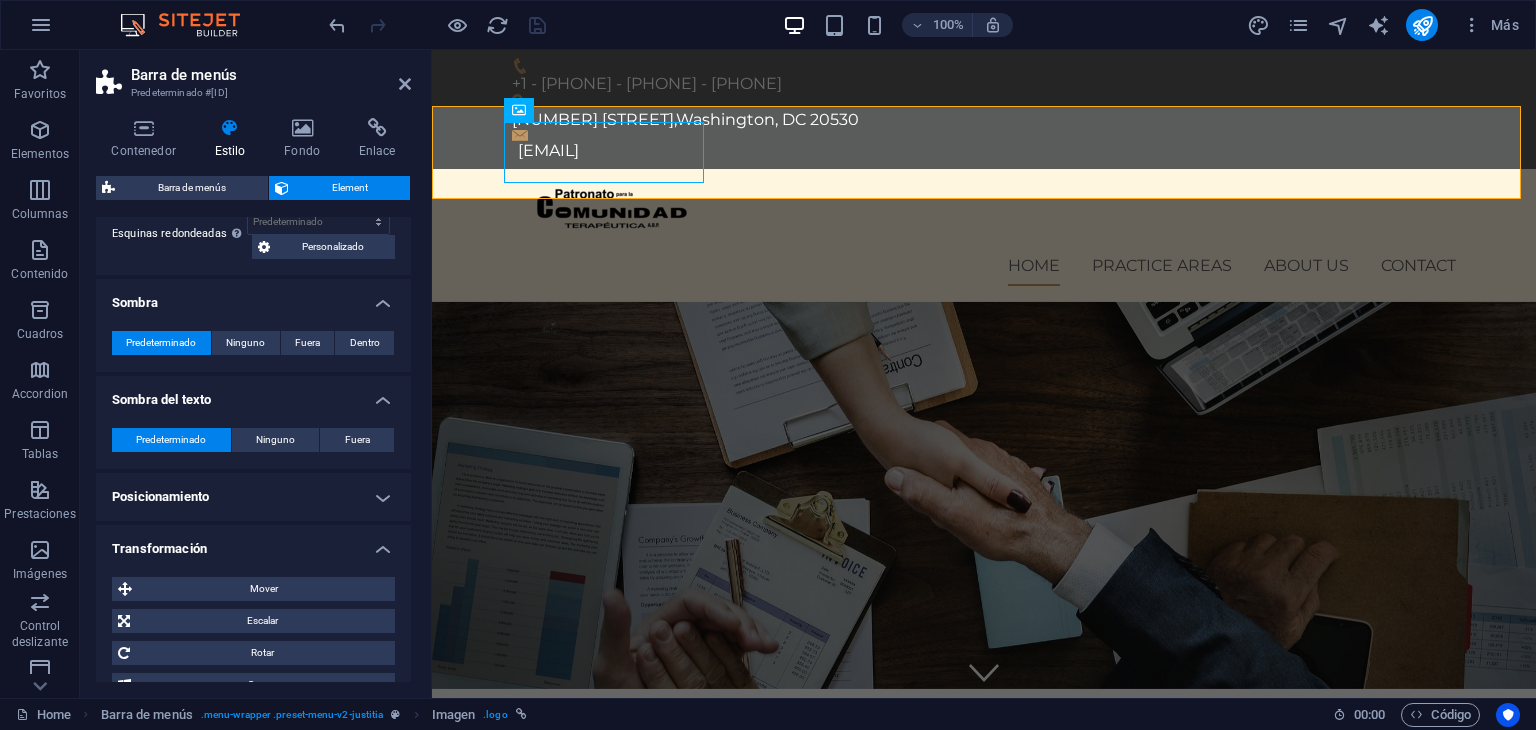 click on "Diseño La forma en la que este elemento se expande en la disposición (Flexbox). Tamaño Predeterminado automático px % 1/1 1/2 1/3 1/4 1/5 1/6 1/7 1/8 1/9 1/10 Crecer Reducir Comprar Disposición de contenedor Visible Visible Opacidad 100 % Desbordamiento Espaciado Margen Predeterminado automático px % rem vw vh Personalizado Personalizado automático px % rem vw vh automático px % rem vw vh automático px % rem vw vh automático px % rem vw vh Espaciado Predeterminado px rem % vh vw Personalizado Personalizado px rem % vh vw px rem % vh vw px rem % vh vw px rem % vh vw Borde Estilo              - Ancho 1 automático px rem % vh vw Personalizado Personalizado 1 automático px rem % vh vw 1 automático px rem % vh vw 1 automático px rem % vh vw 1 automático px rem % vh vw  - Color Esquinas redondeadas En el caso de imágenes y superposición de fondo, el desbordamiento debe estar oculto para que así las esquinas redondas sean visibles Predeterminado px rem % vh vw Personalizado Personalizado" at bounding box center (253, 346) 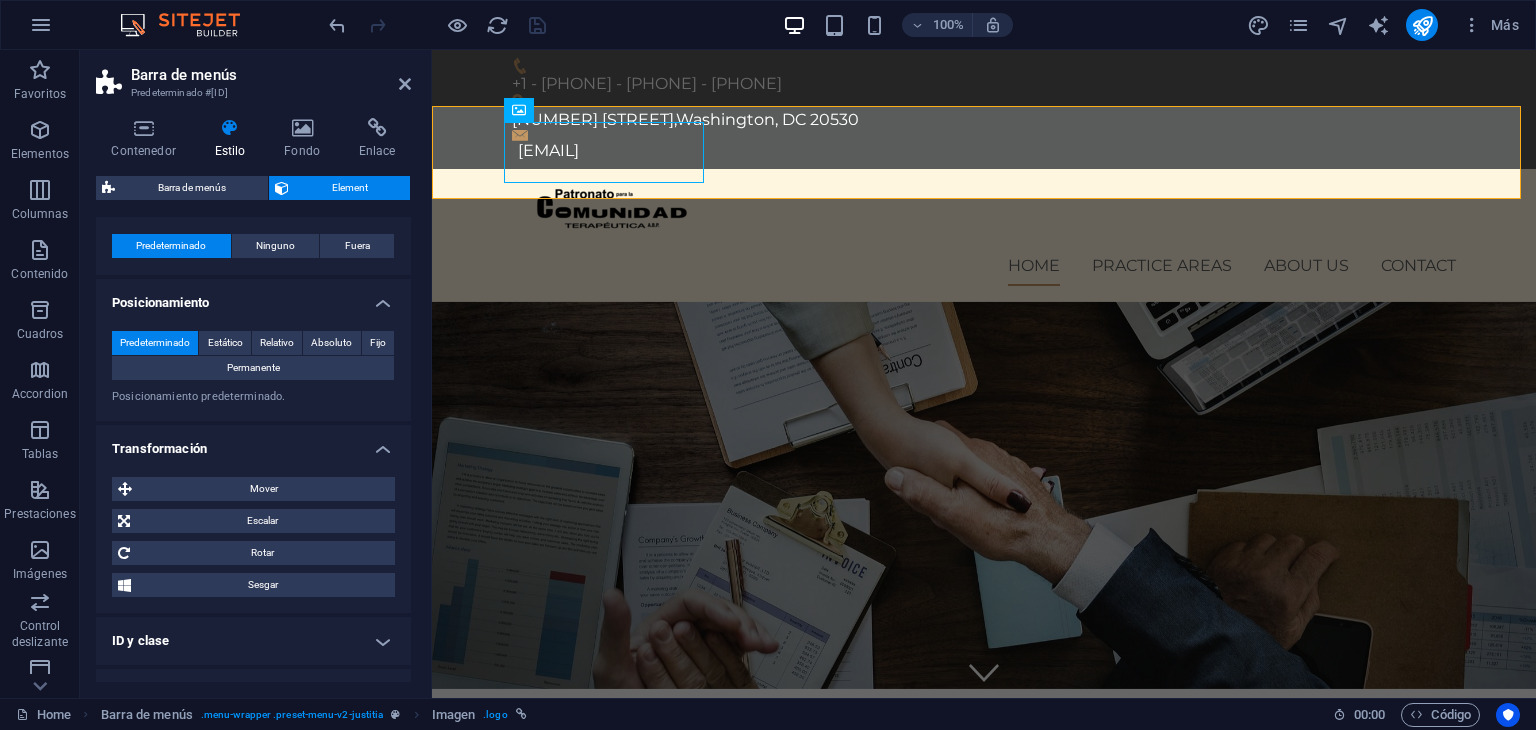 scroll, scrollTop: 673, scrollLeft: 0, axis: vertical 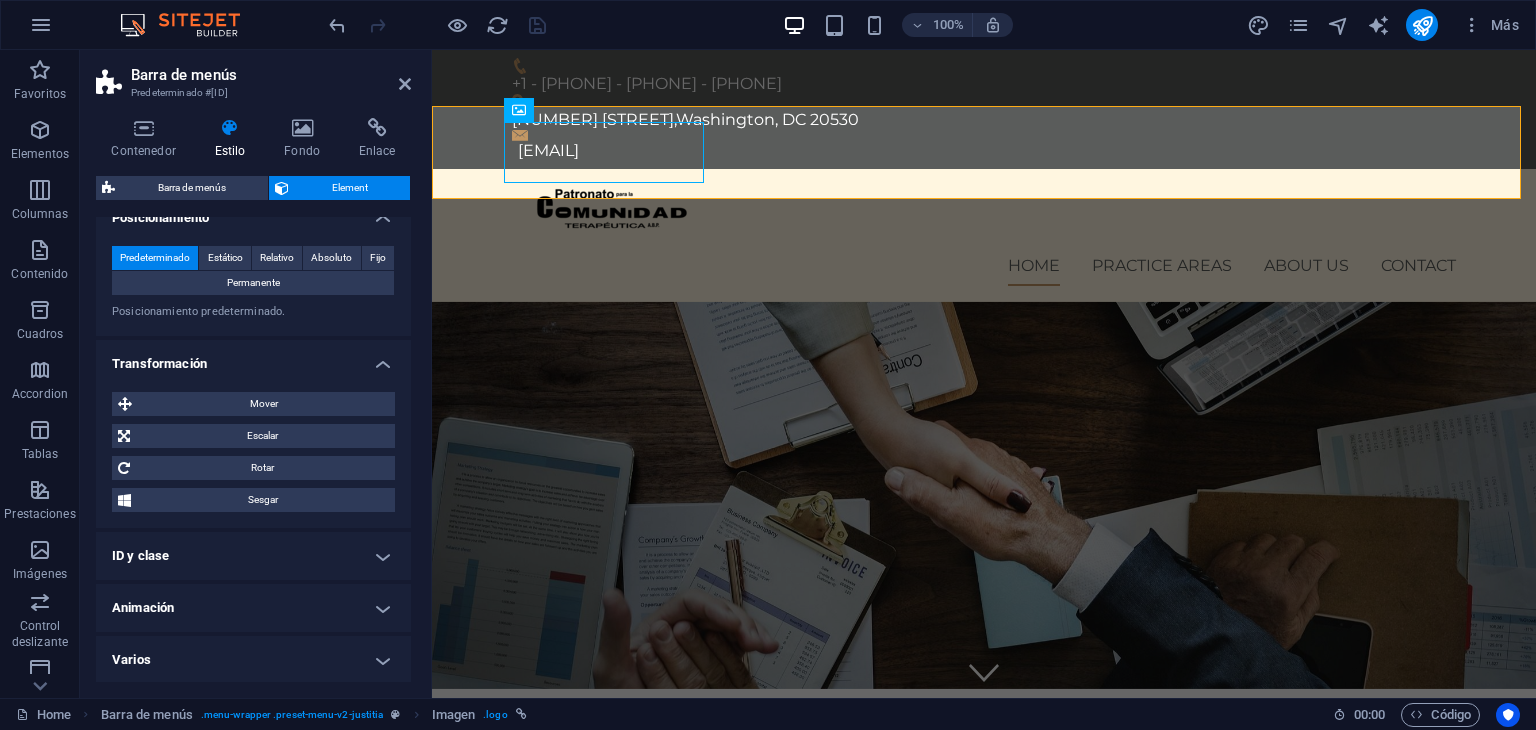click on "ID y clase" at bounding box center [253, 556] 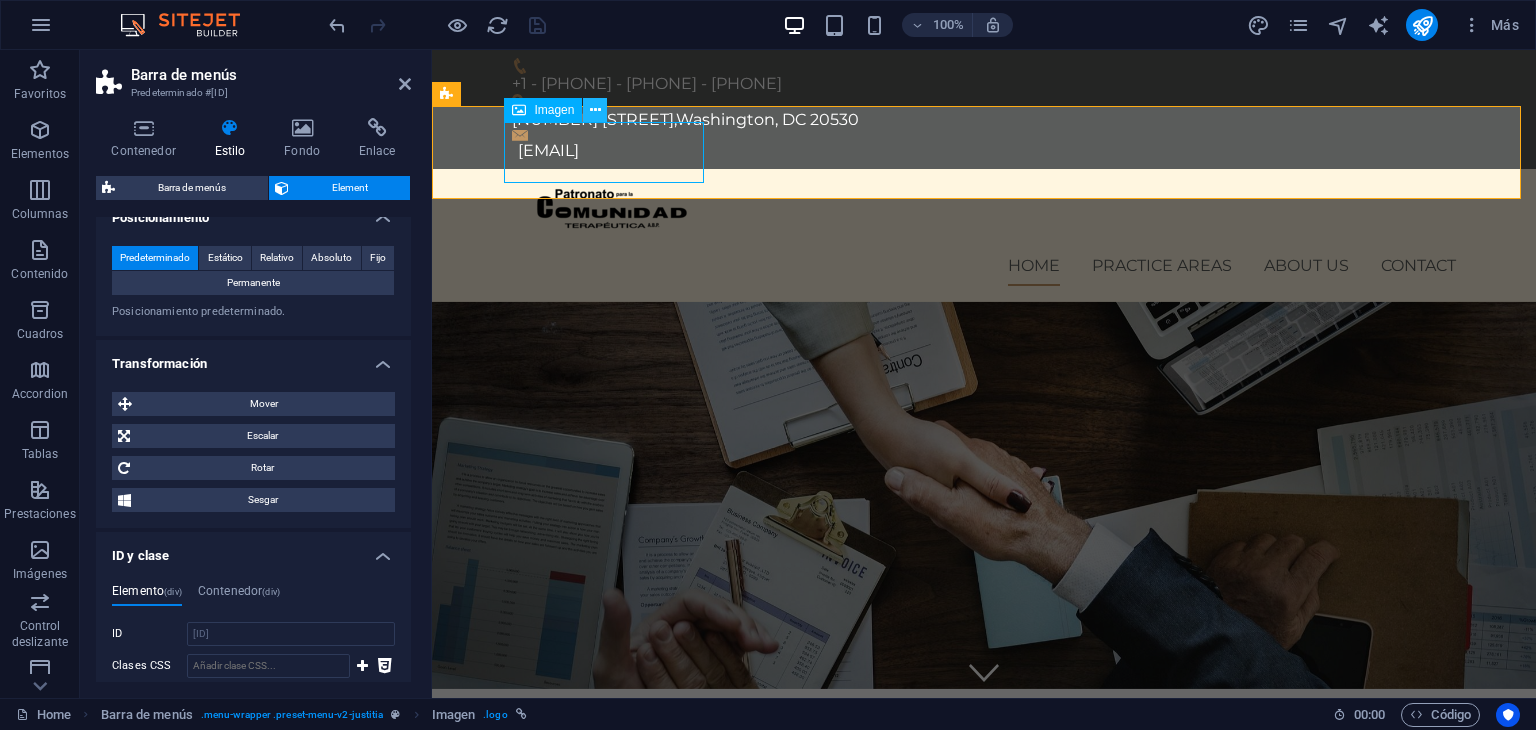click at bounding box center (595, 110) 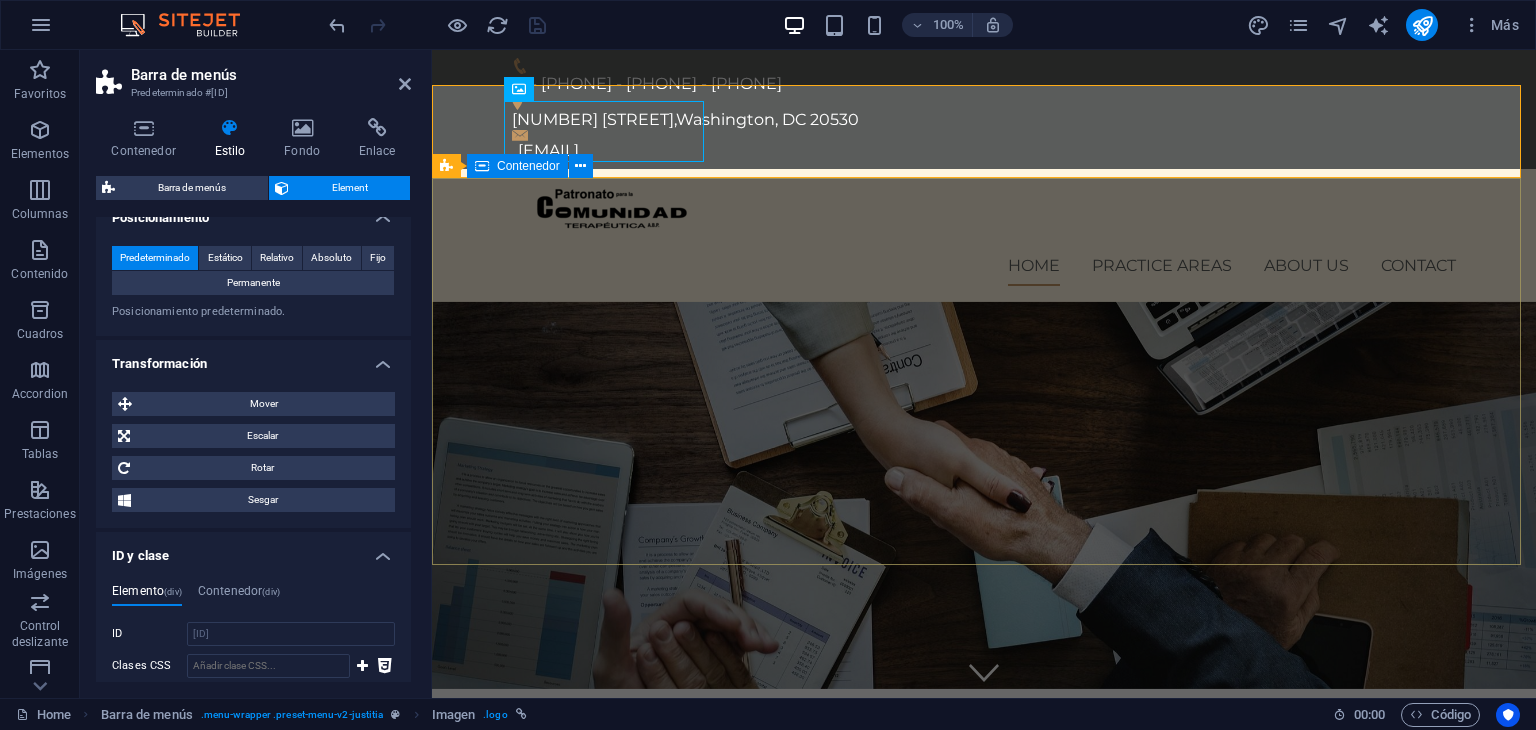 scroll, scrollTop: 24, scrollLeft: 0, axis: vertical 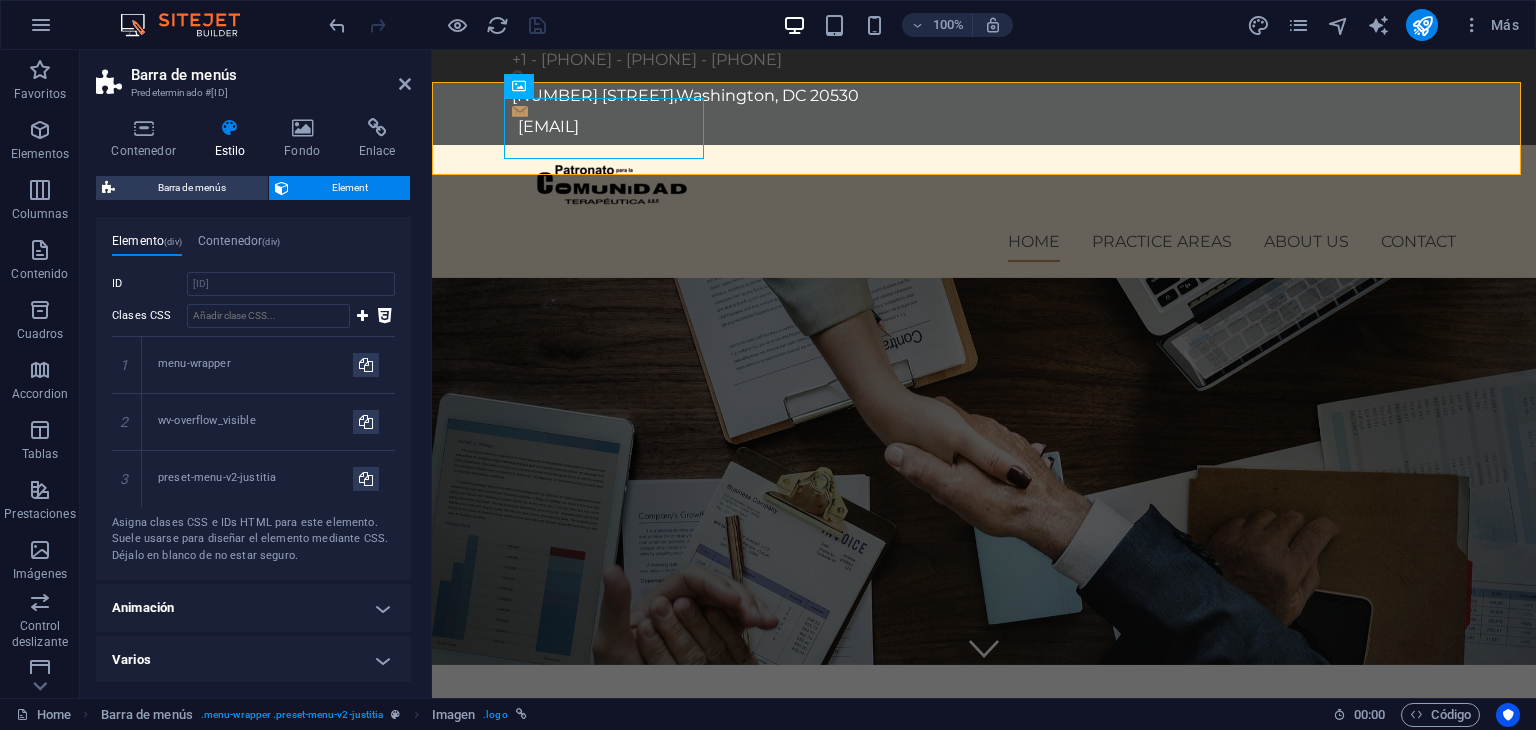click on "Animación" at bounding box center (253, 608) 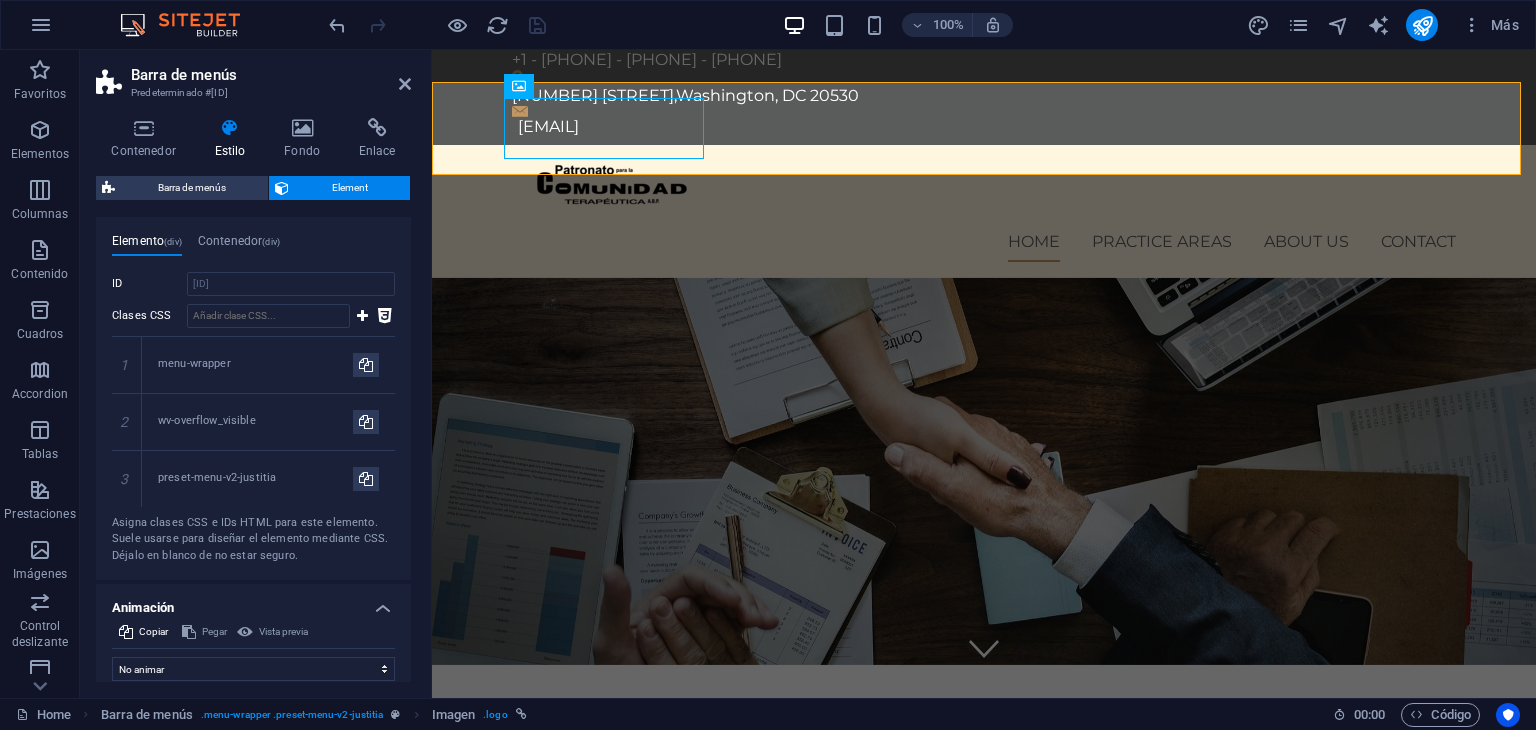 scroll, scrollTop: 1088, scrollLeft: 0, axis: vertical 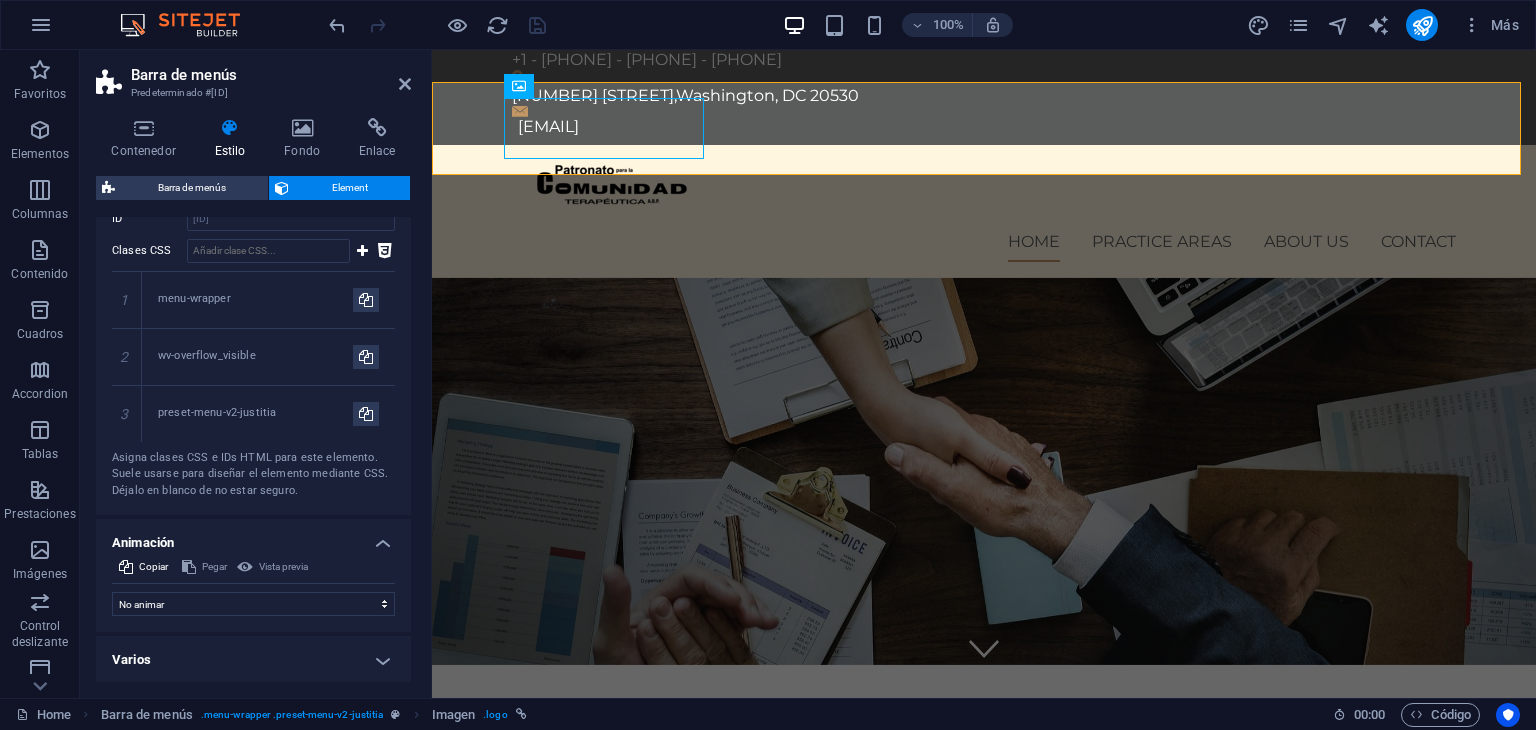 click on "Varios" at bounding box center [253, 660] 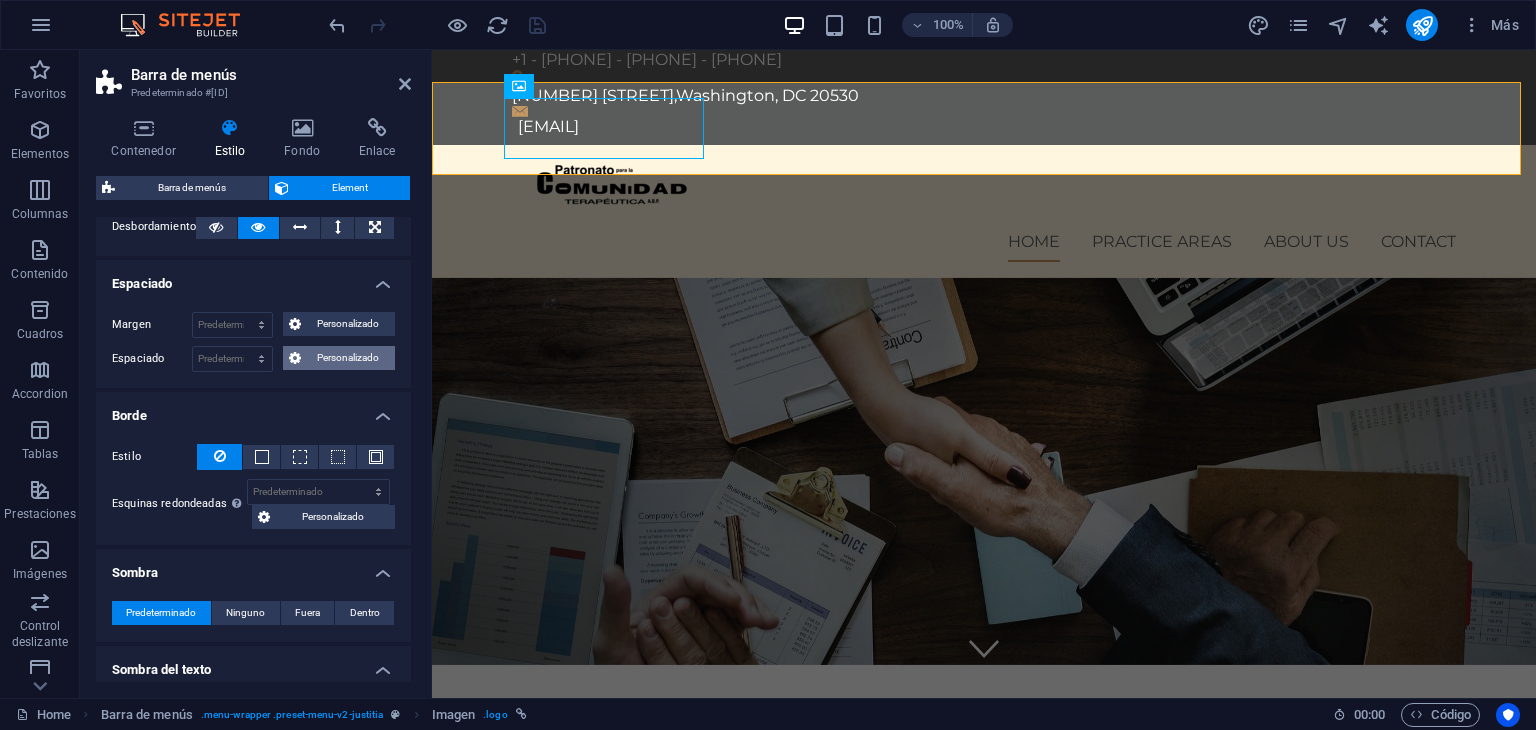 scroll, scrollTop: 128, scrollLeft: 0, axis: vertical 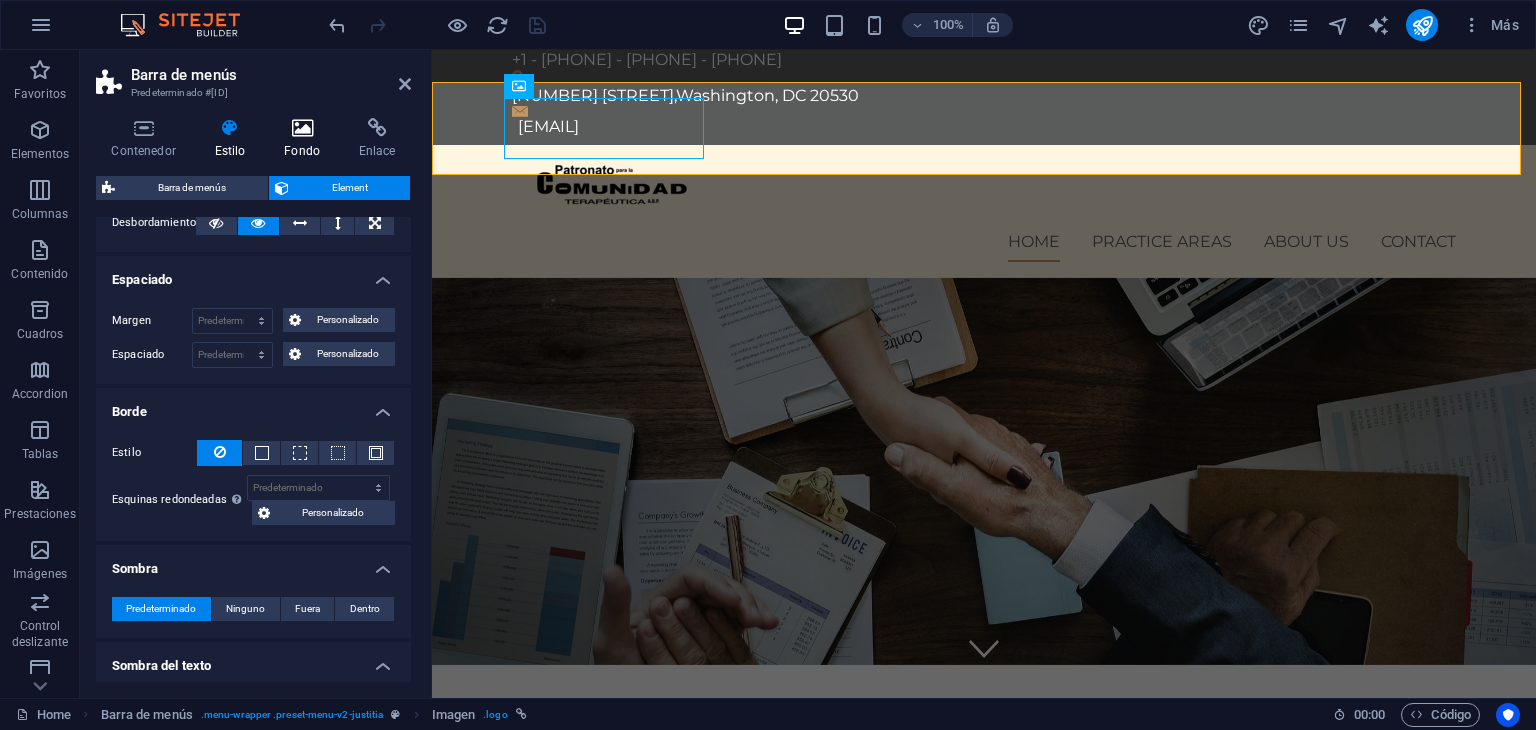 click on "Fondo" at bounding box center (306, 139) 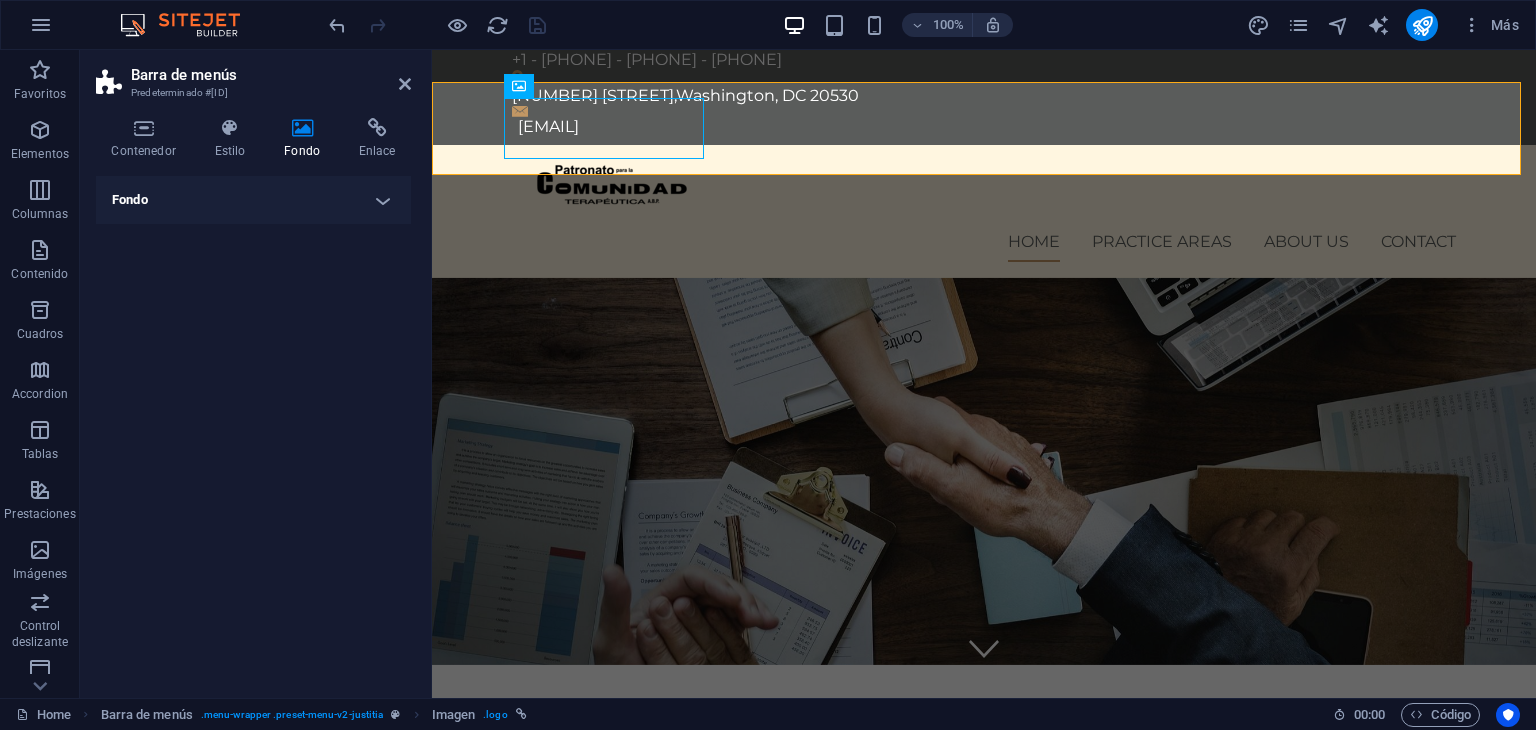 click on "Fondo" at bounding box center [253, 200] 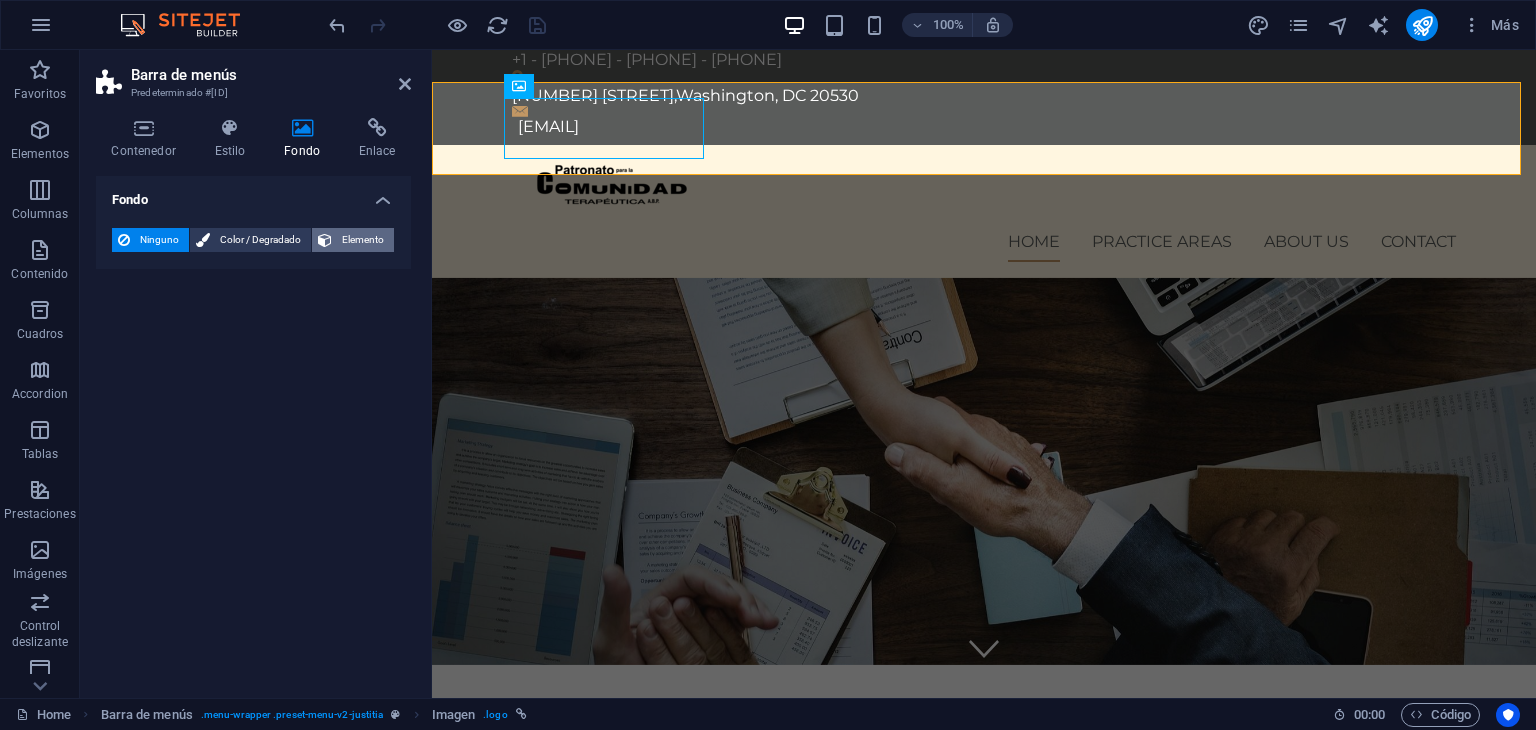 click on "Elemento" at bounding box center [363, 240] 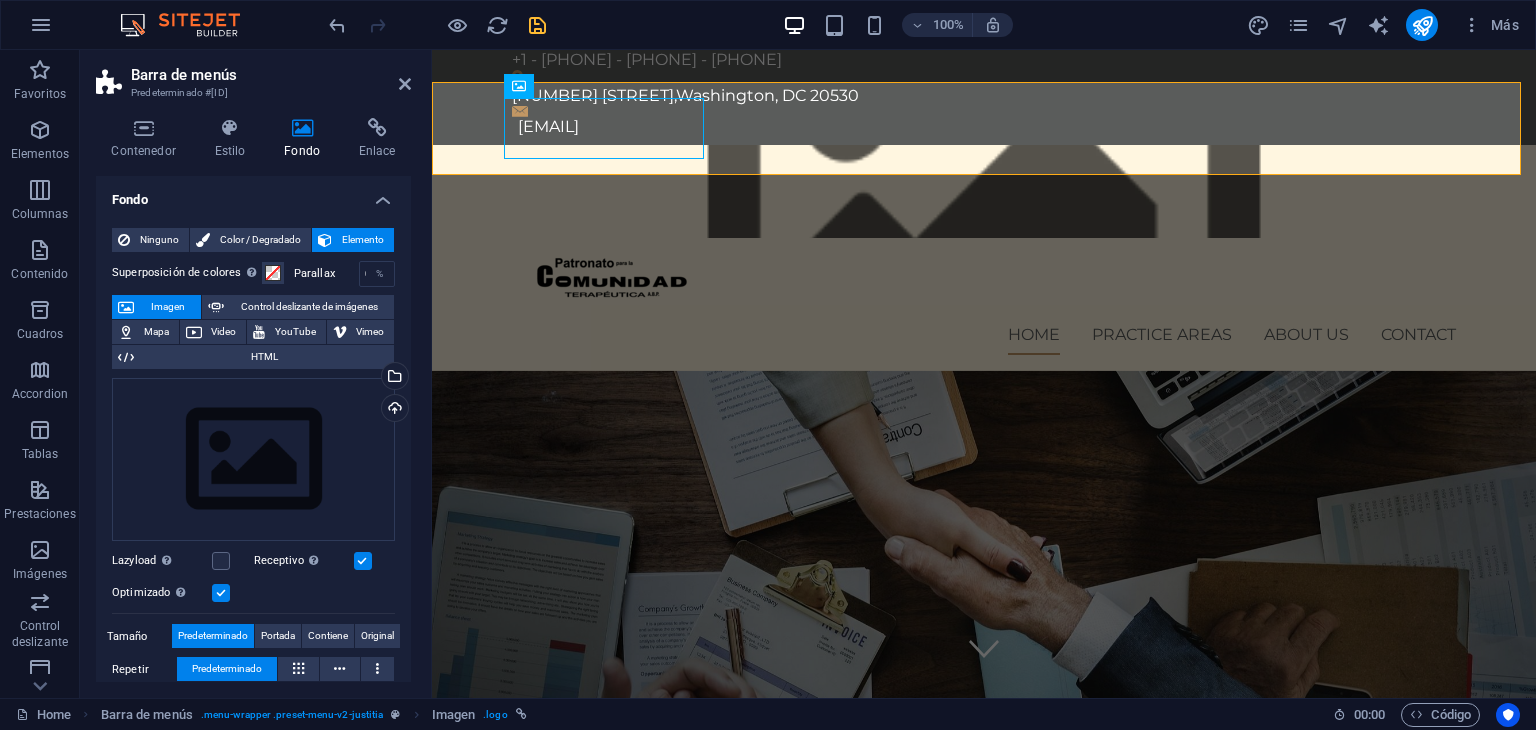 scroll, scrollTop: 3, scrollLeft: 0, axis: vertical 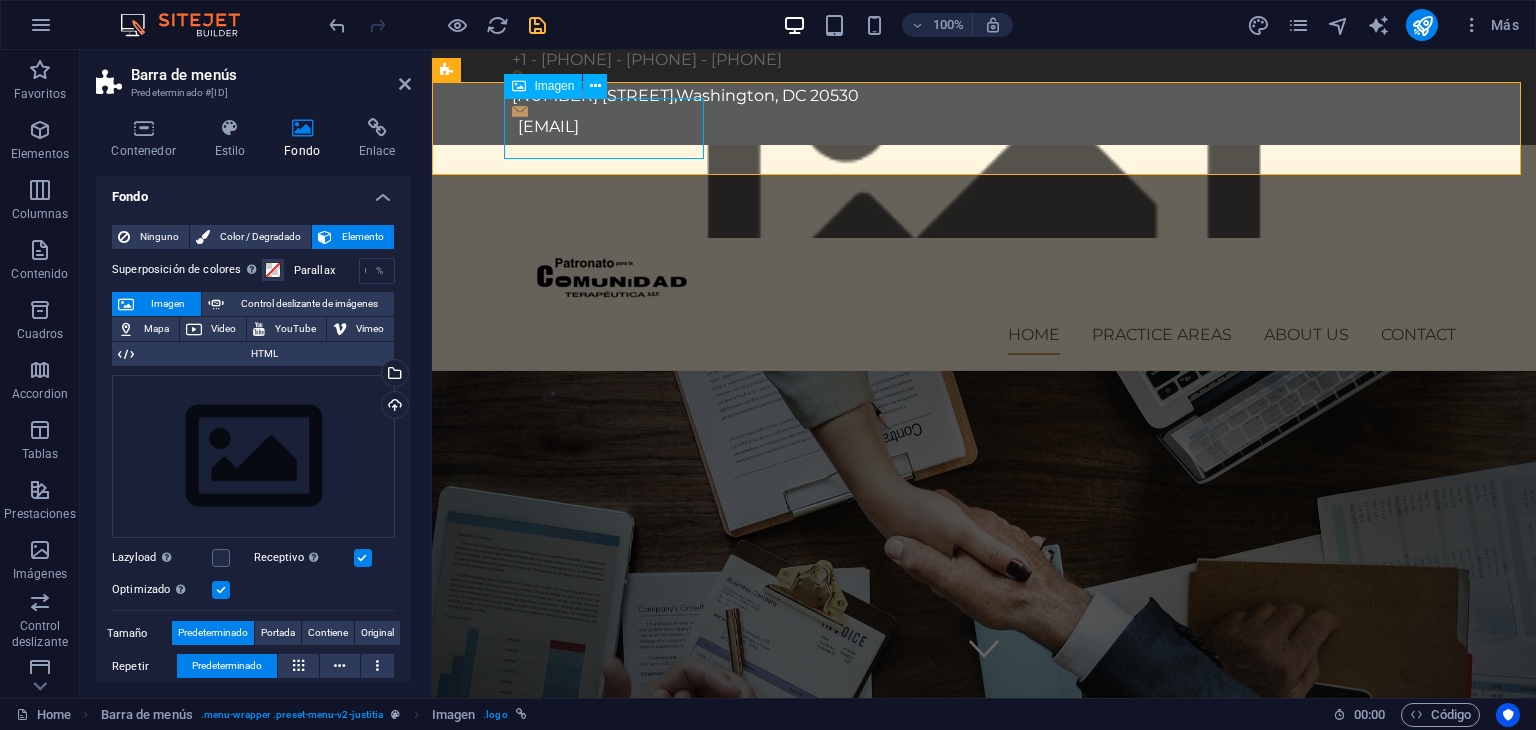 click at bounding box center (984, 284) 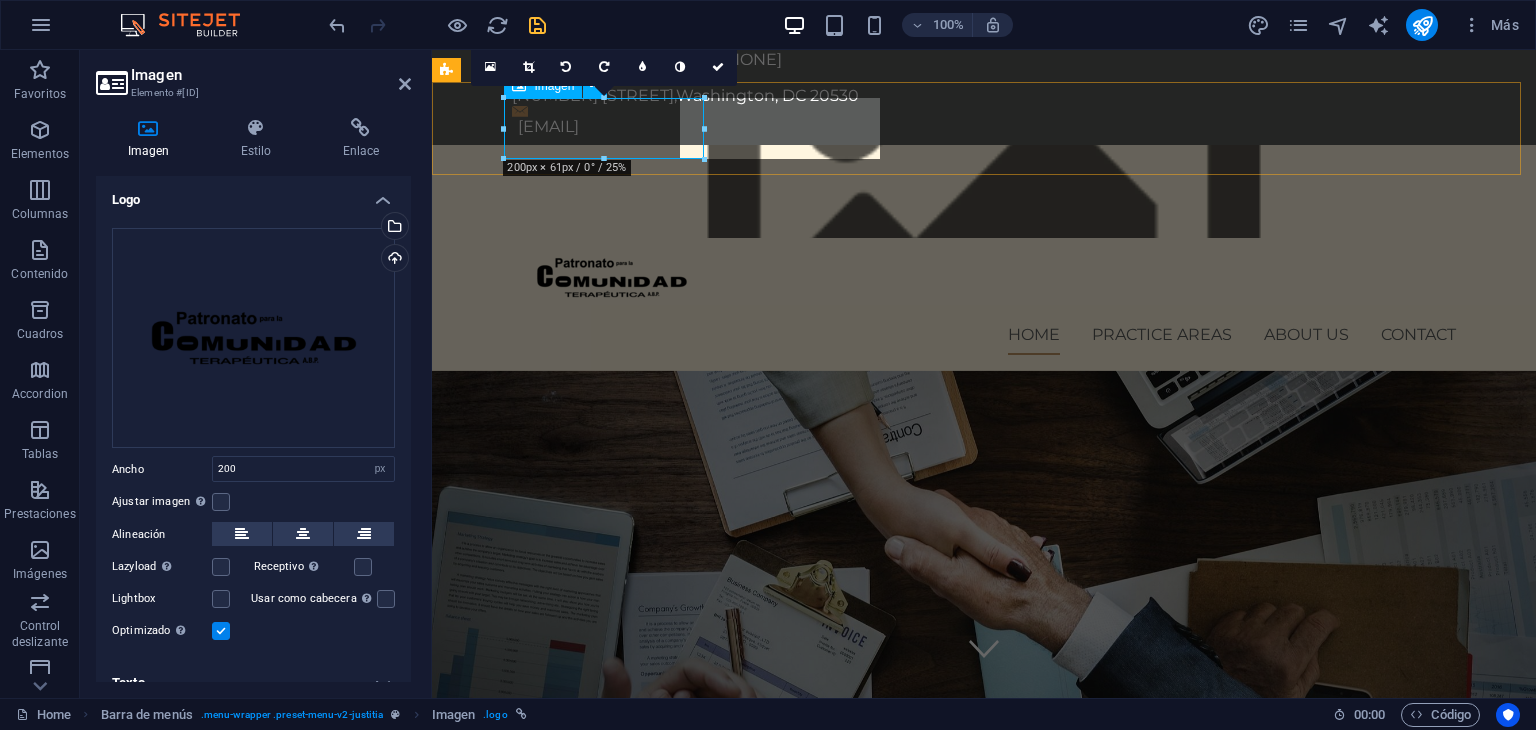 click at bounding box center [984, 284] 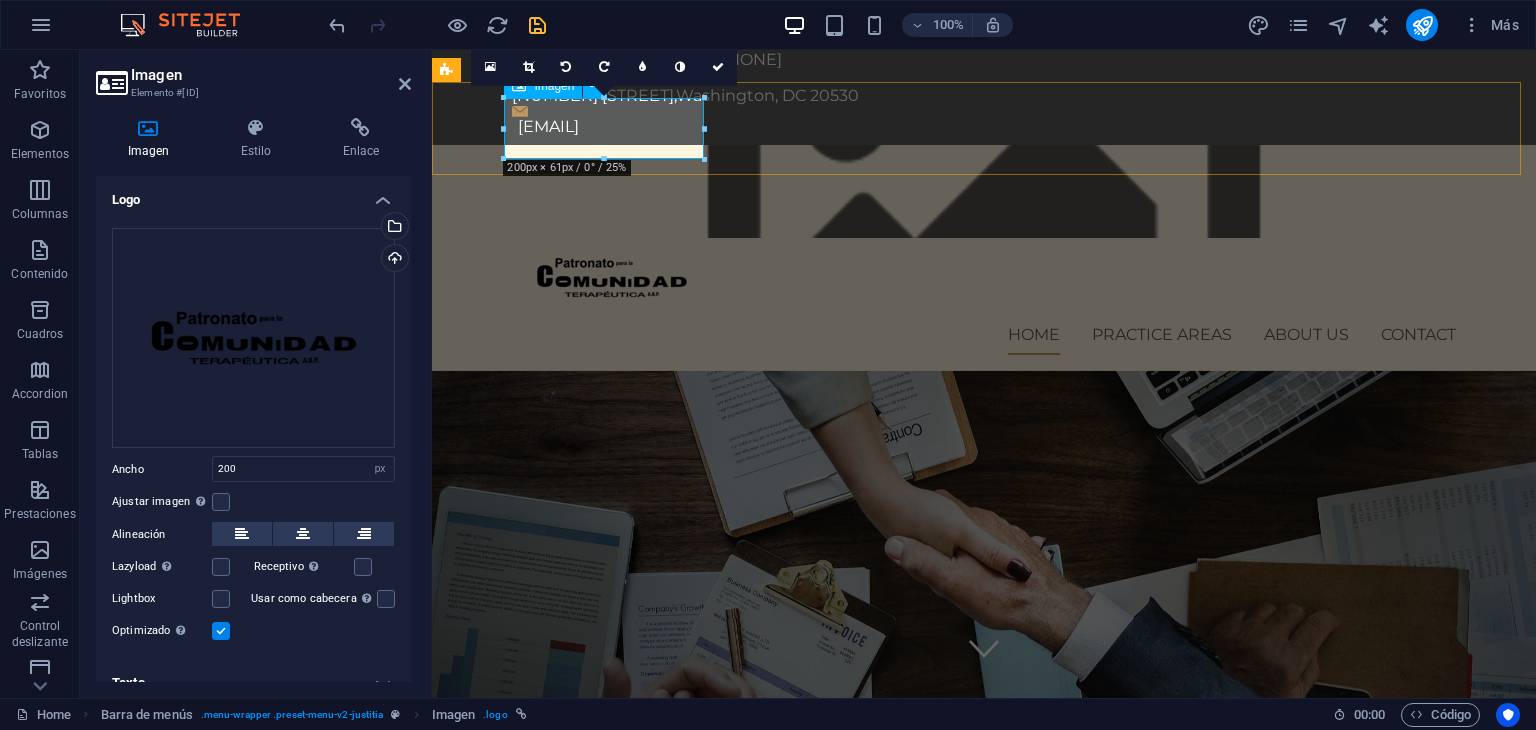click at bounding box center [984, 284] 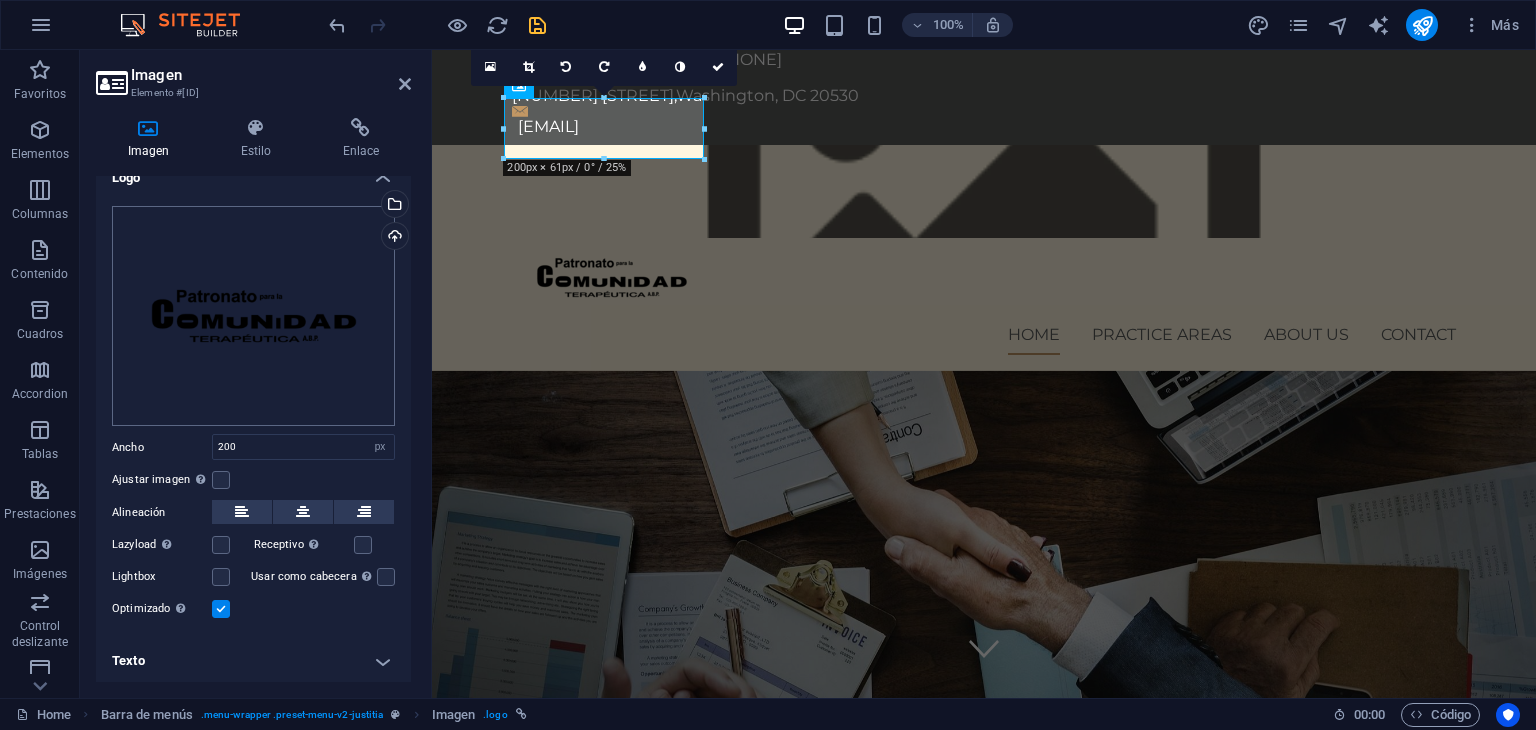 scroll, scrollTop: 21, scrollLeft: 0, axis: vertical 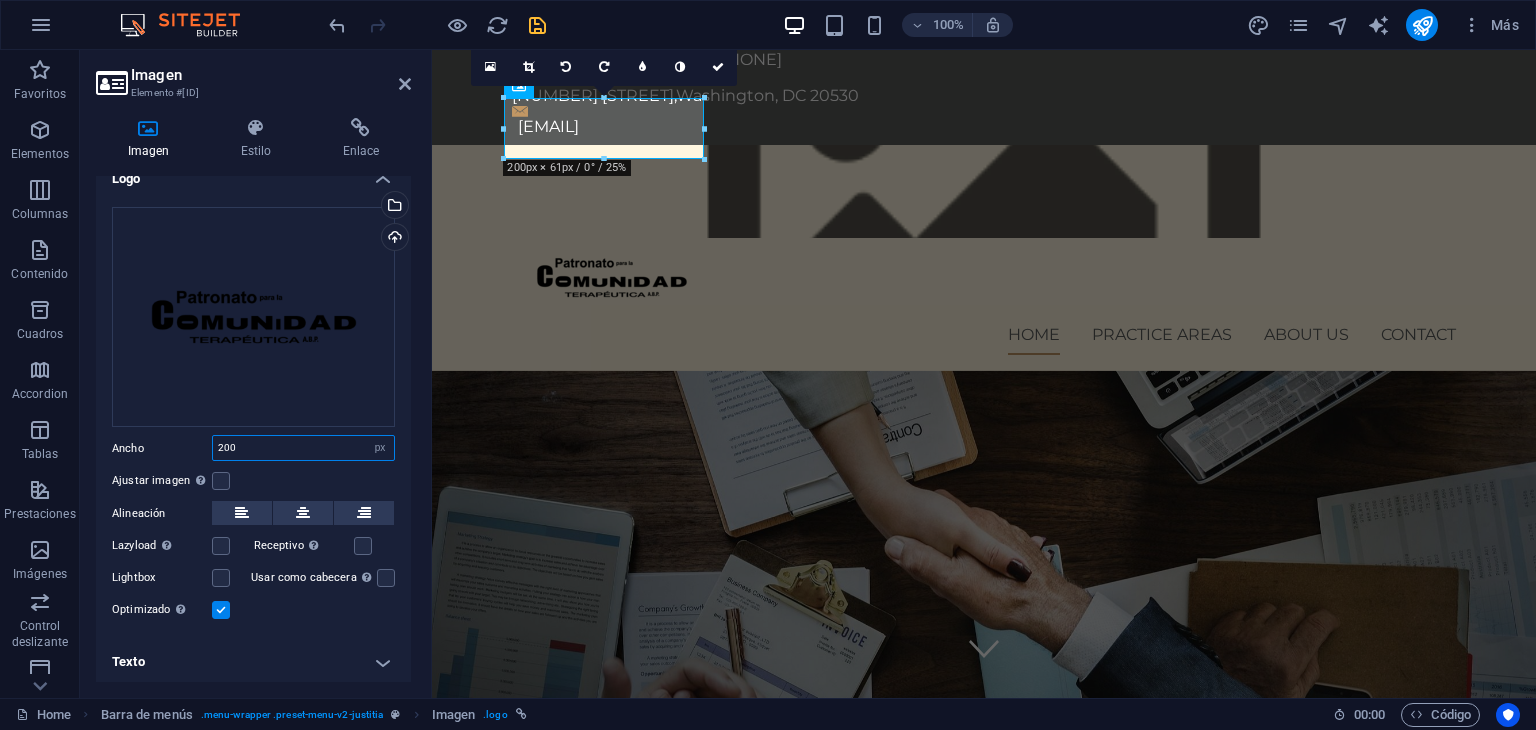 click on "200" at bounding box center (303, 448) 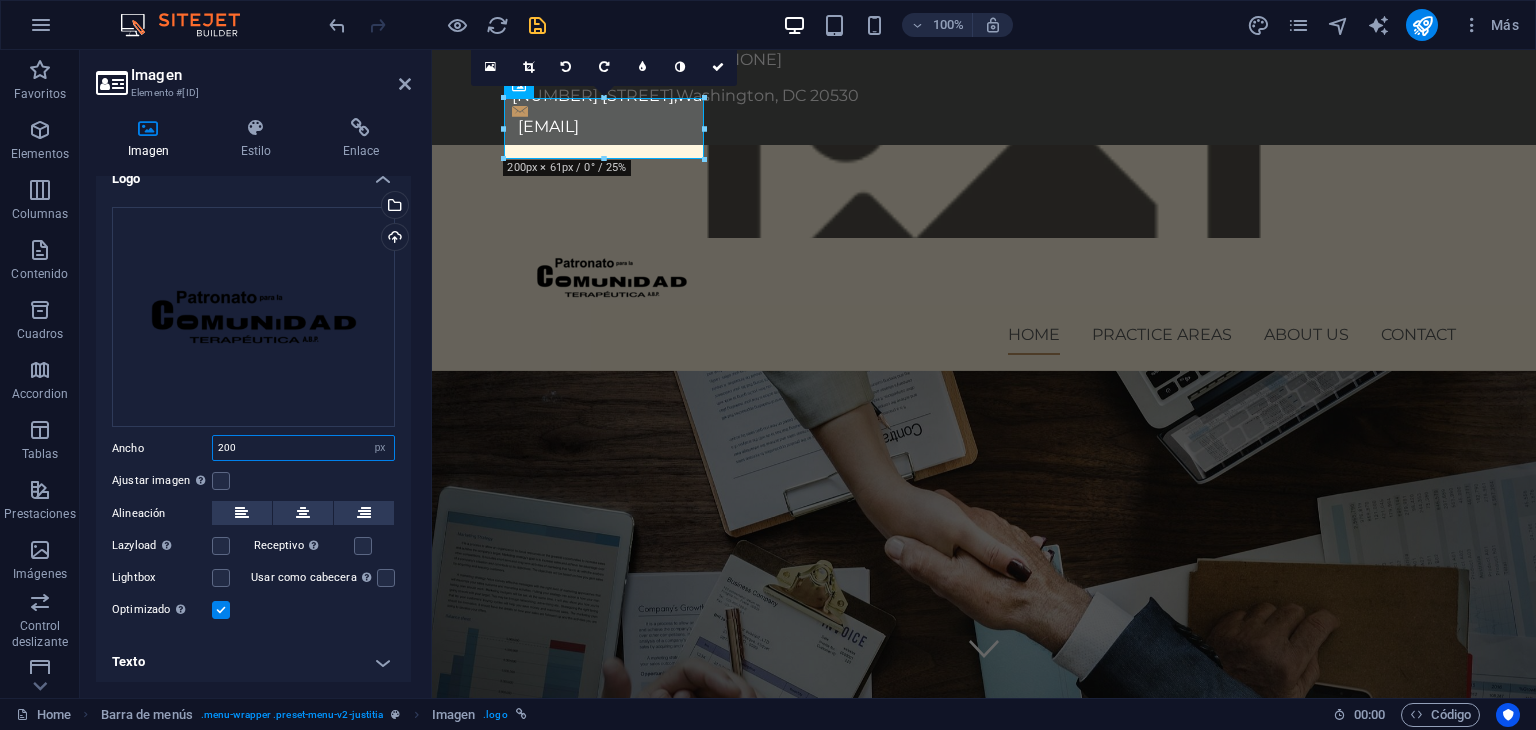 click on "200" at bounding box center [303, 448] 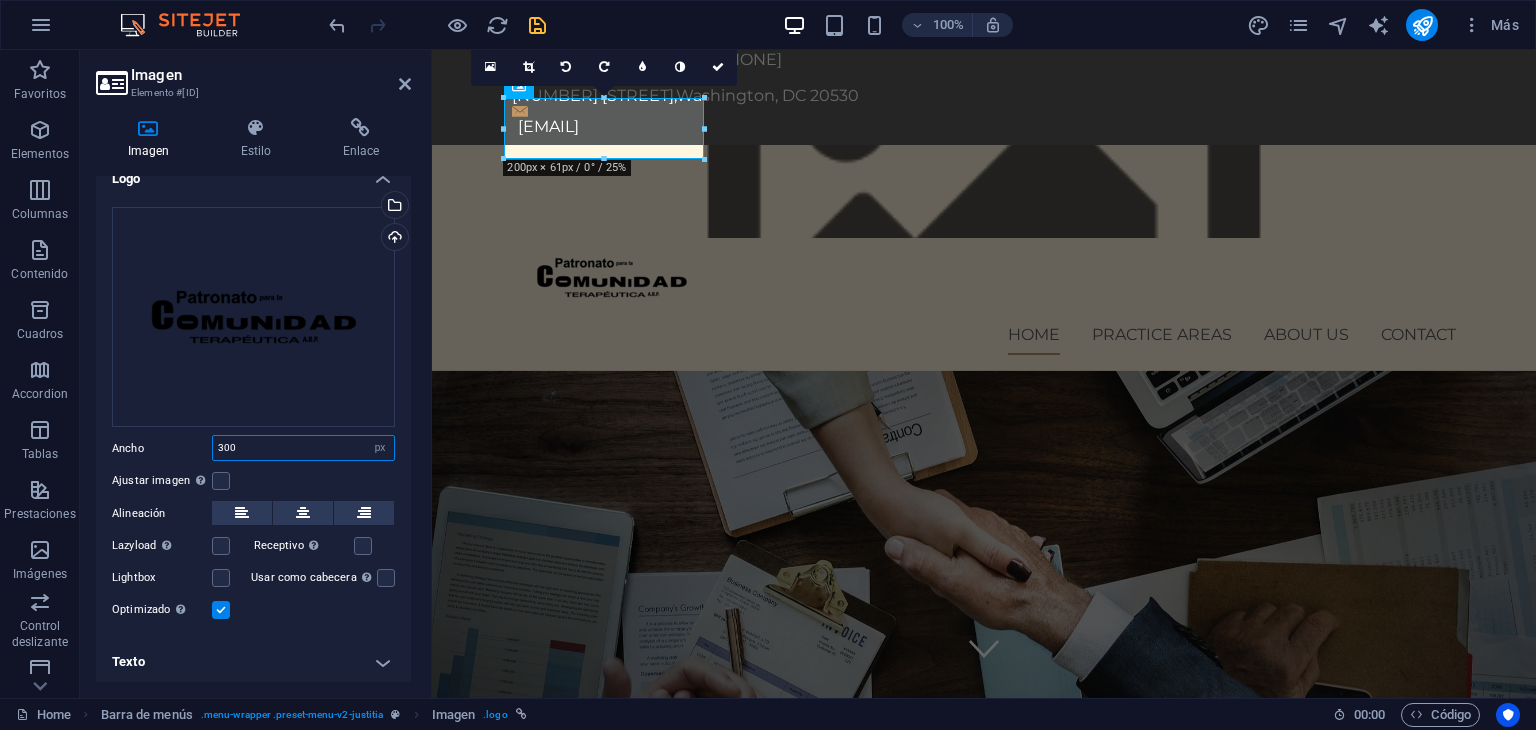 type on "300" 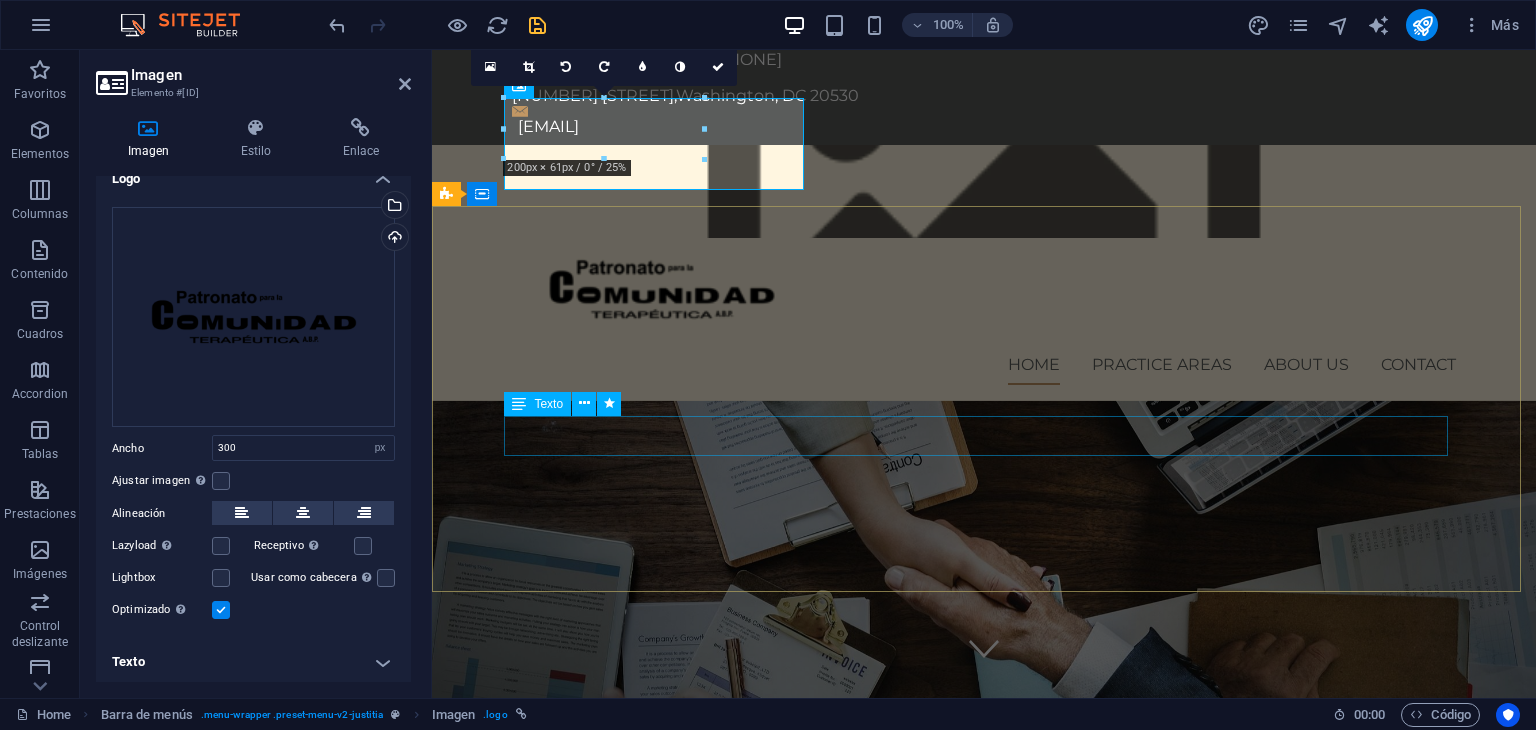 click on "Consetetur sadipscing elitr, sed diam nonumy eirmod tempor invidunt ut labore et dolore magna aliquyam erat, sed diam voluptua. At vero eos et accusam et justo duo dolores et ea rebum." at bounding box center [984, 1018] 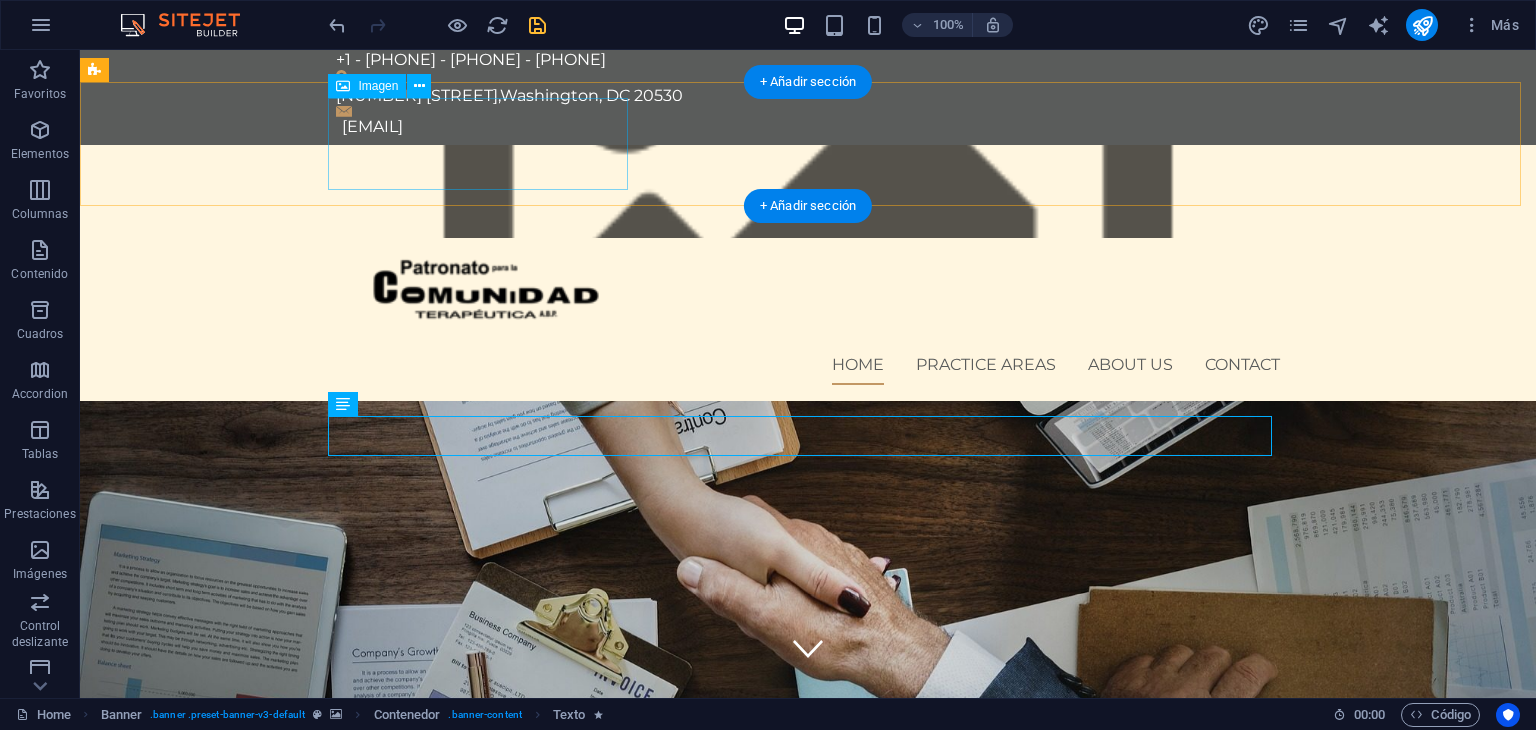 click at bounding box center (808, 300) 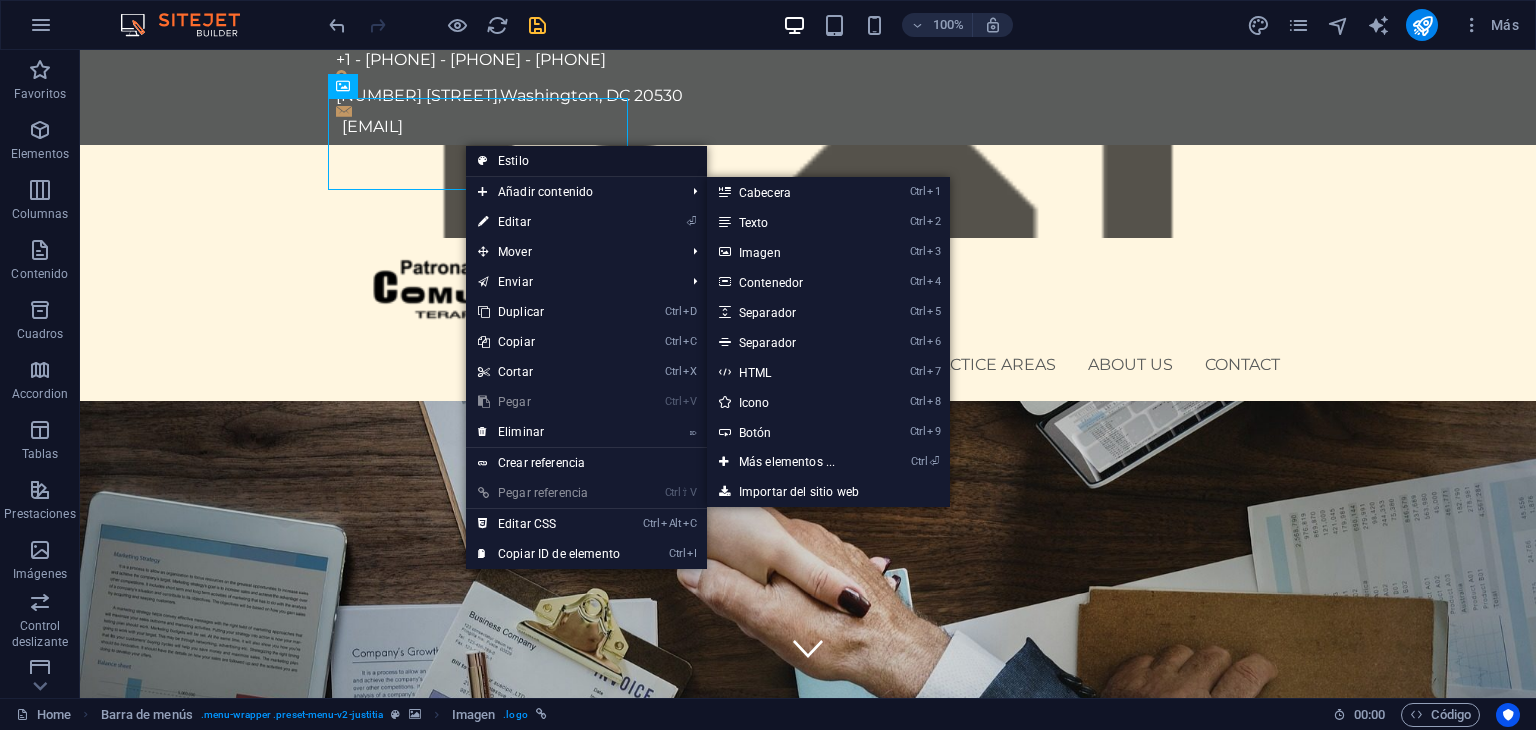 click on "Estilo" at bounding box center [586, 161] 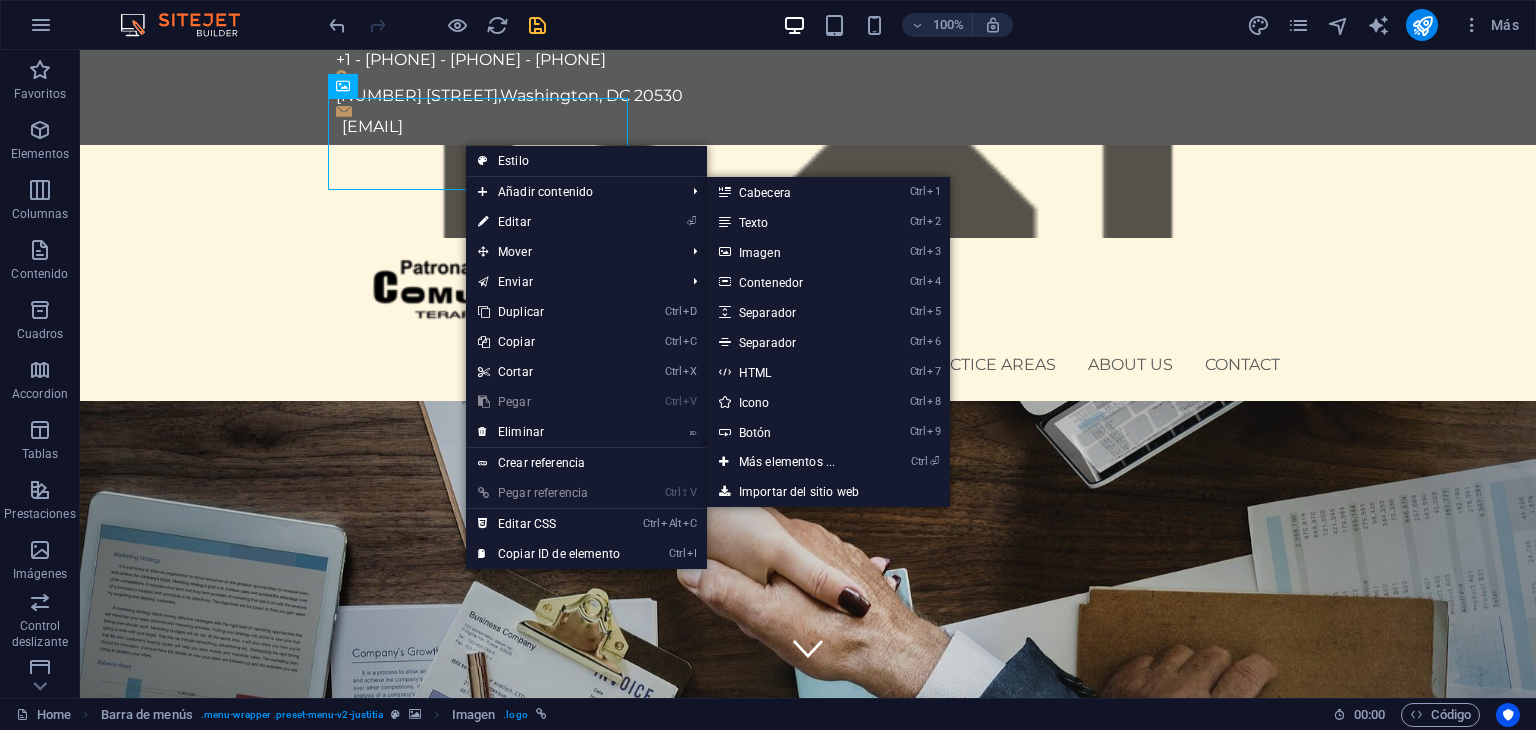 select on "rem" 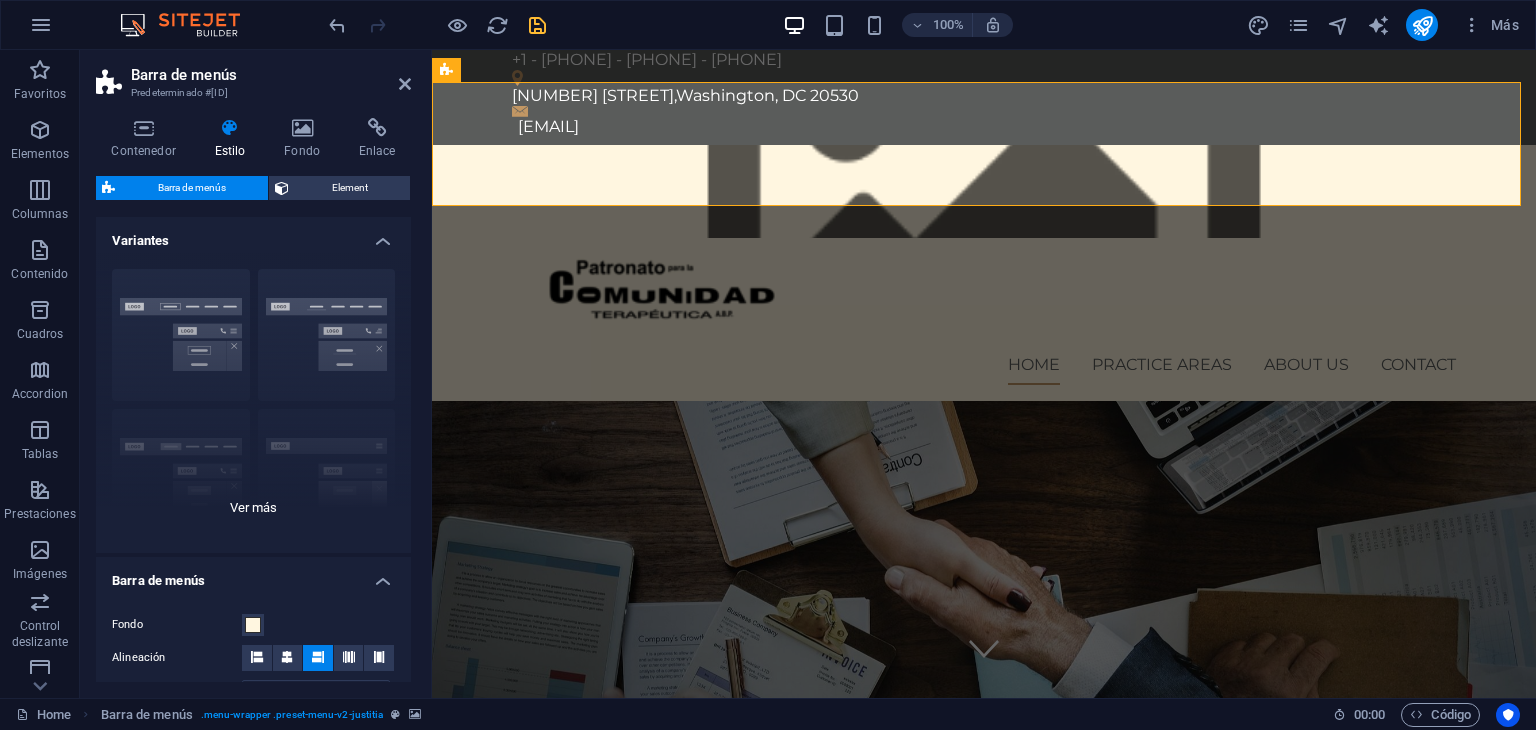 type 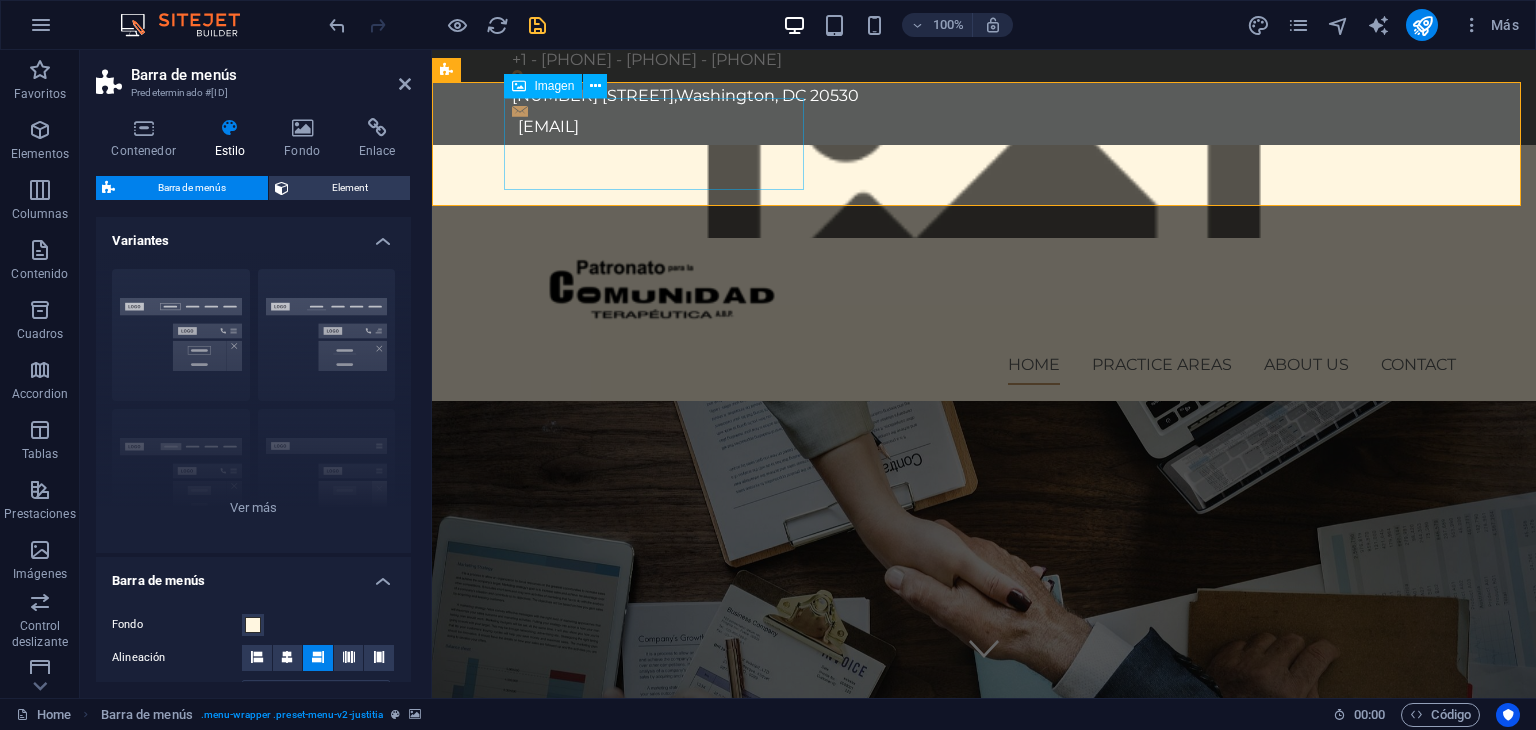 click at bounding box center [984, 300] 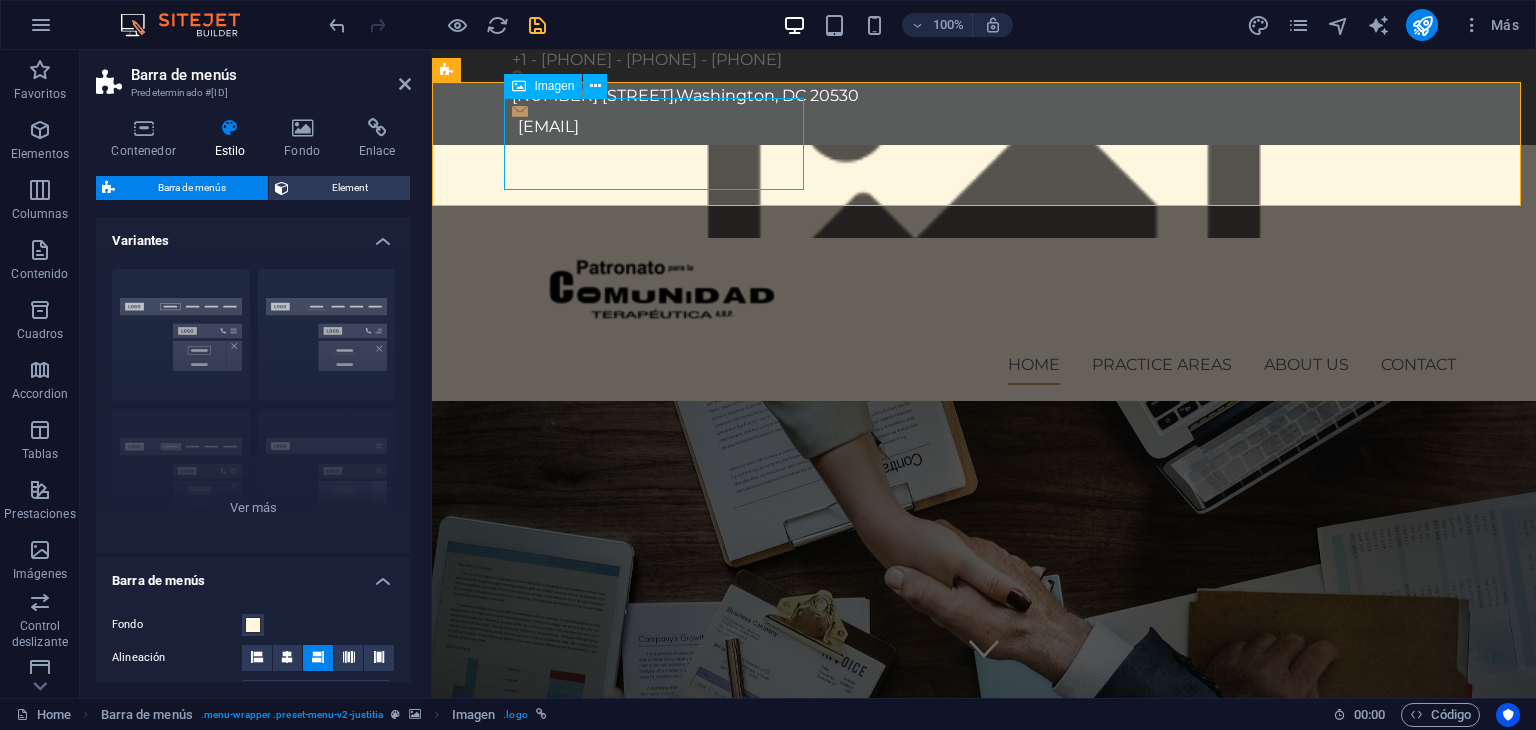 click at bounding box center [984, 300] 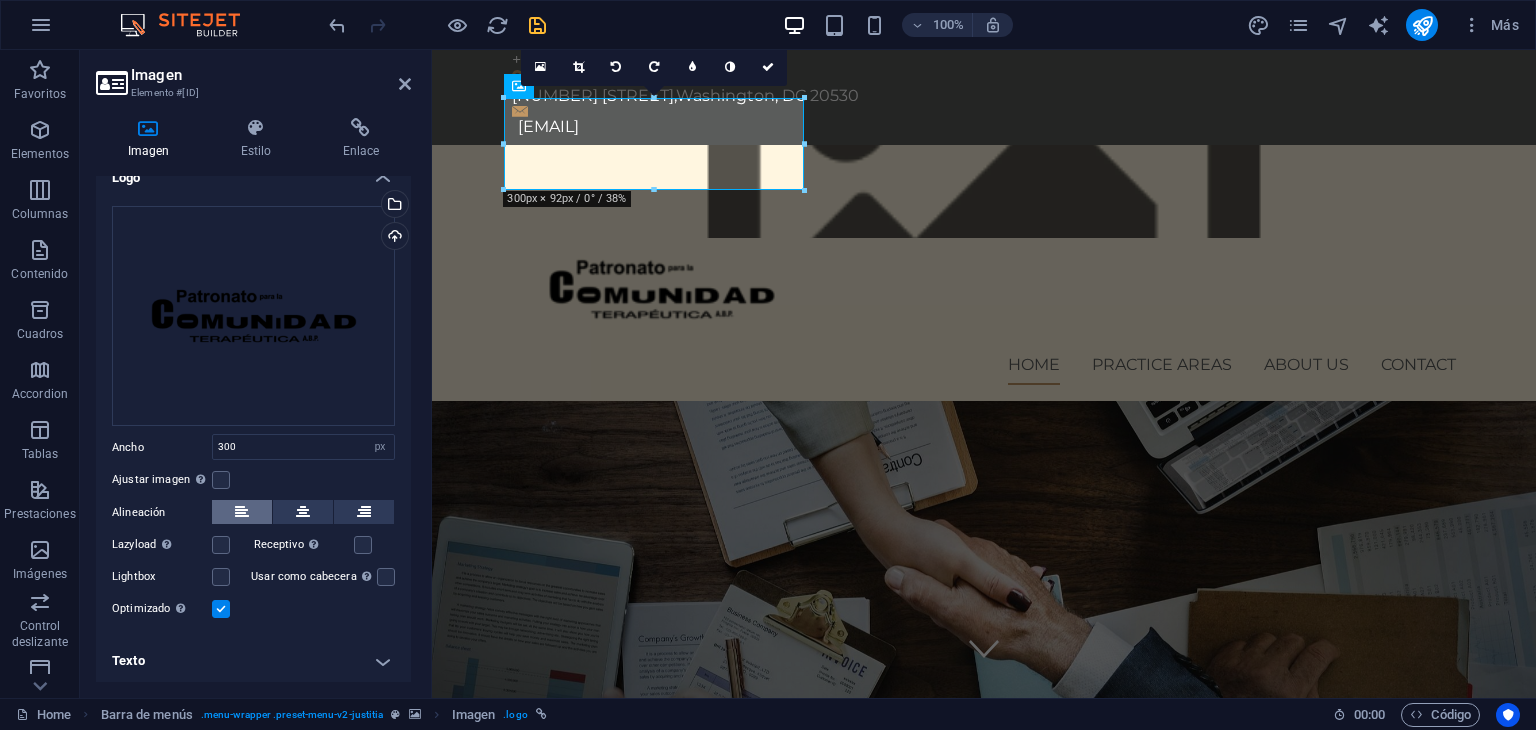 scroll, scrollTop: 0, scrollLeft: 0, axis: both 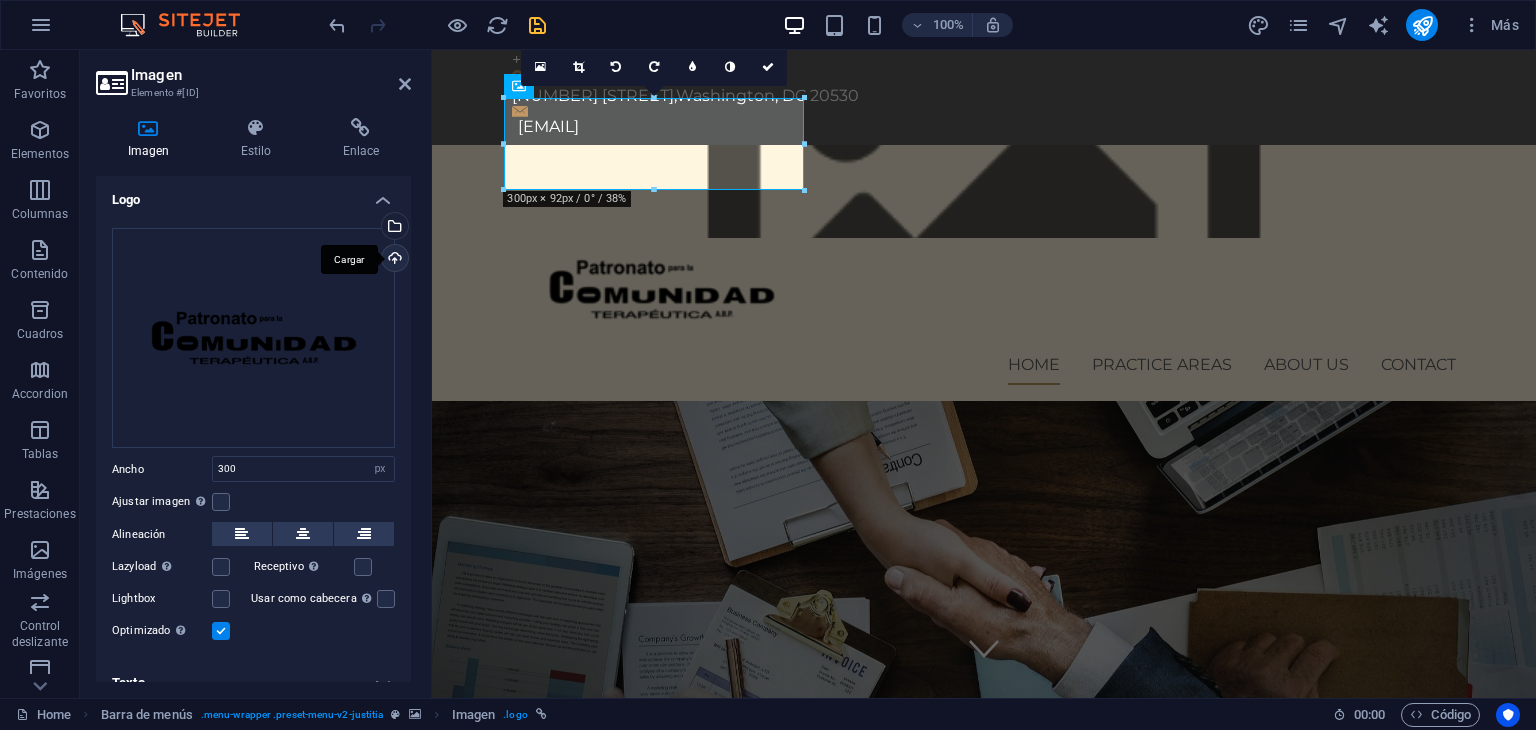 click on "Cargar" at bounding box center (393, 260) 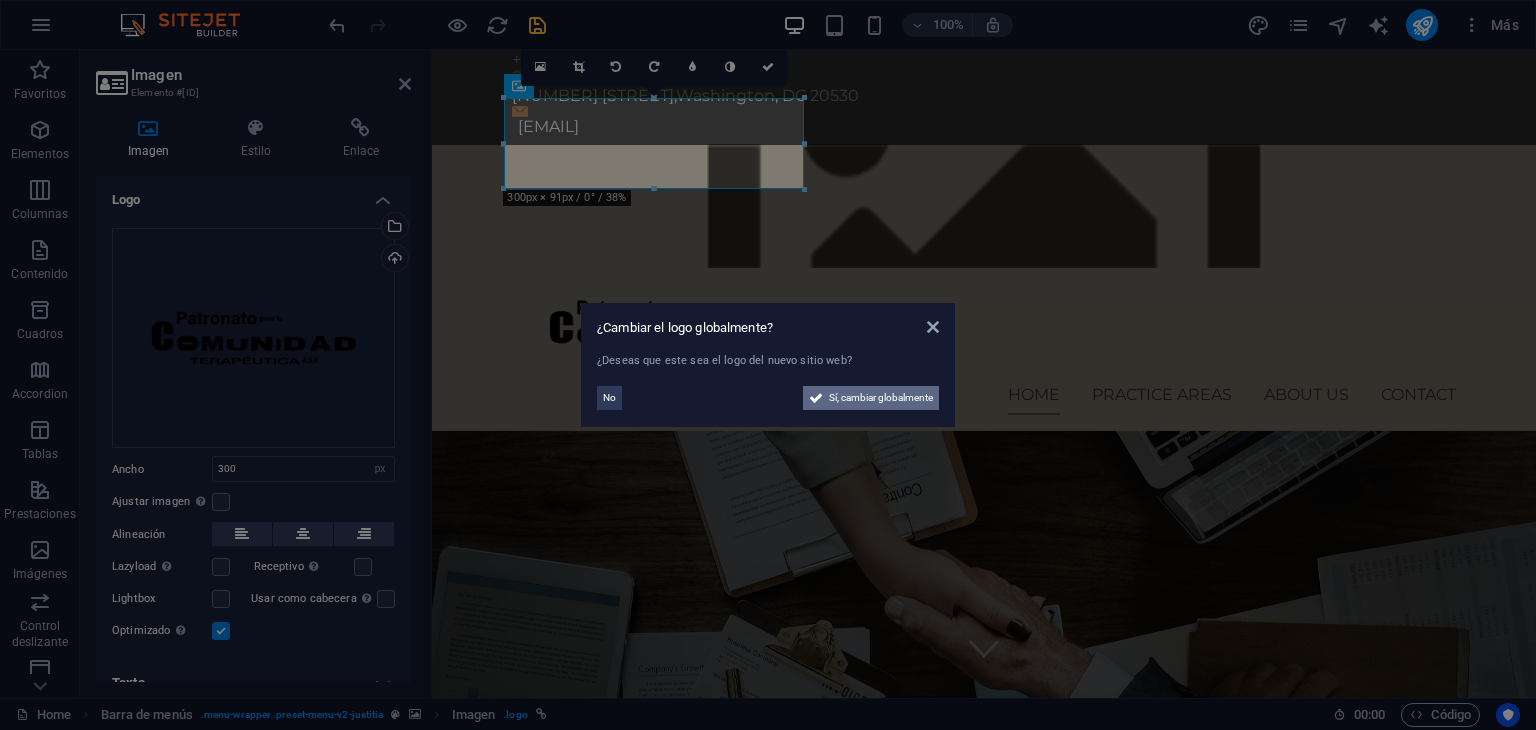 click on "Sí, cambiar globalmente" at bounding box center [881, 398] 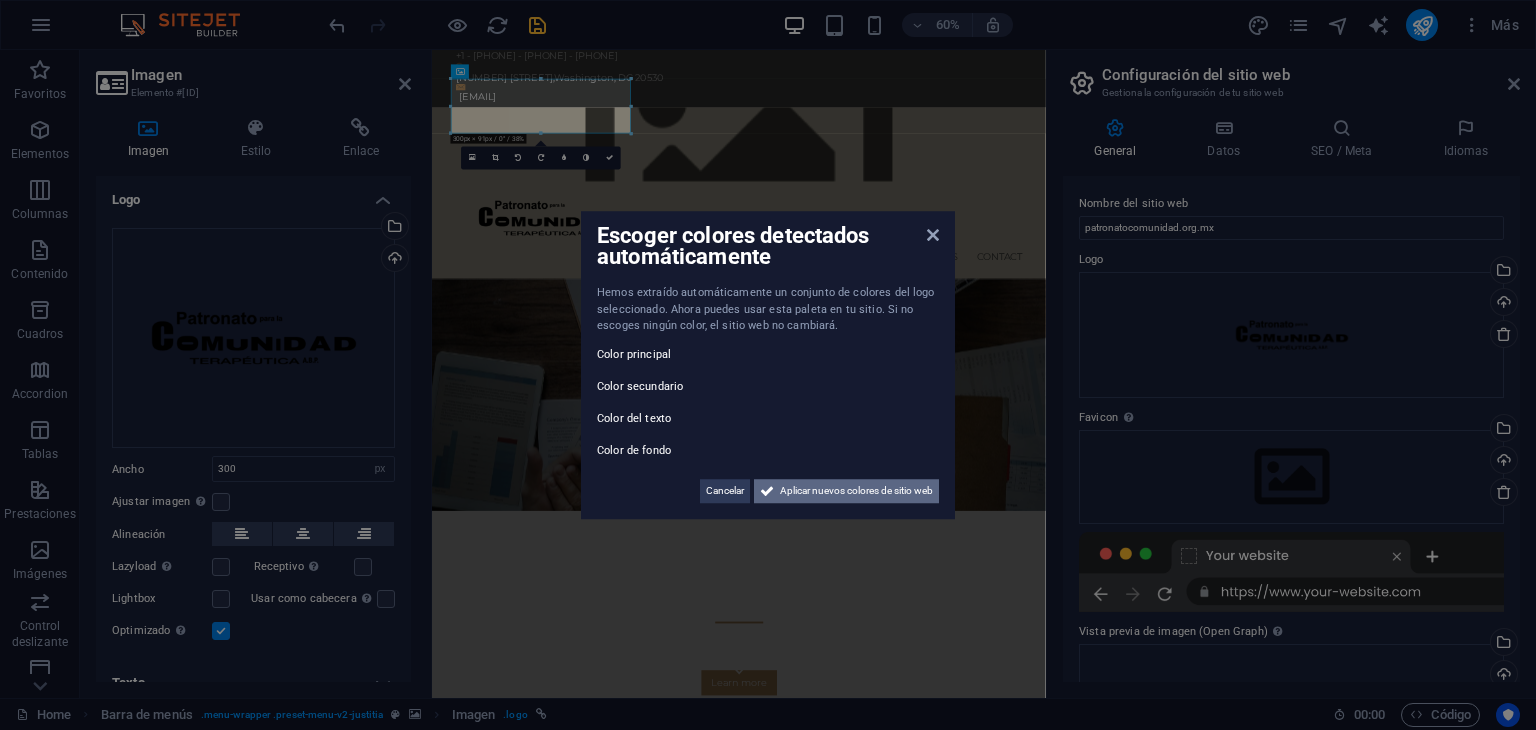 click on "Aplicar nuevos colores de sitio web" at bounding box center [856, 491] 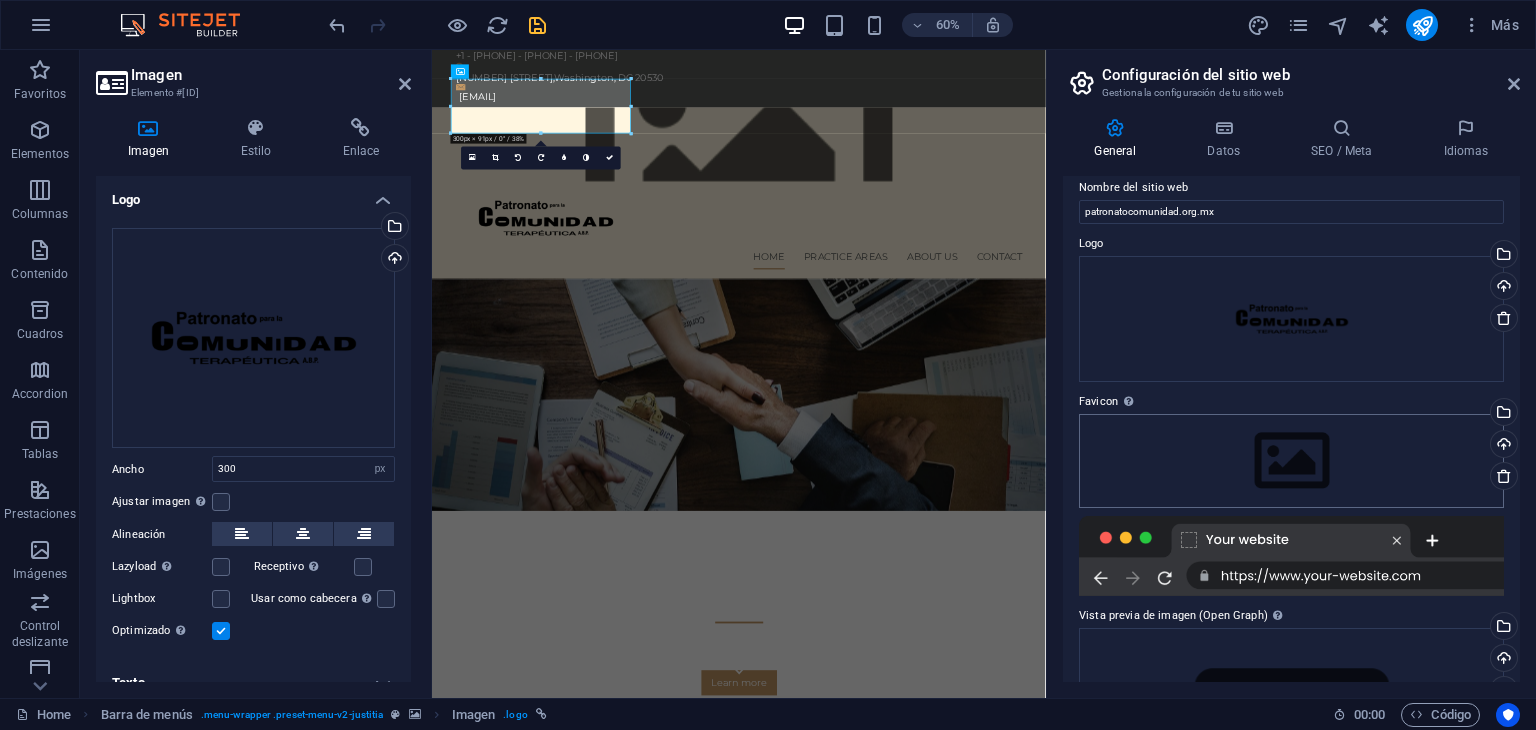 scroll, scrollTop: 0, scrollLeft: 0, axis: both 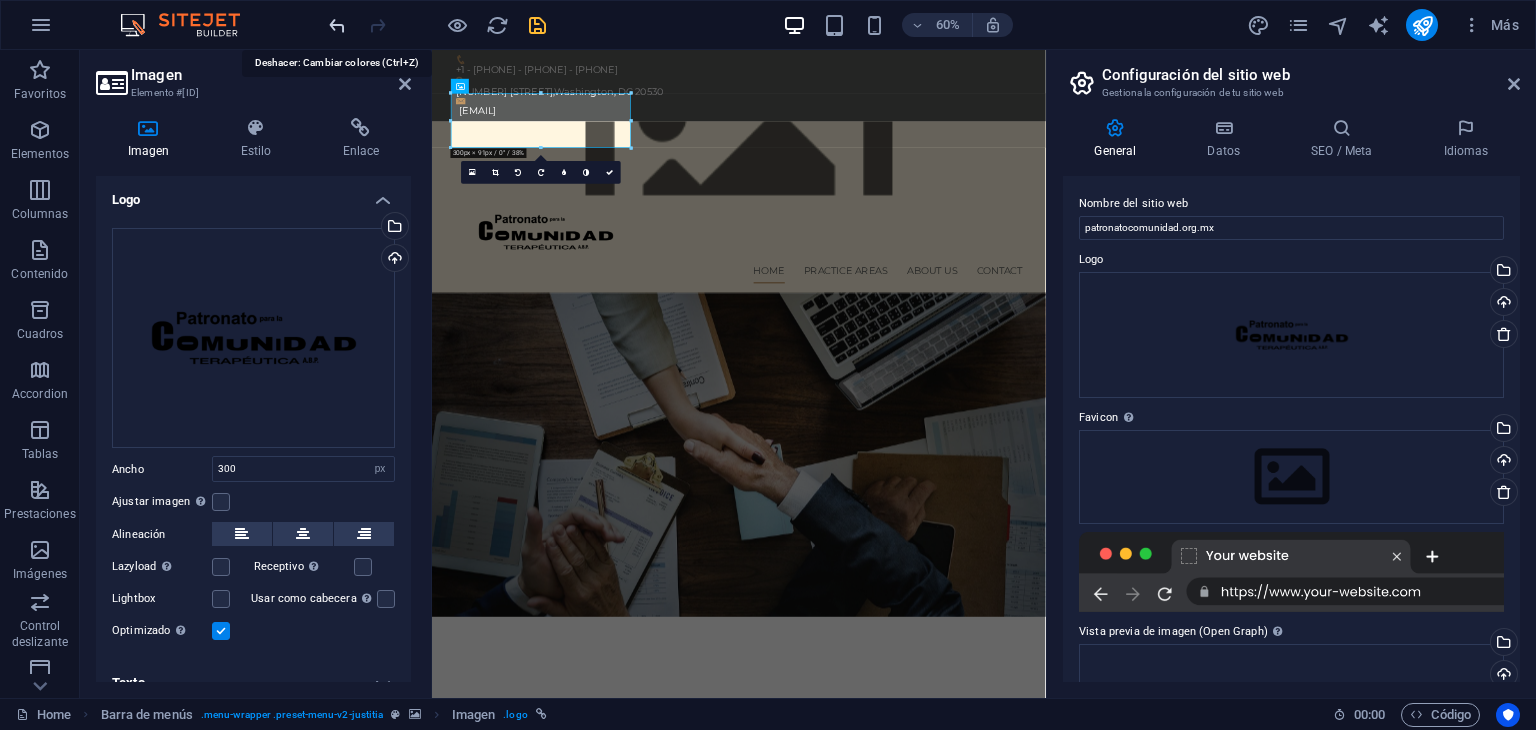 click at bounding box center [337, 25] 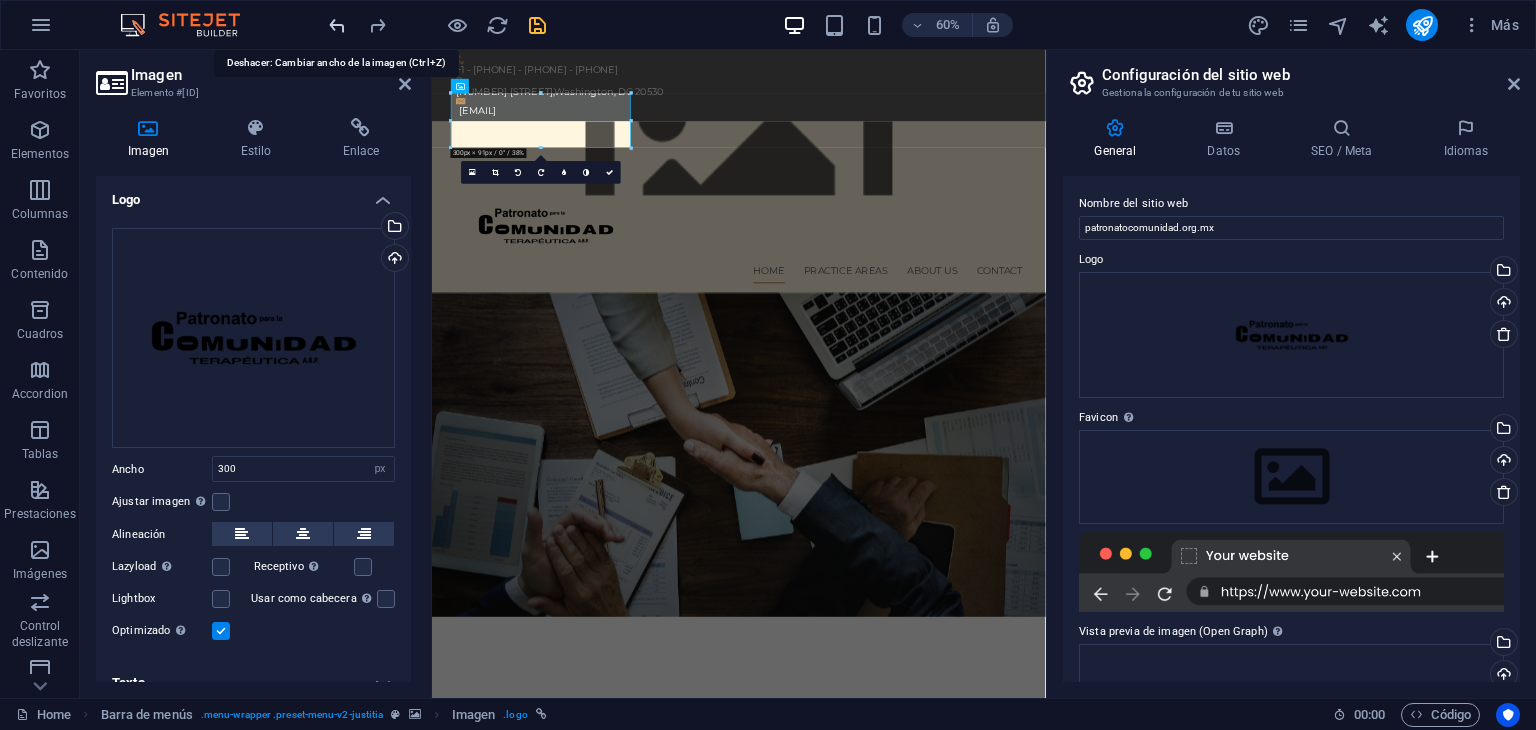 click at bounding box center [337, 25] 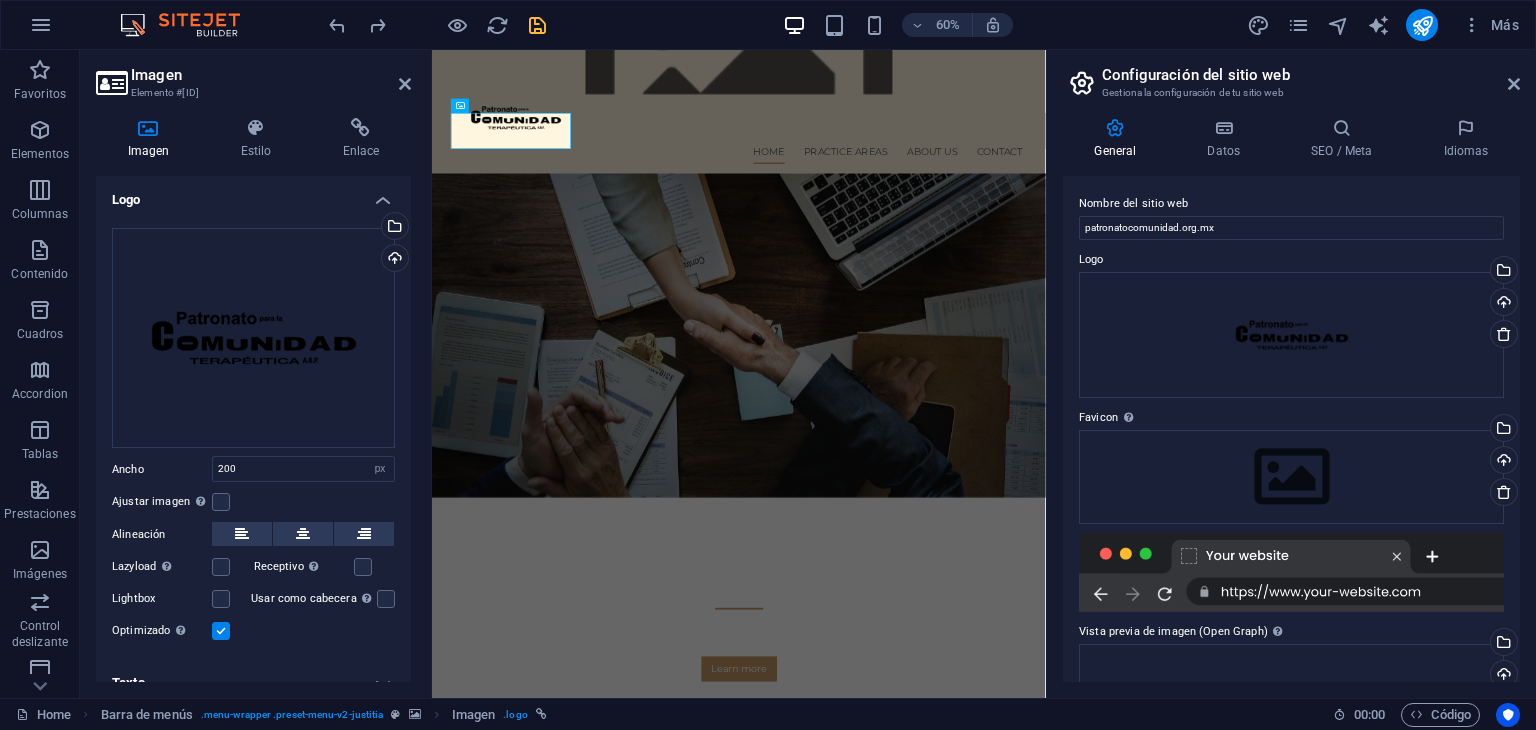 scroll, scrollTop: 0, scrollLeft: 0, axis: both 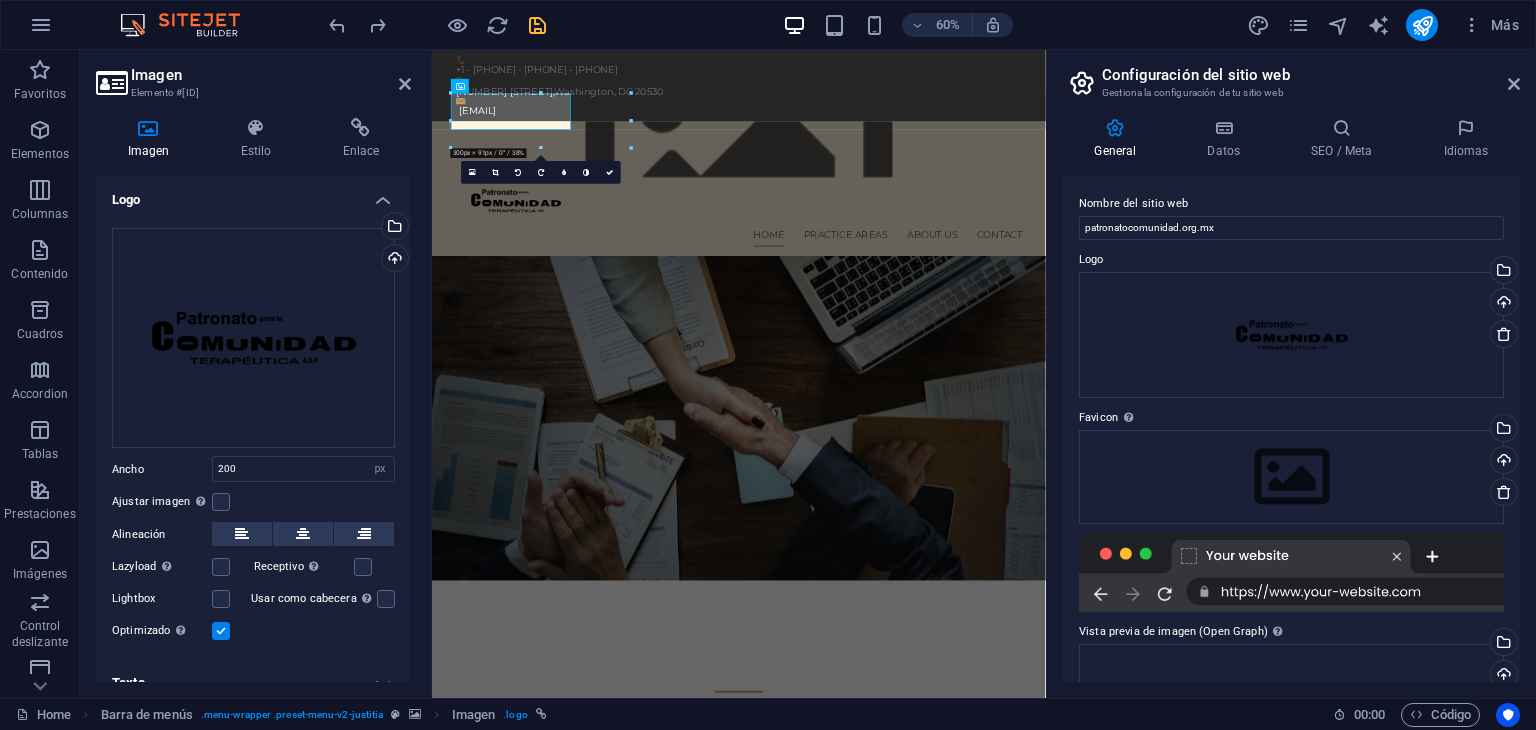 click at bounding box center (943, 215) 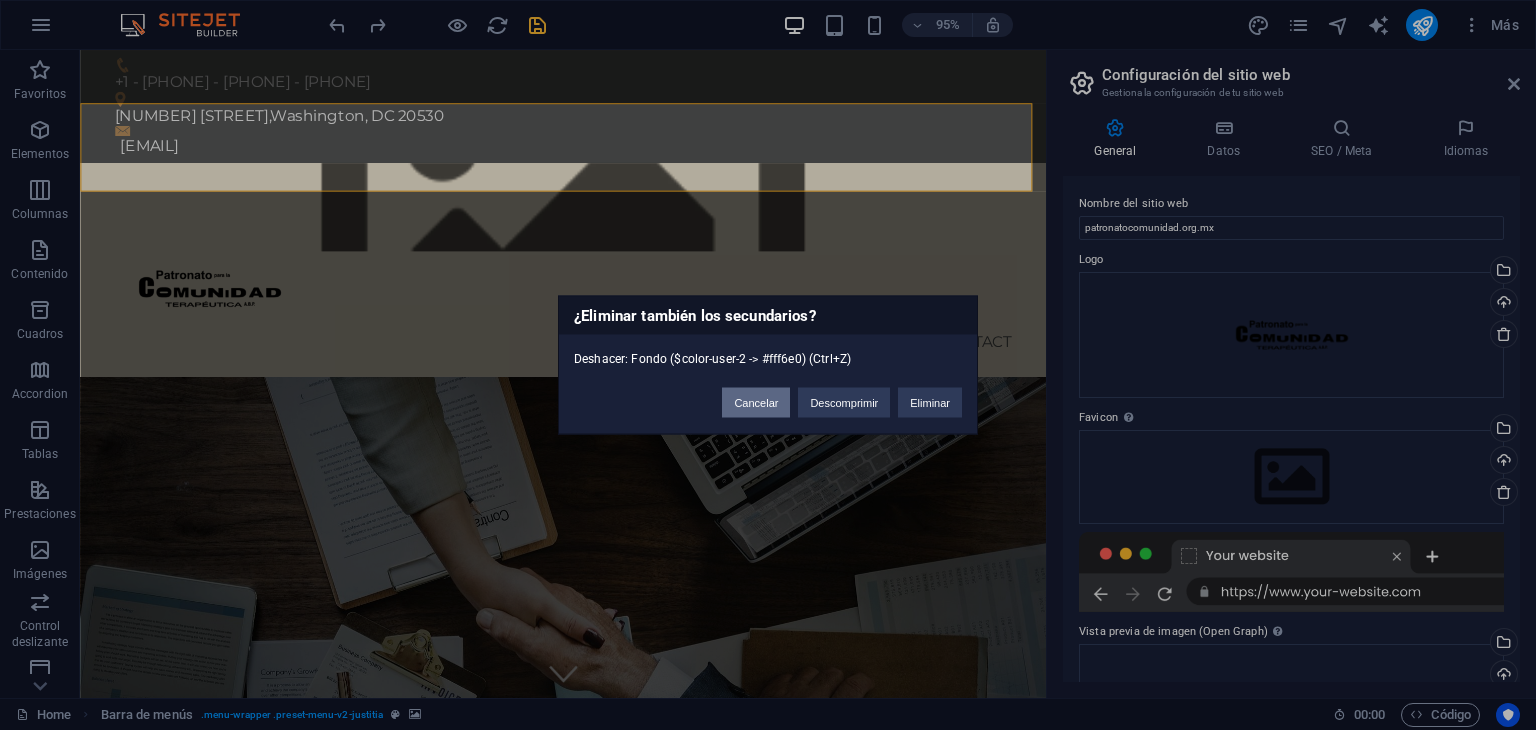 click on "Cancelar" at bounding box center (756, 403) 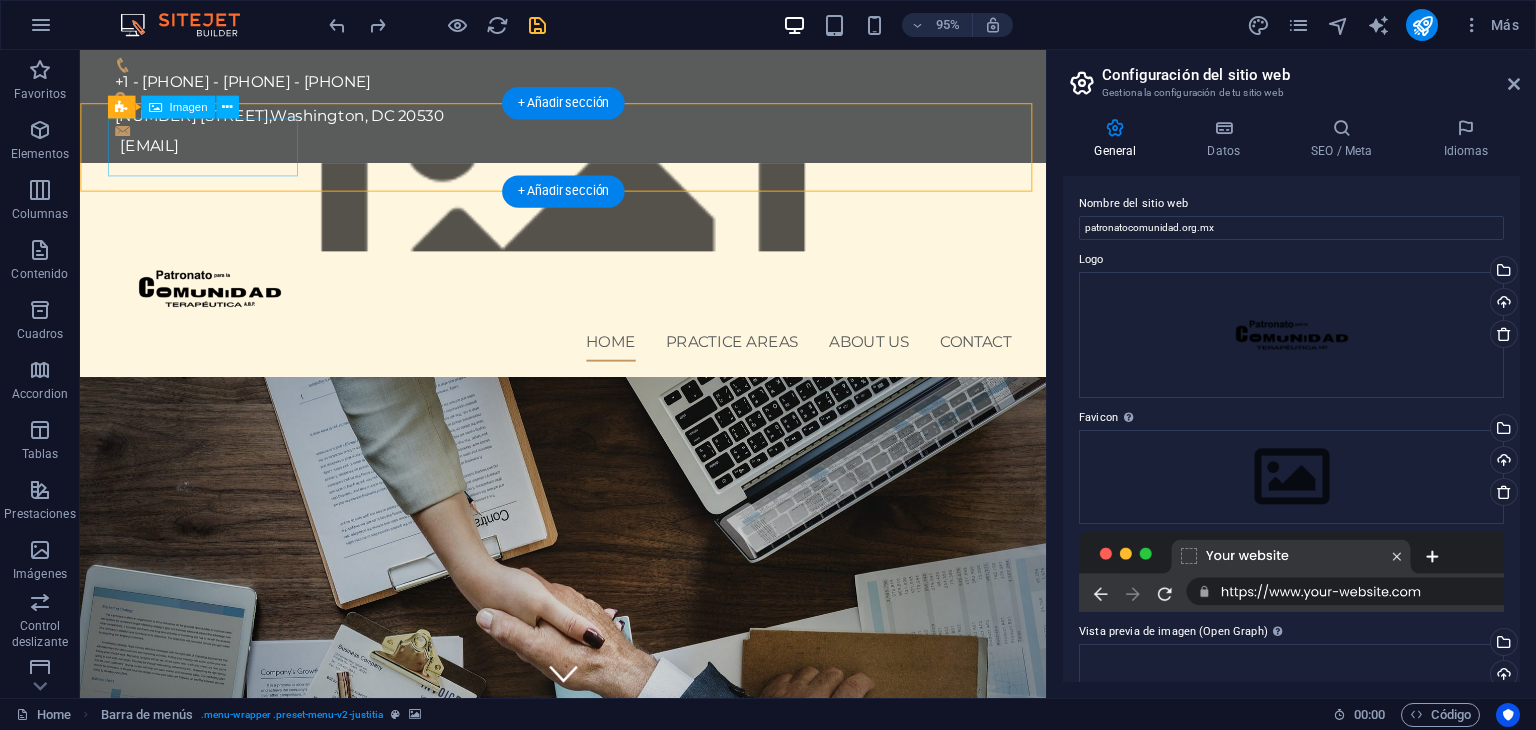 click at bounding box center (589, 308) 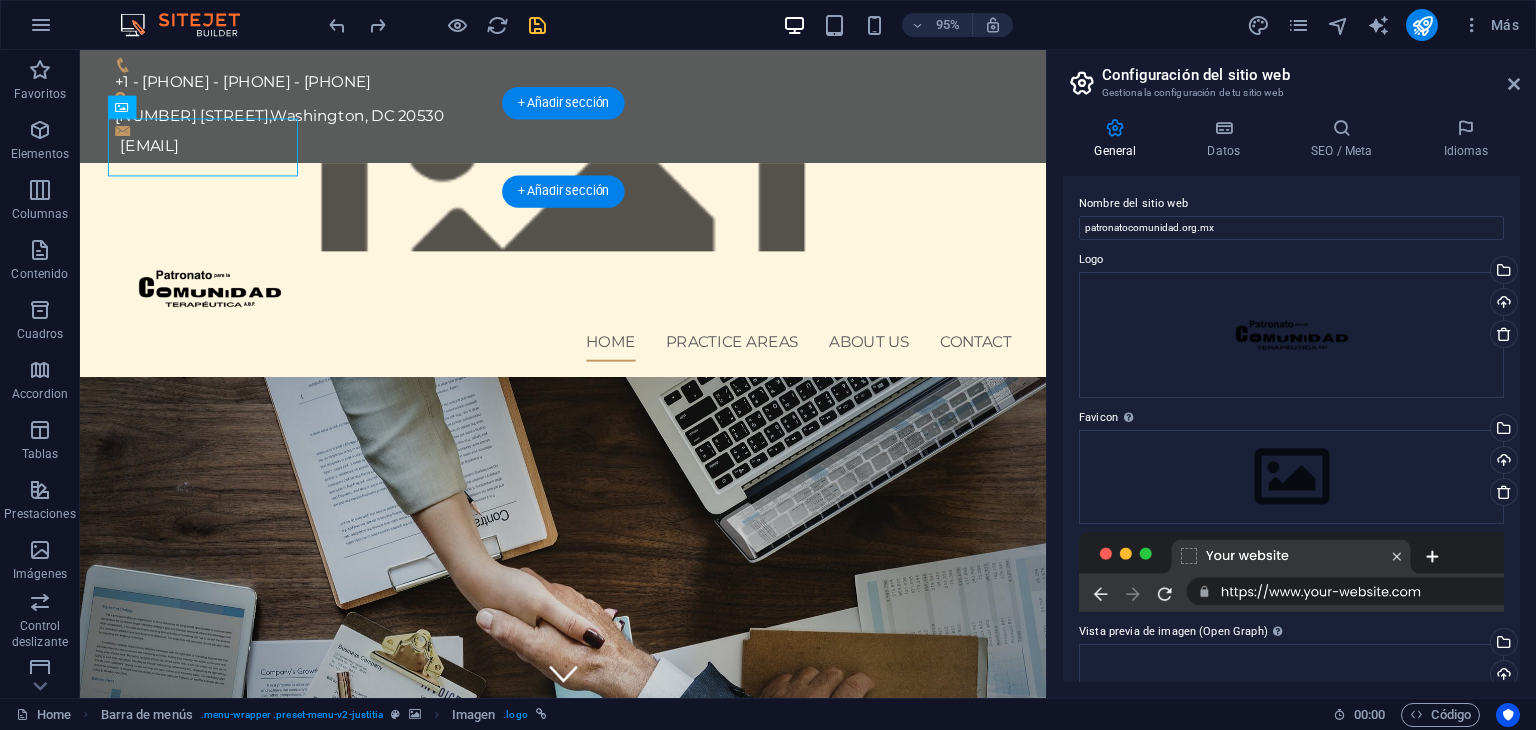 click at bounding box center (588, 215) 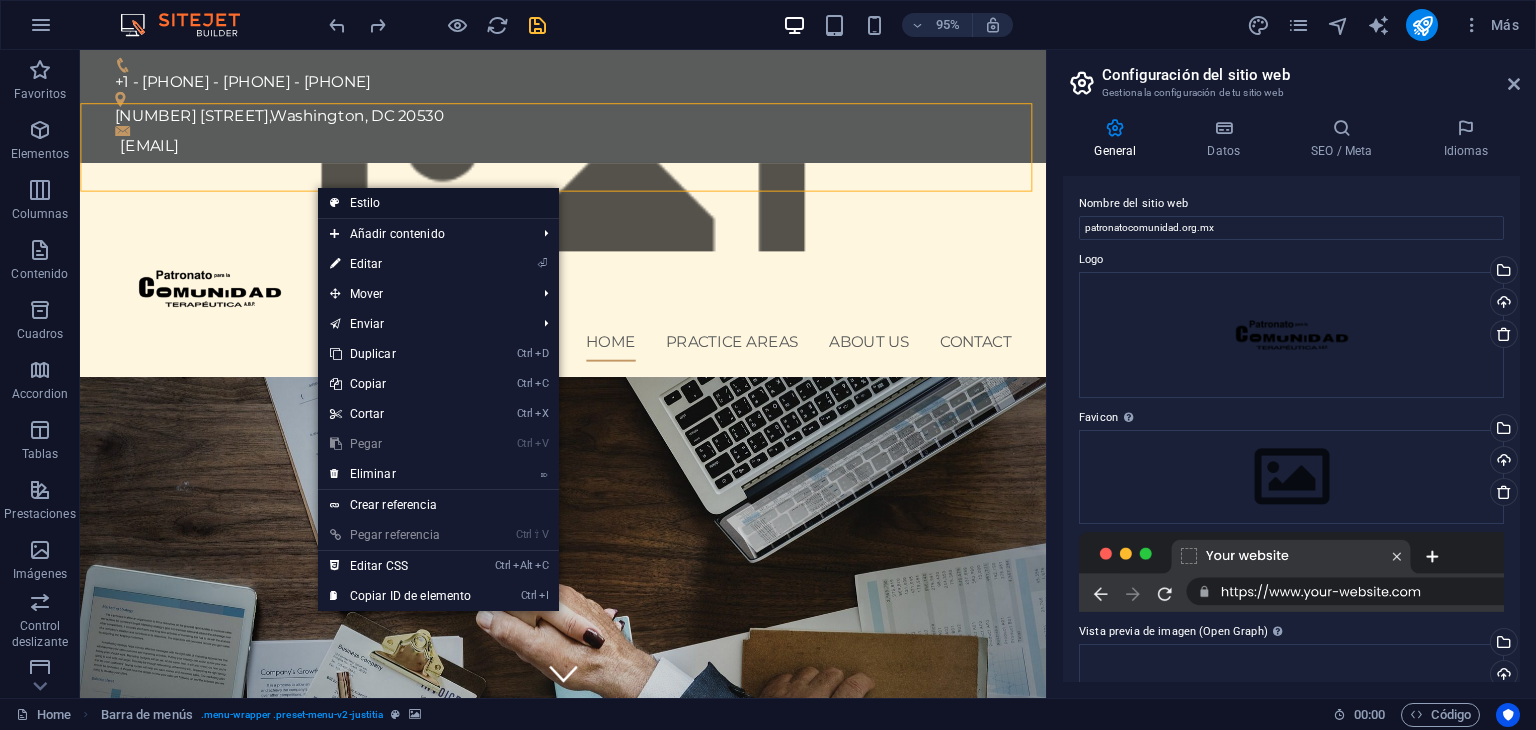 click on "Estilo" at bounding box center [438, 203] 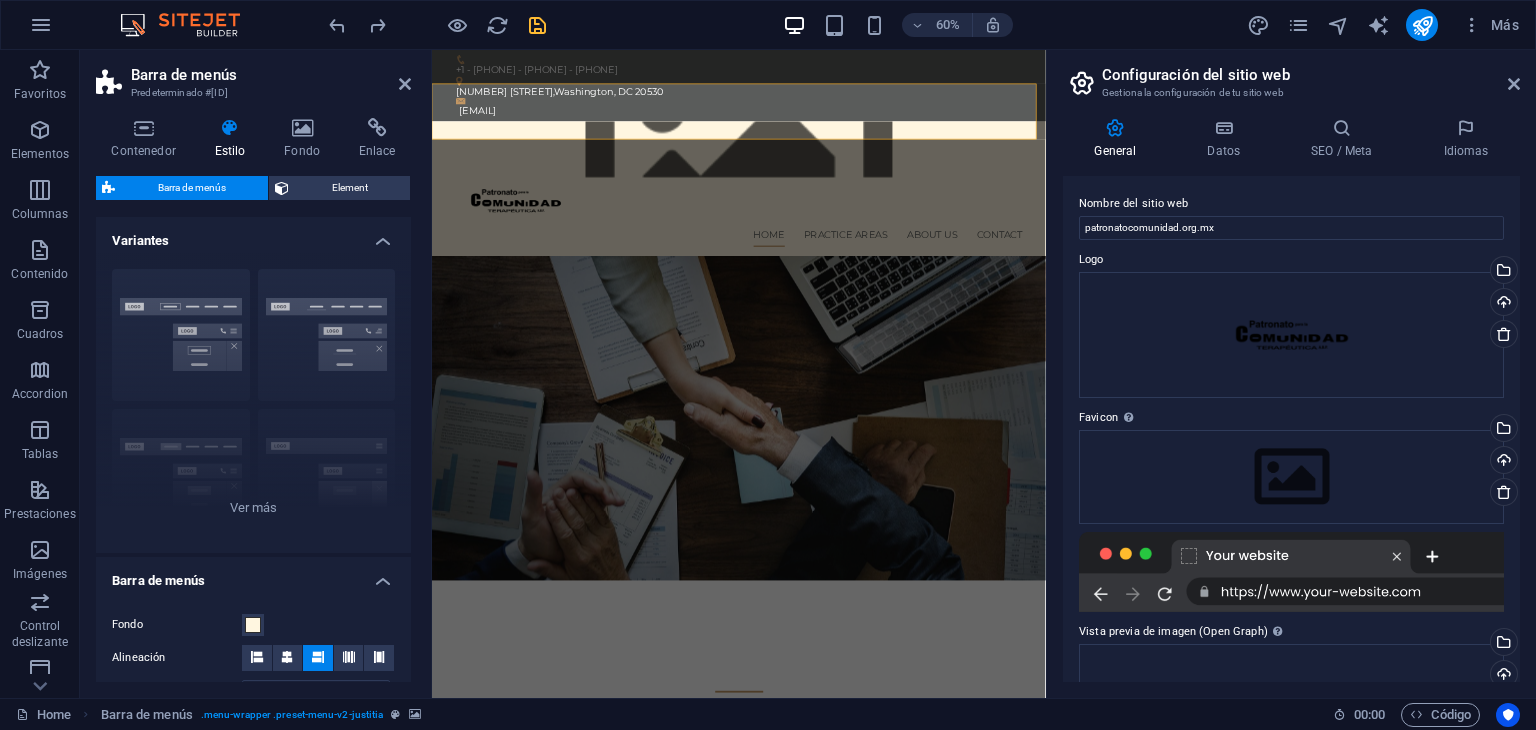type 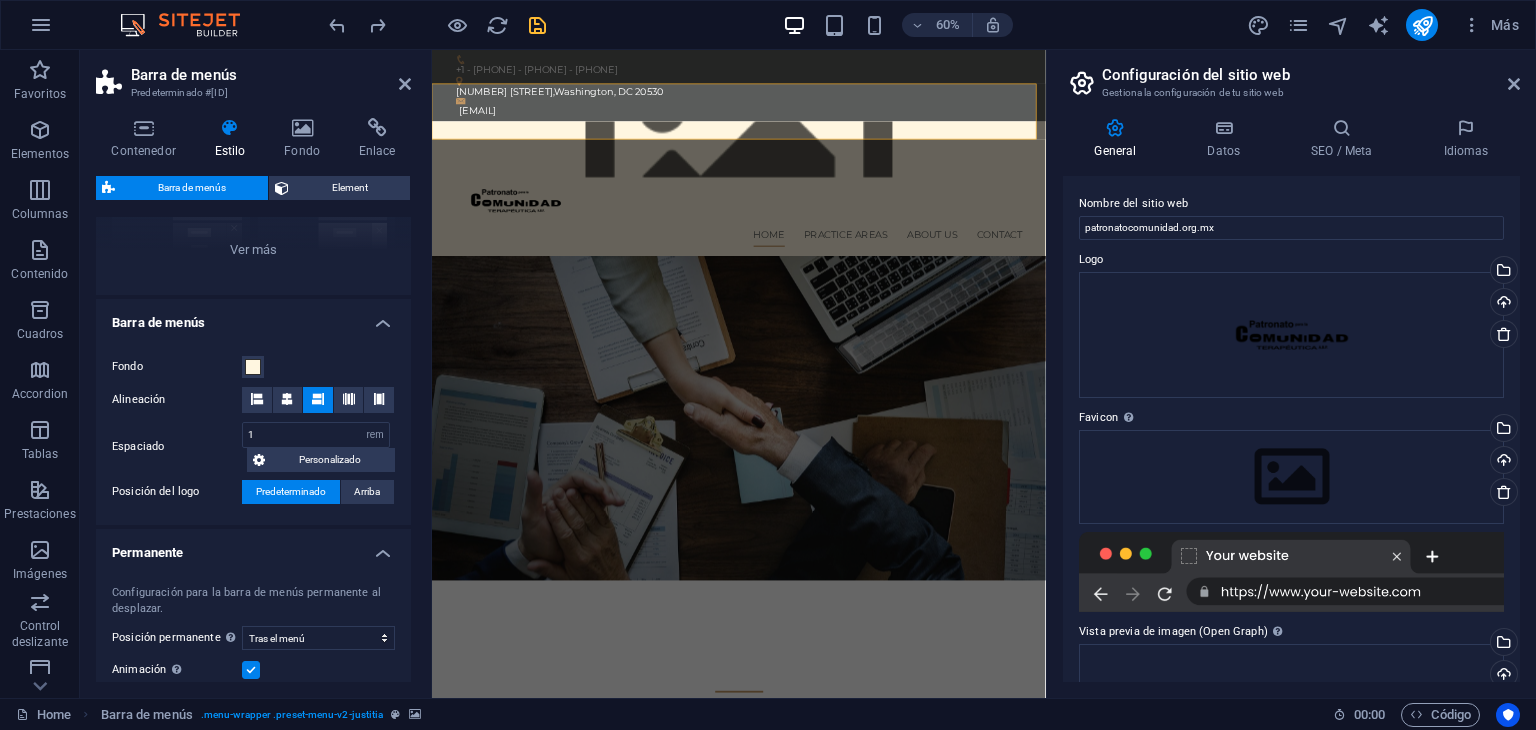 scroll, scrollTop: 259, scrollLeft: 0, axis: vertical 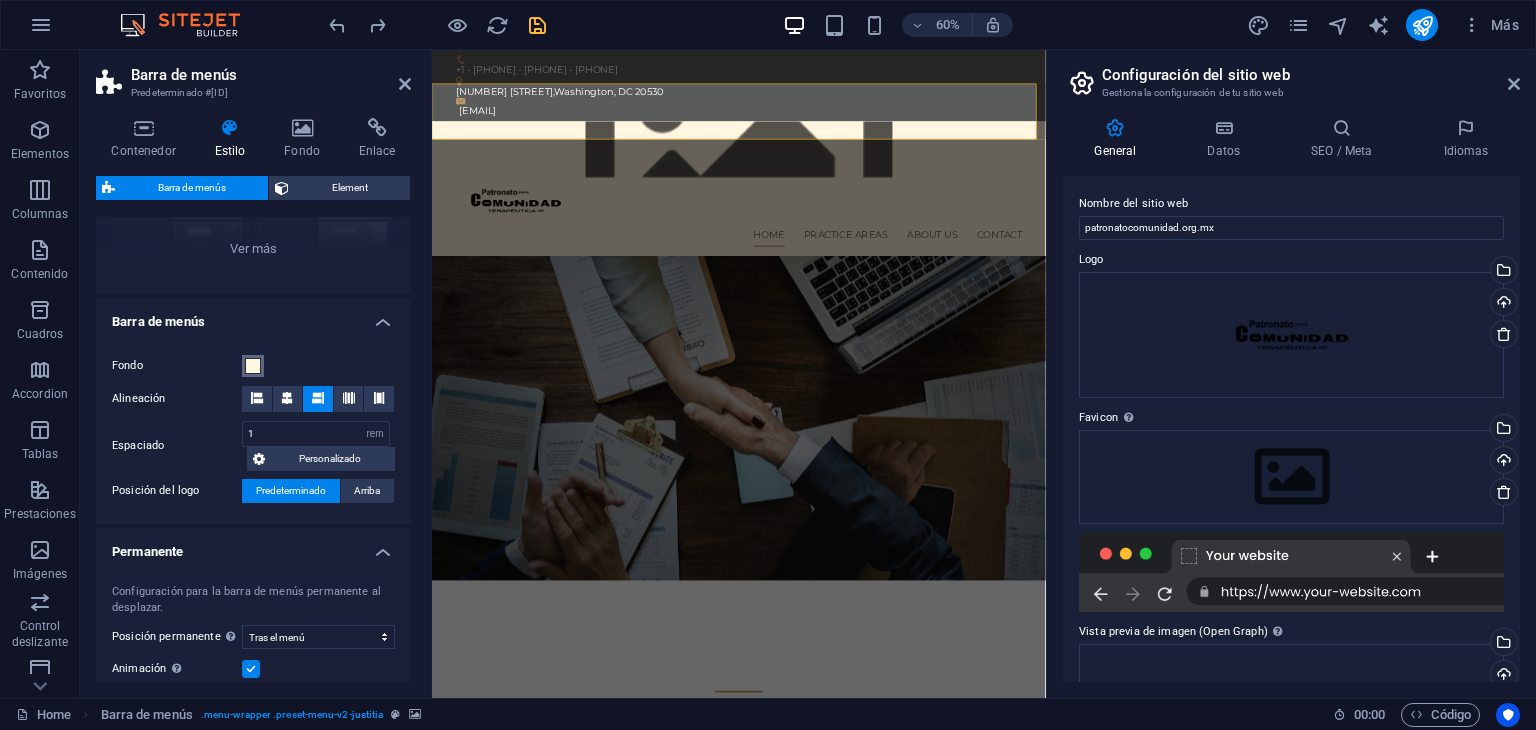 click on "Fondo" at bounding box center (253, 366) 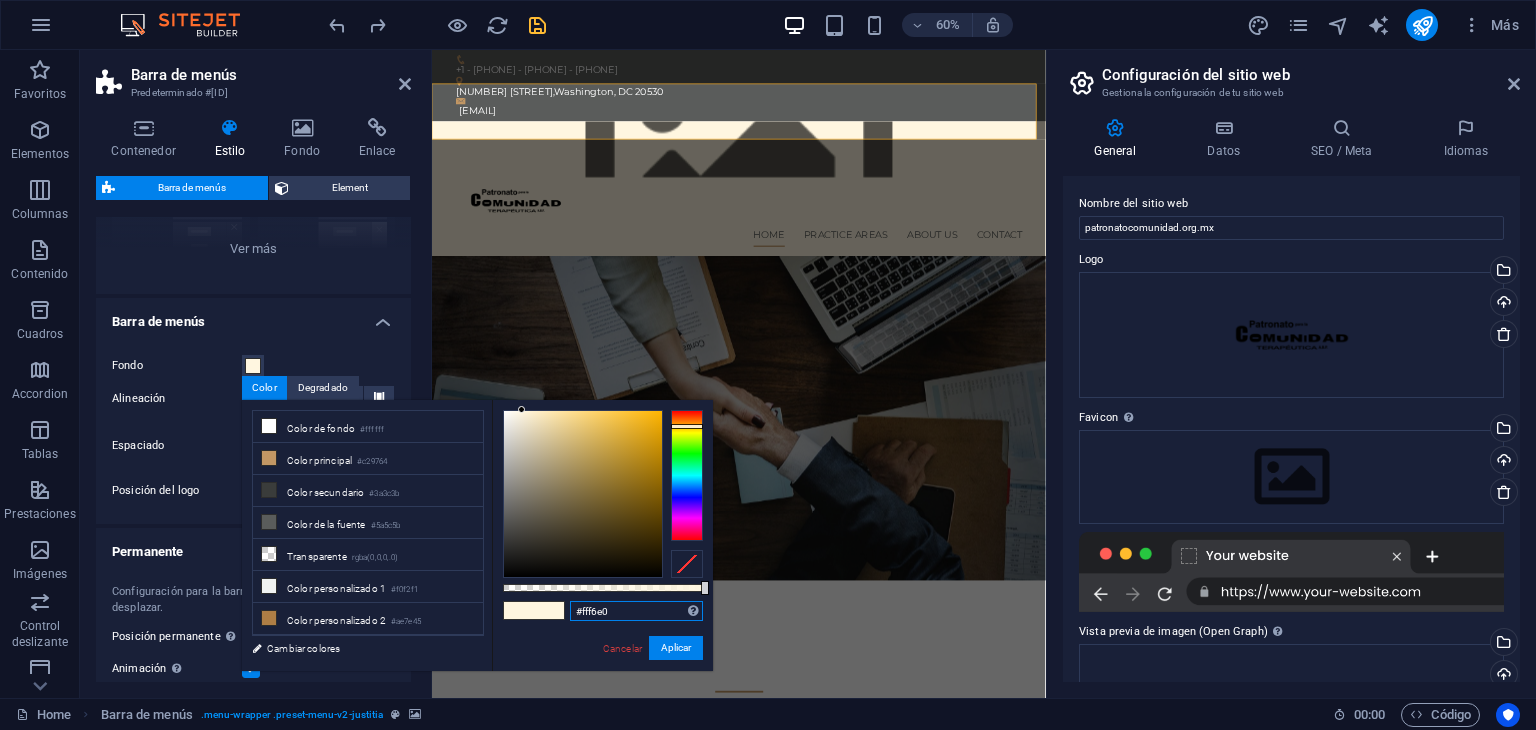 click on "#fff6e0" at bounding box center (636, 611) 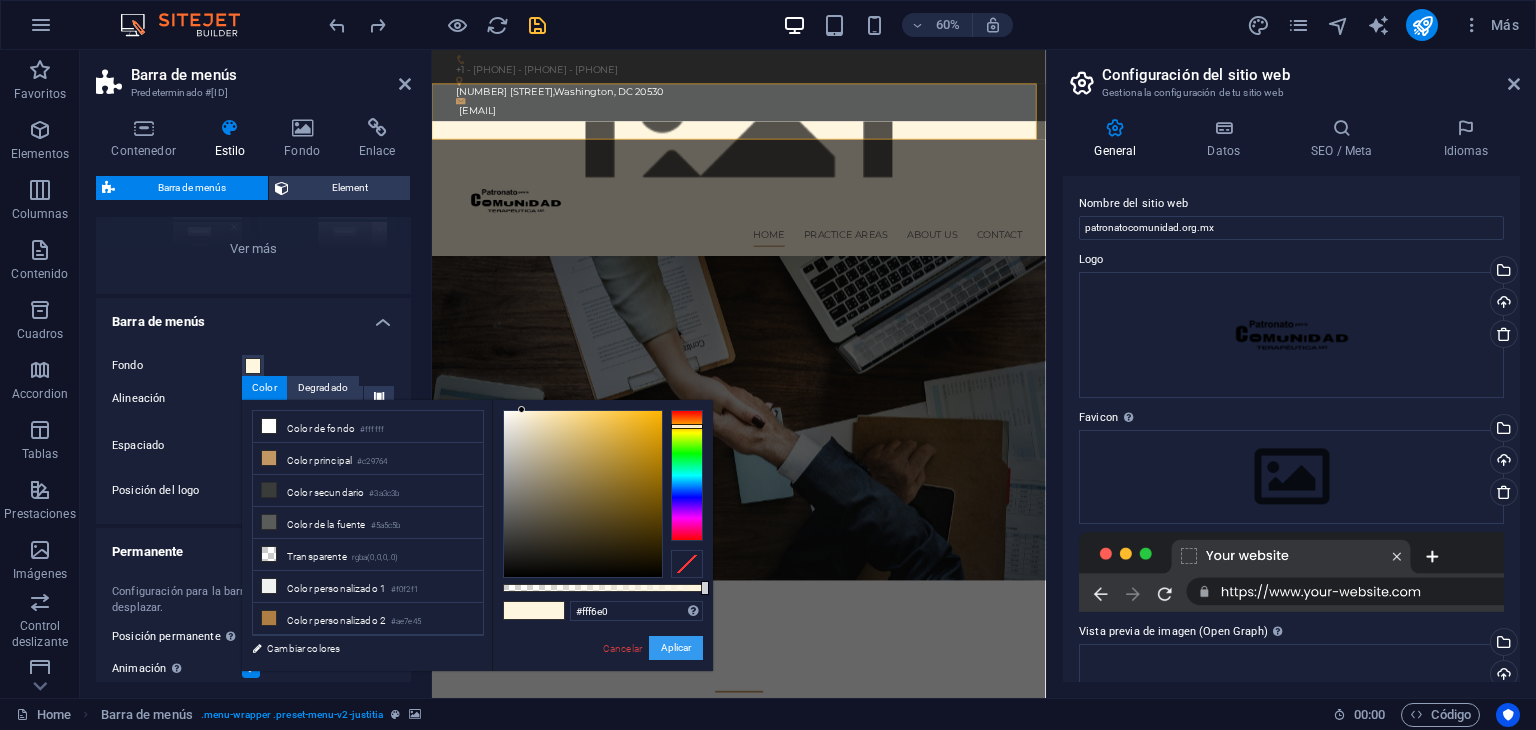 click on "Aplicar" at bounding box center [676, 648] 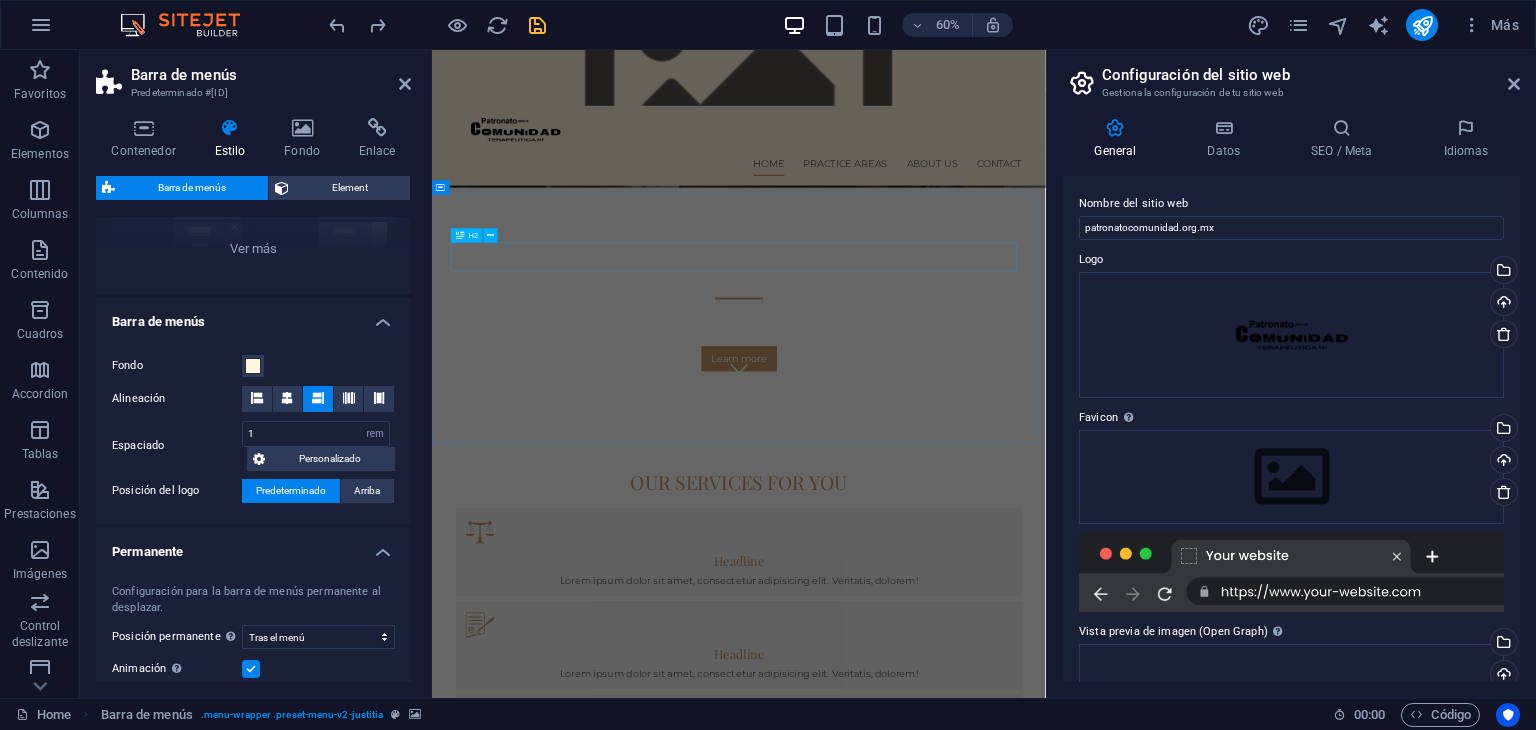 scroll, scrollTop: 0, scrollLeft: 0, axis: both 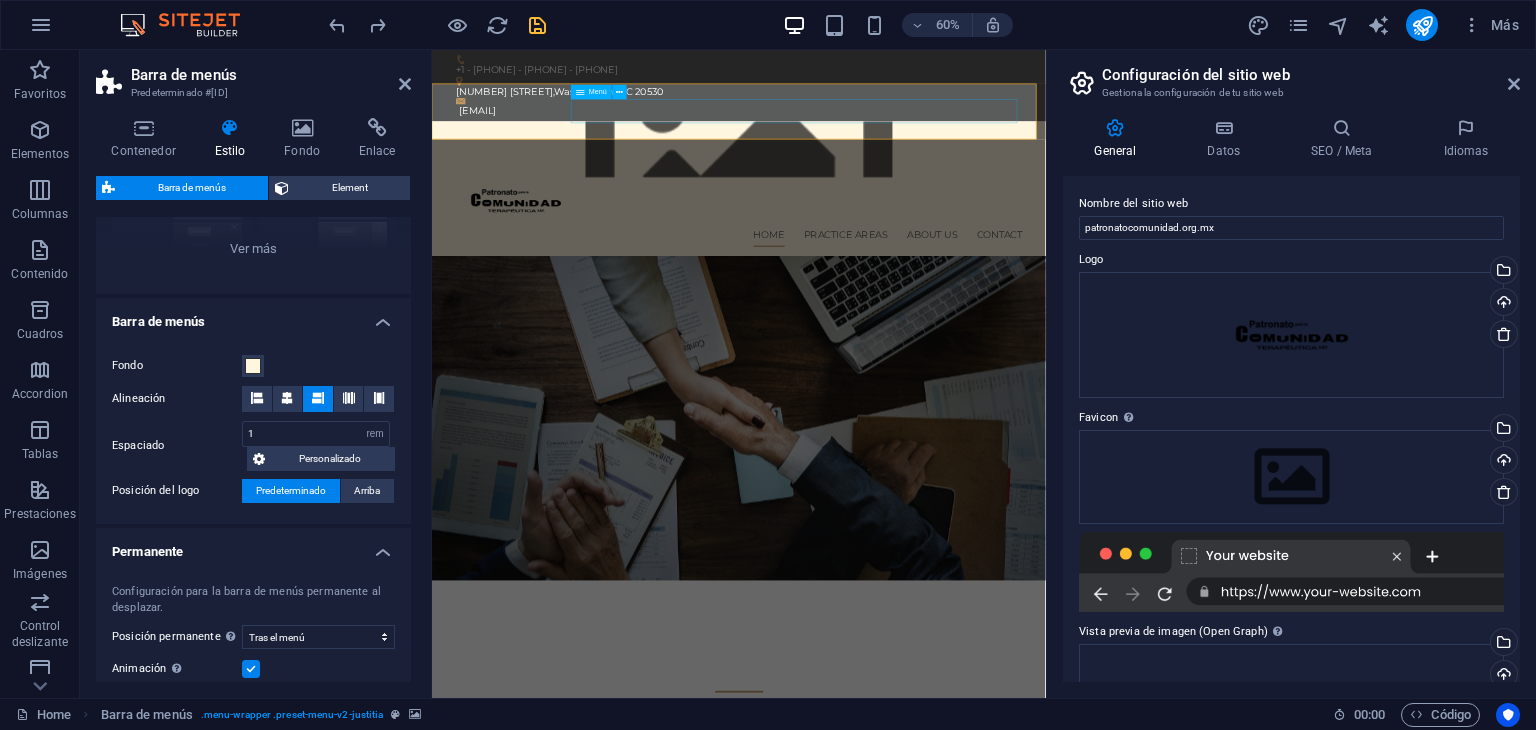 click on "Home Practice Areas About us Contact" at bounding box center (944, 358) 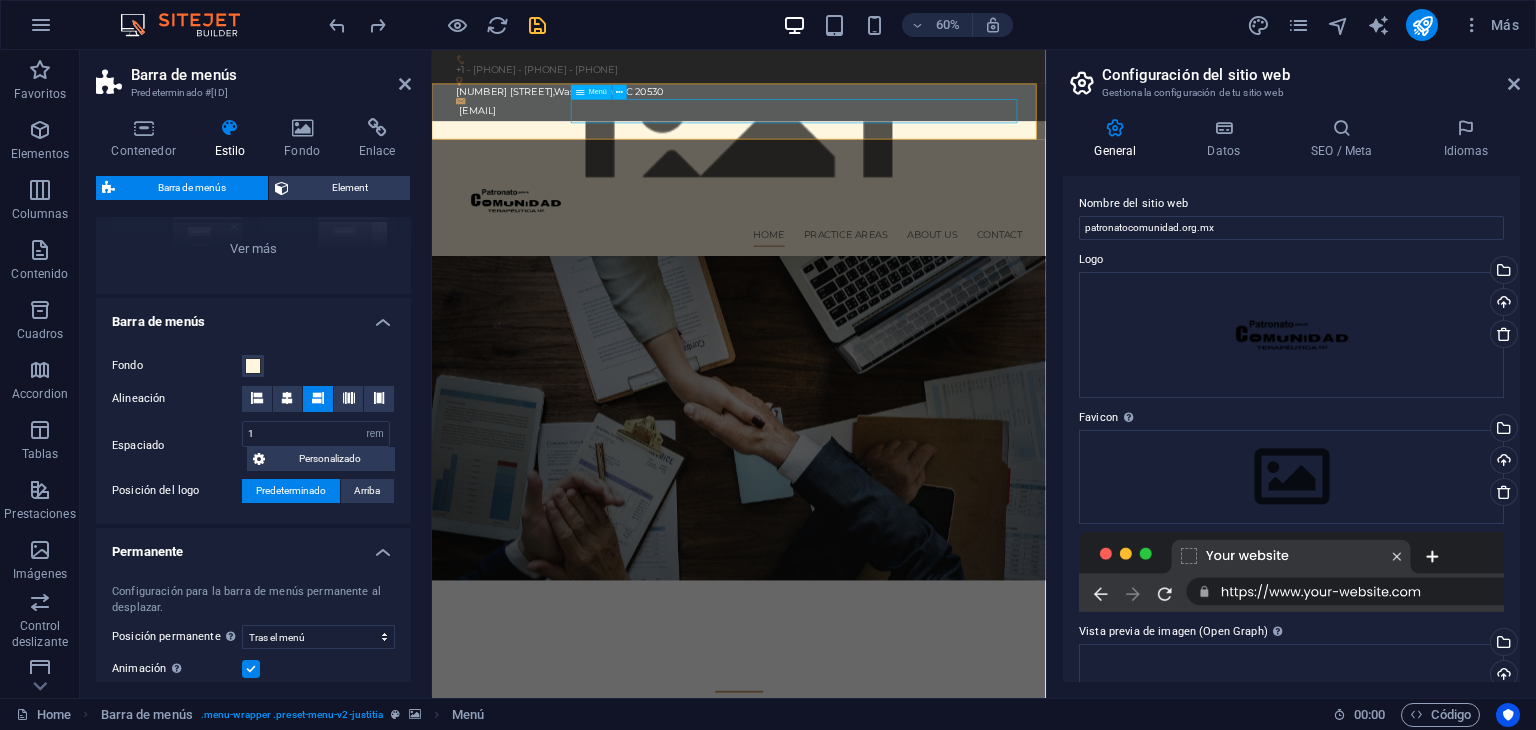 click on "Home Practice Areas About us Contact" at bounding box center (944, 358) 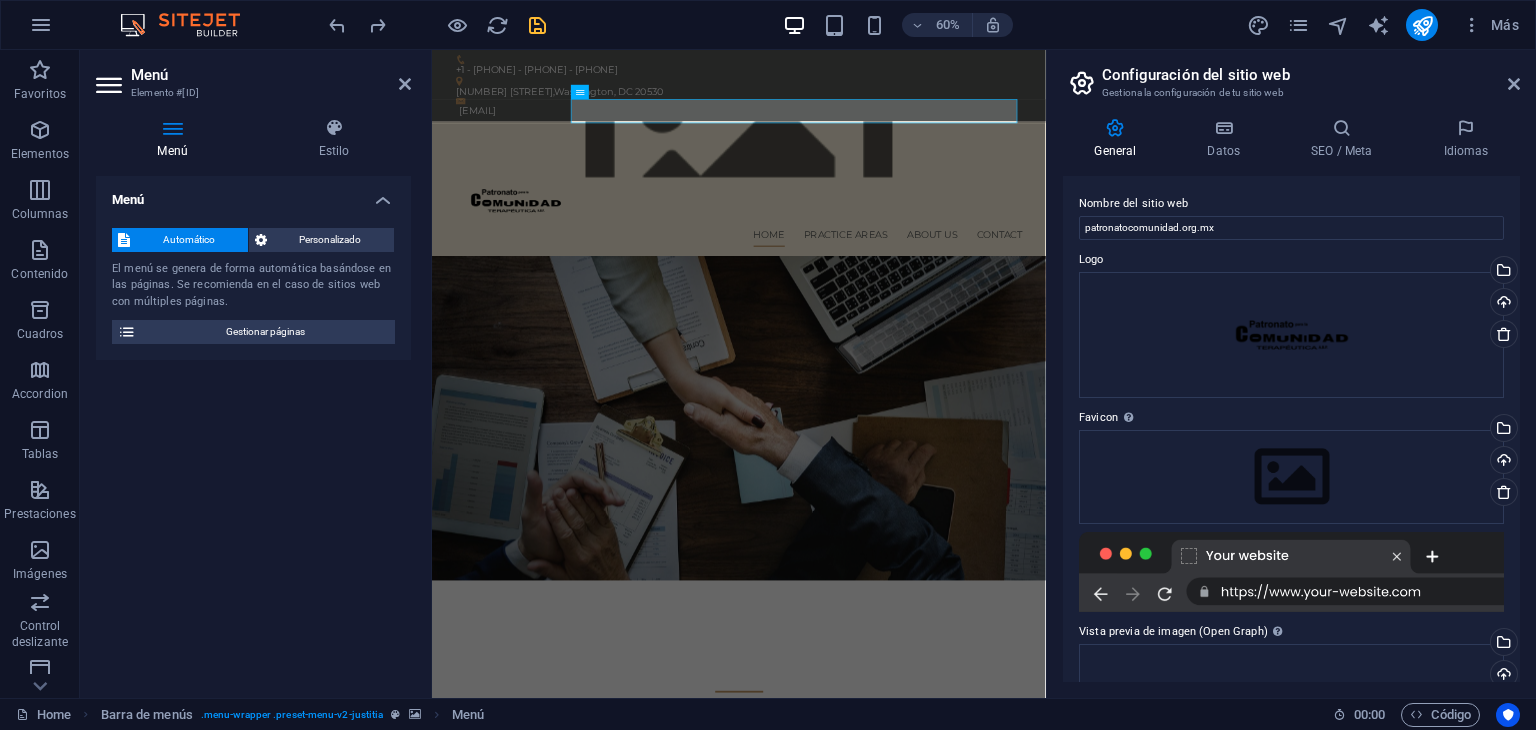 click at bounding box center (943, 215) 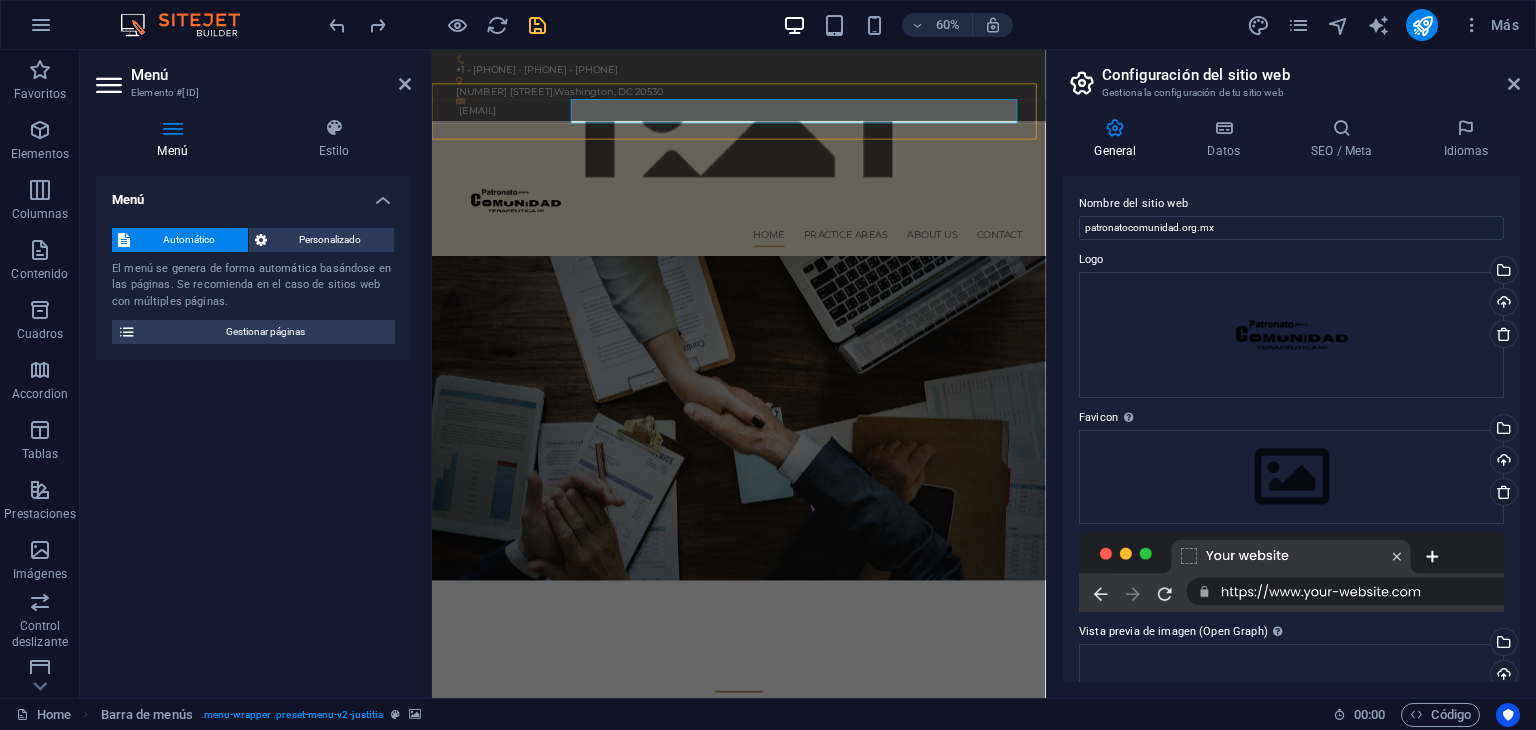 click at bounding box center (943, 215) 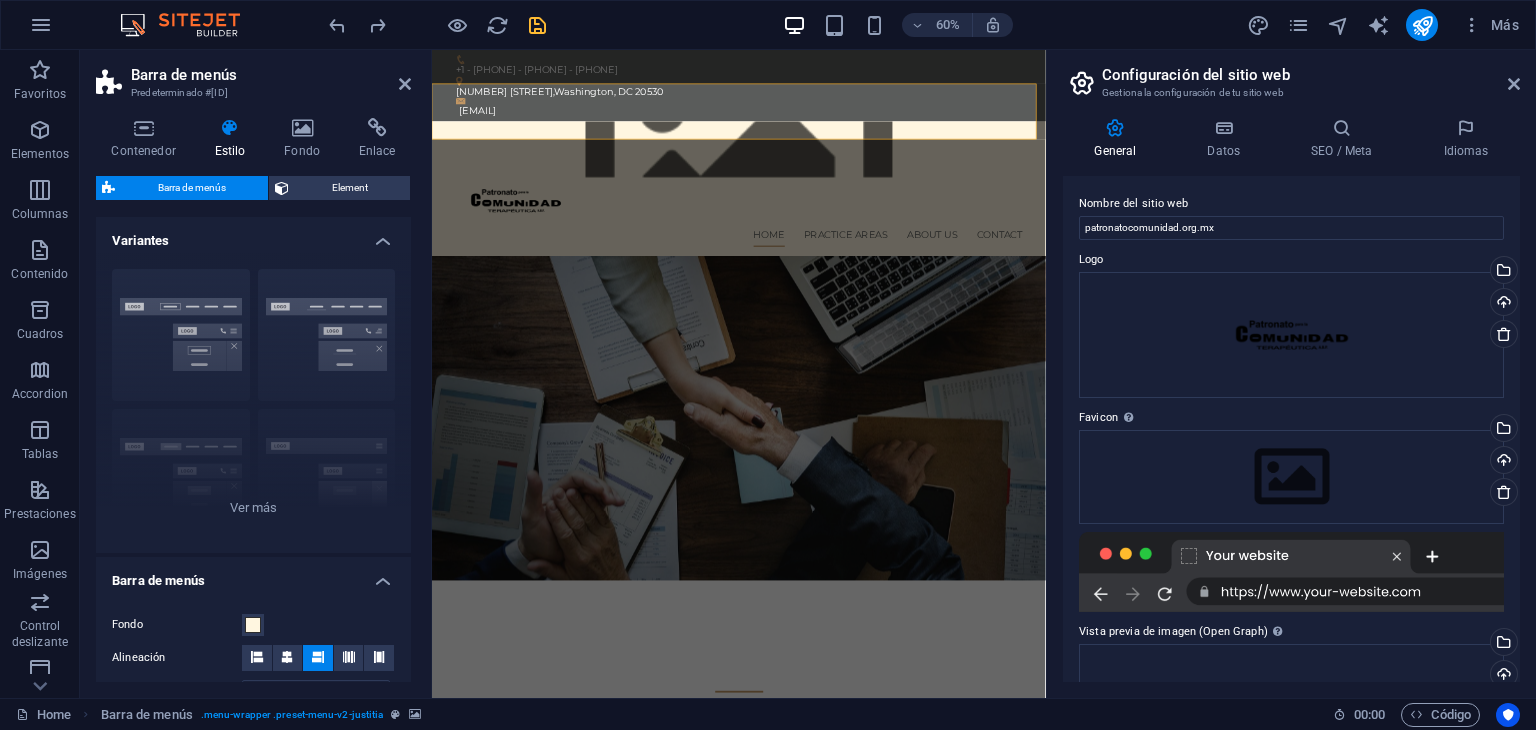 click at bounding box center [943, 215] 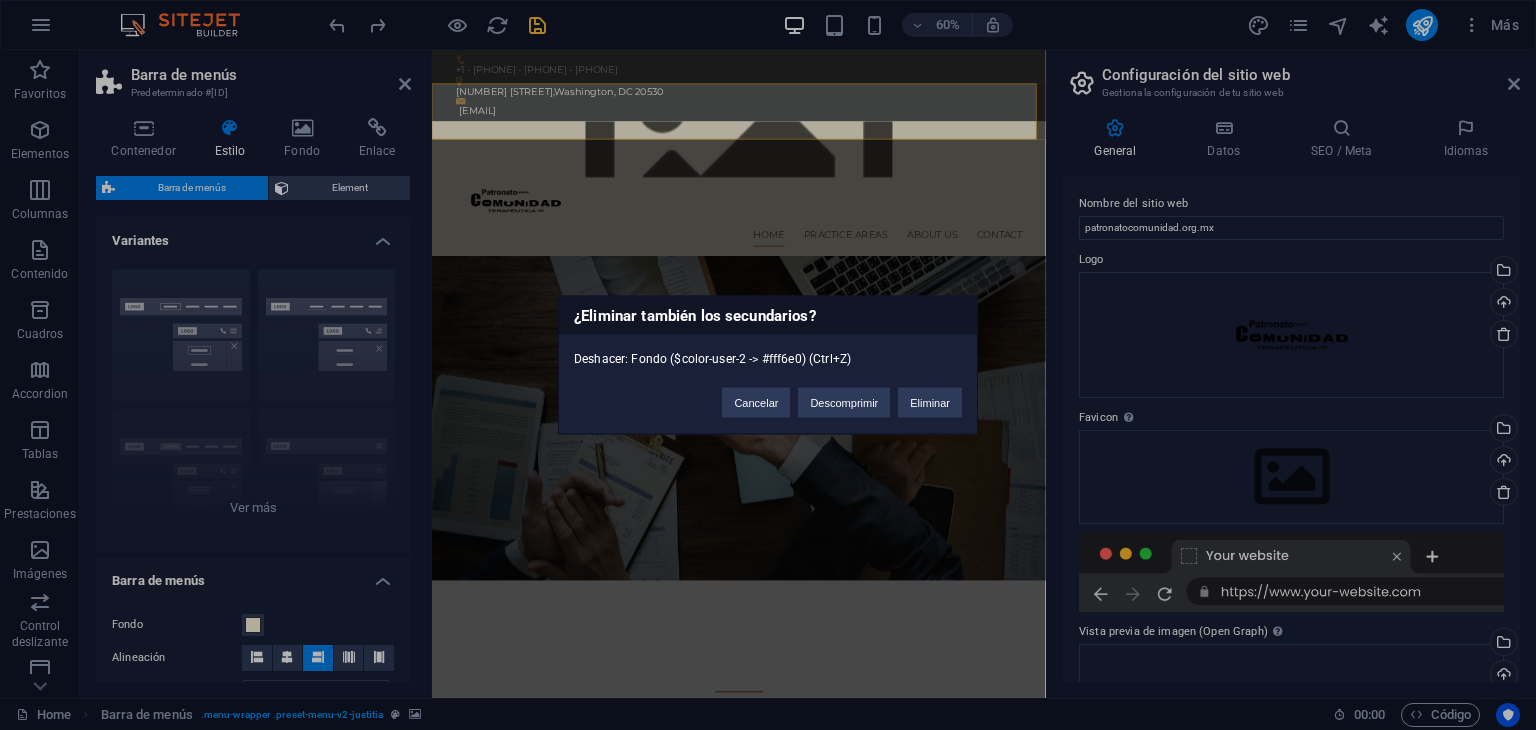 type 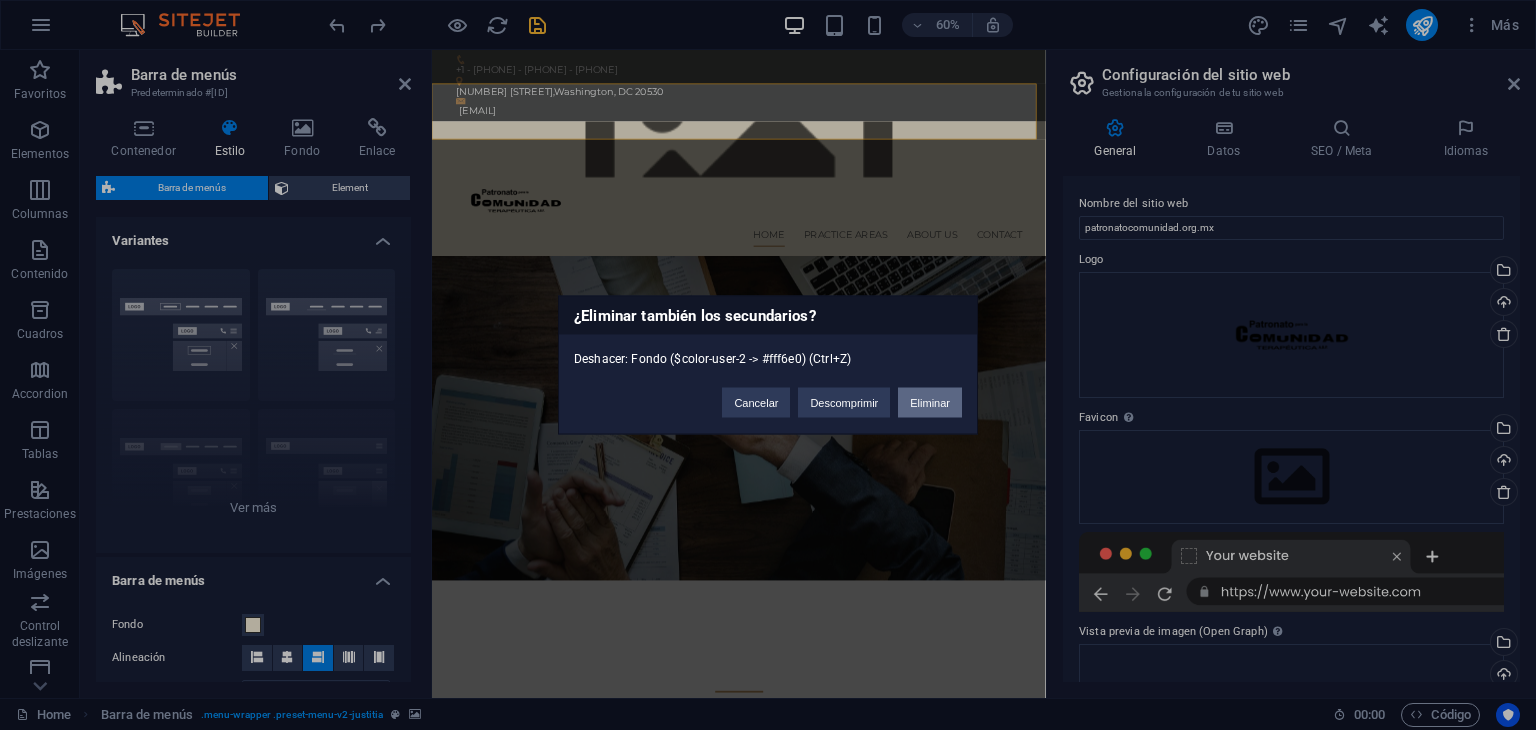 click on "Eliminar" at bounding box center (930, 403) 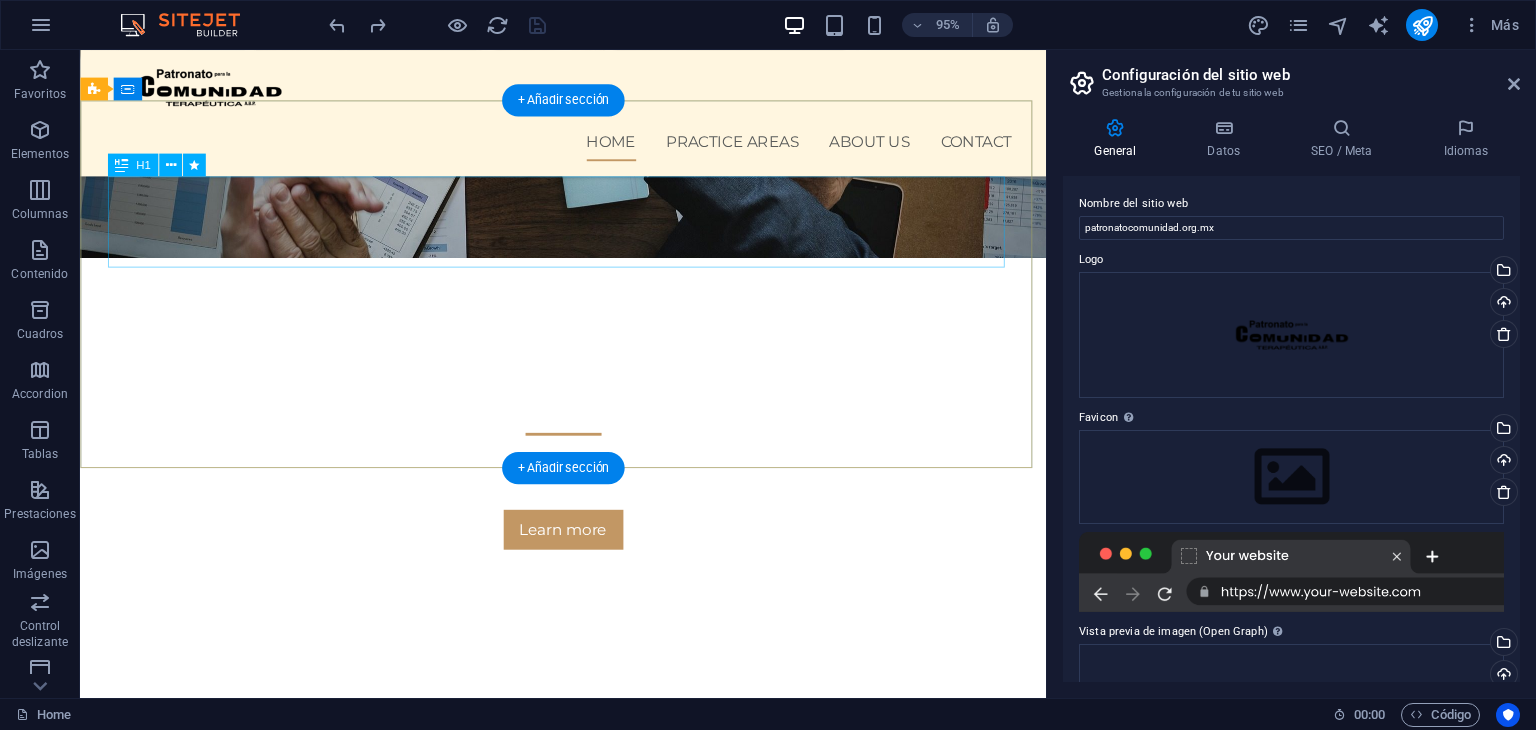 scroll, scrollTop: 0, scrollLeft: 0, axis: both 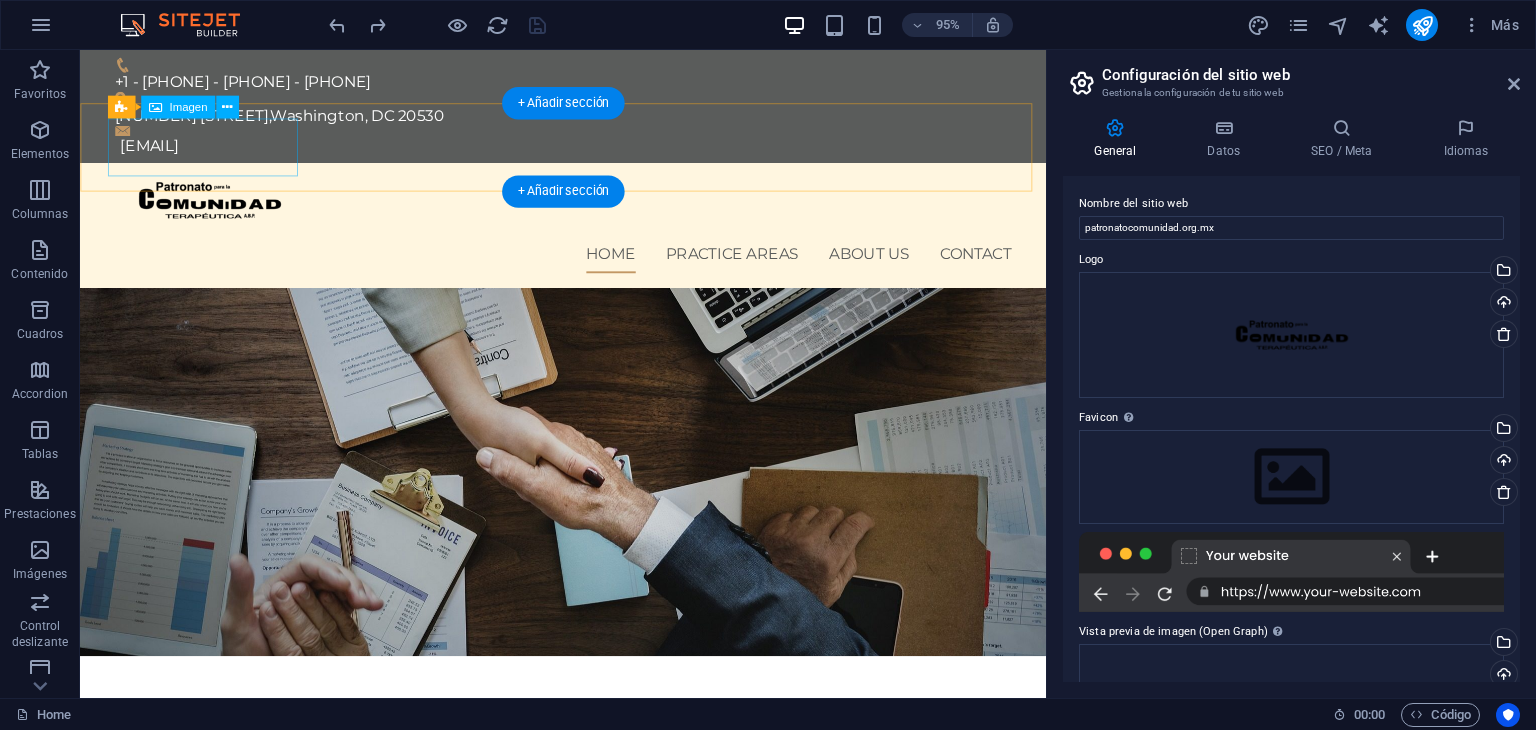 click at bounding box center [589, 215] 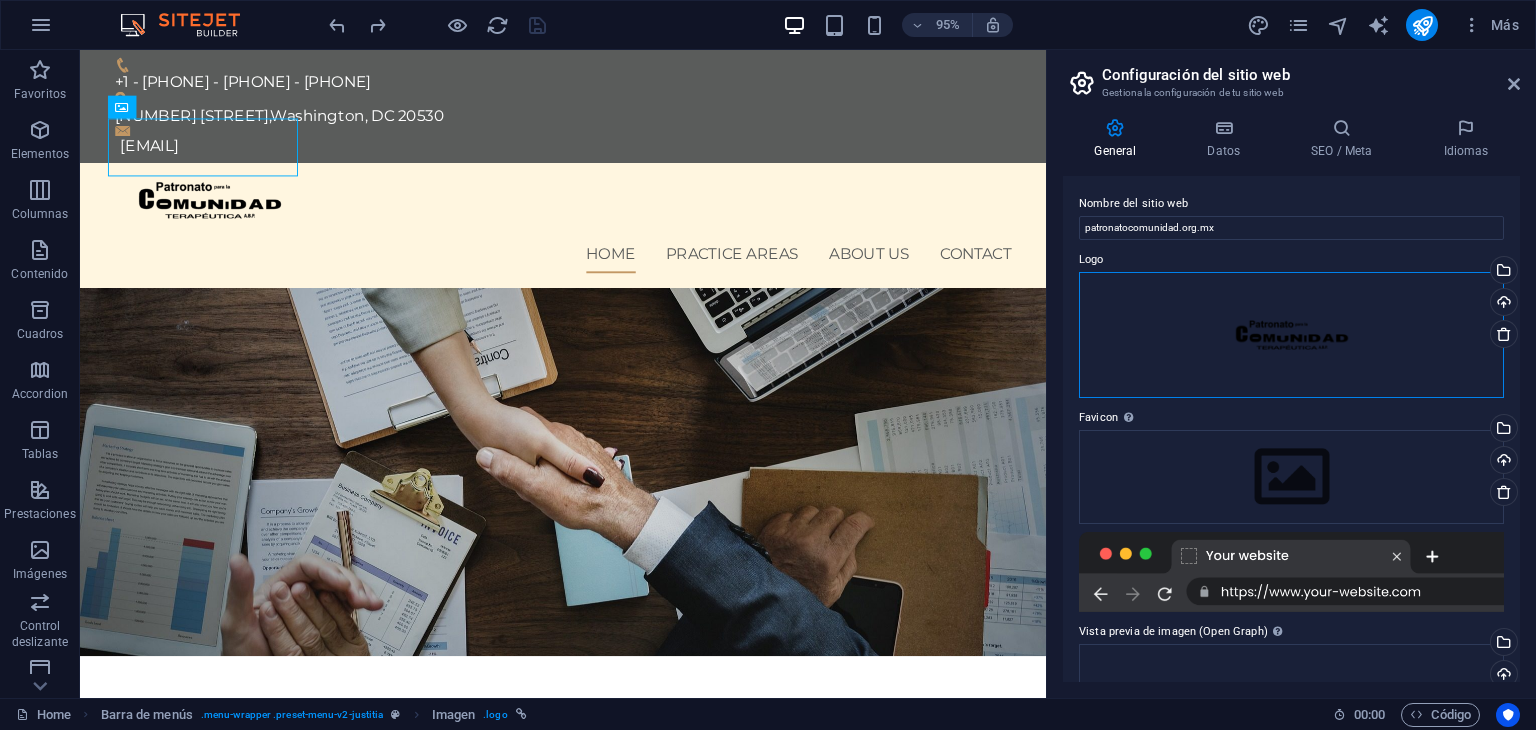 click on "Arrastra archivos aquí, haz clic para escoger archivos o  selecciona archivos de Archivos o de nuestra galería gratuita de fotos y vídeos" at bounding box center (1291, 335) 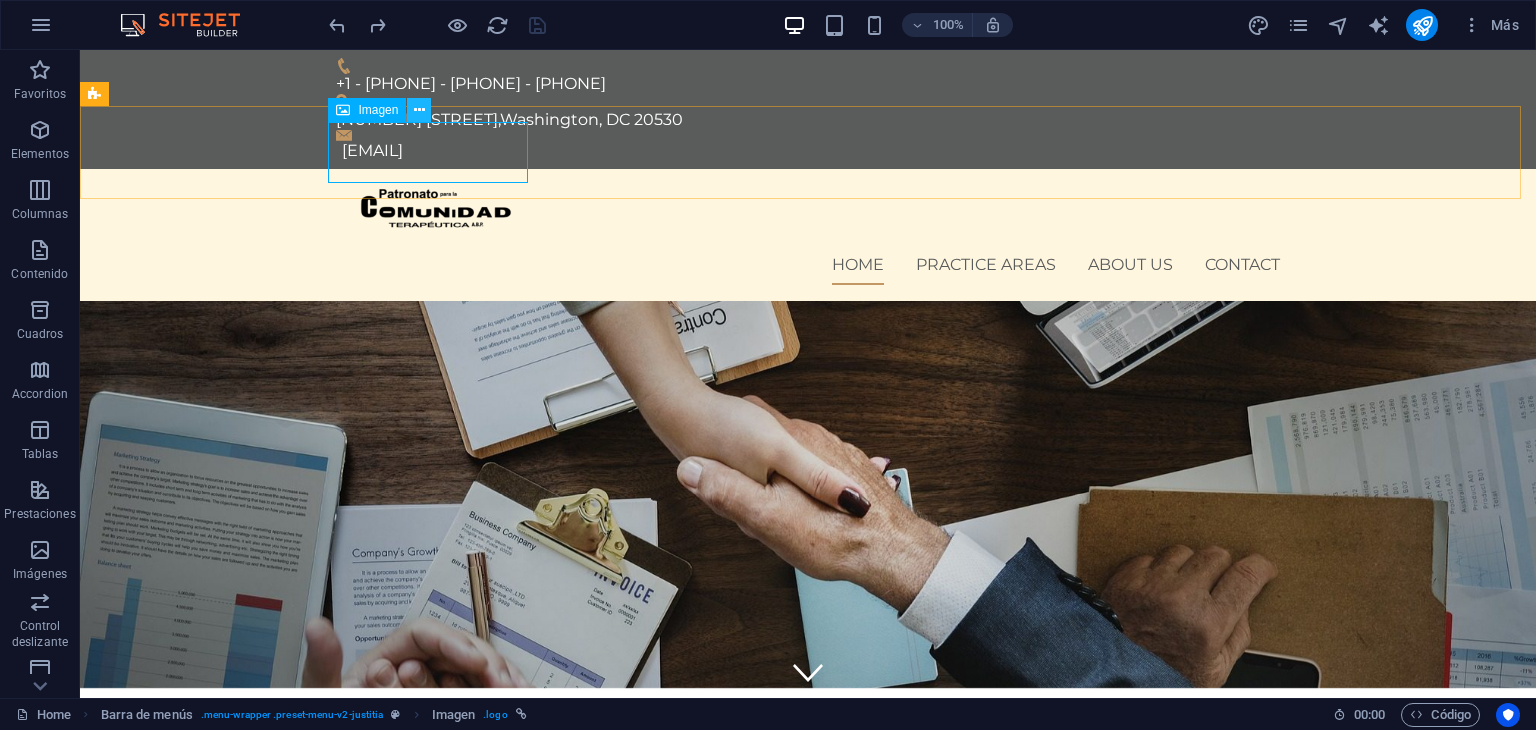 click at bounding box center [419, 110] 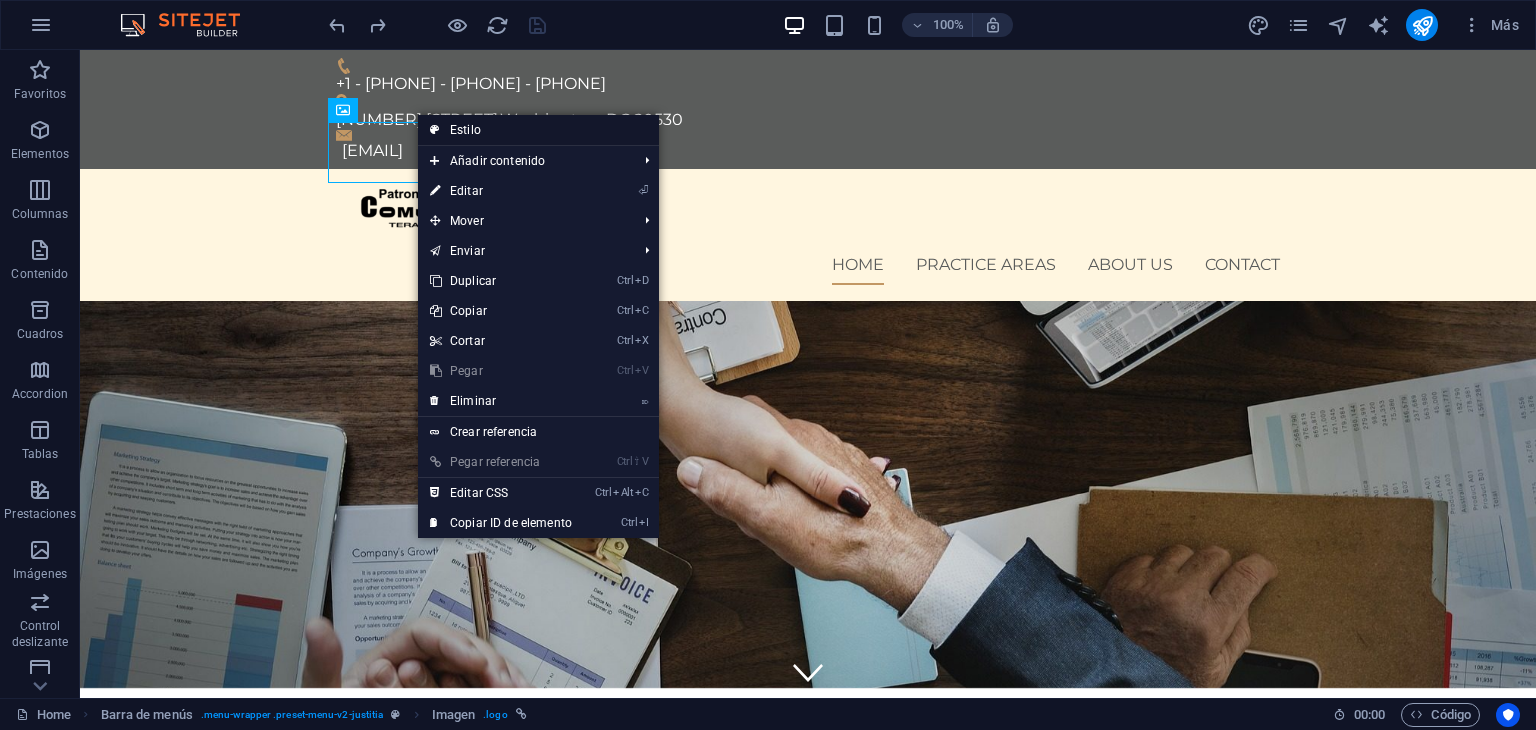 click on "Estilo" at bounding box center [538, 130] 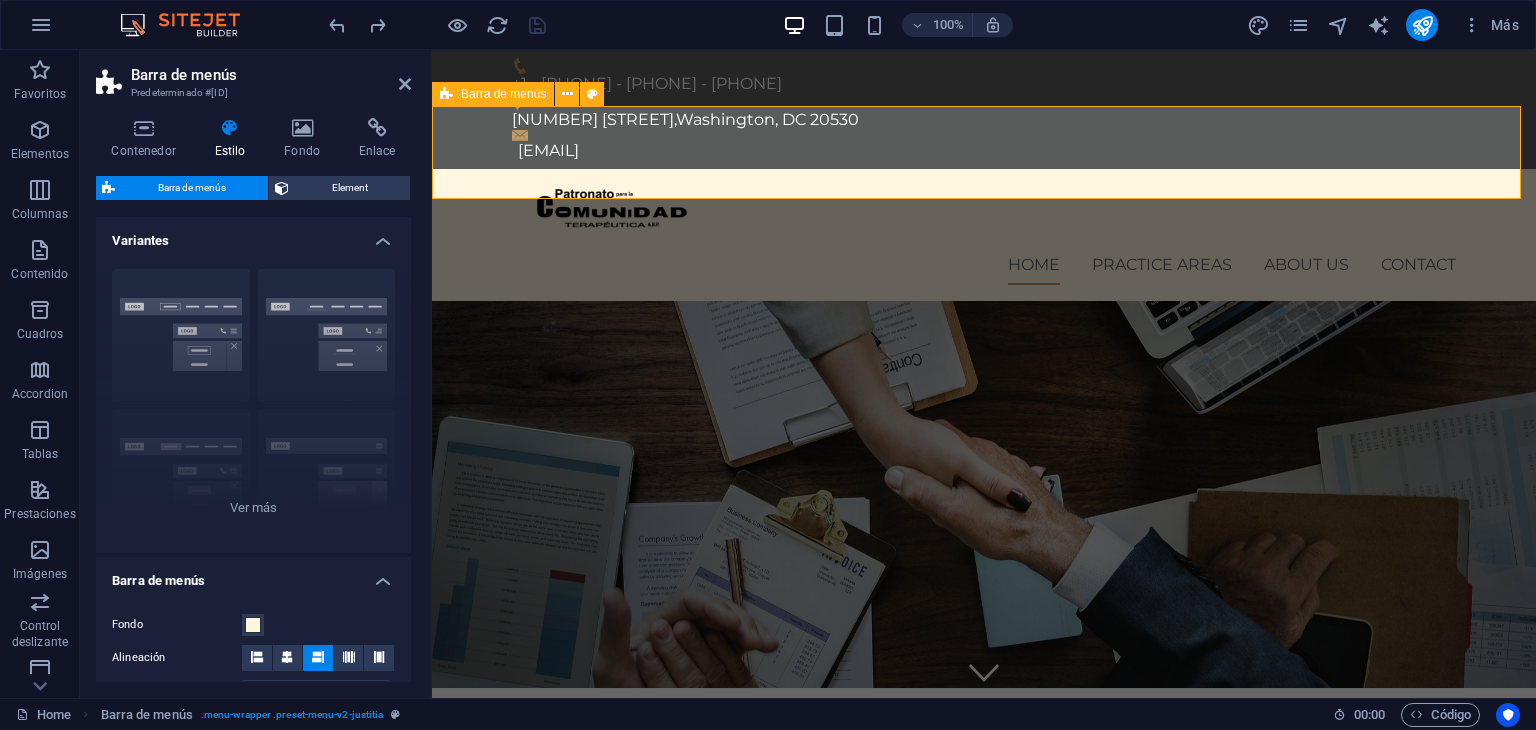 type 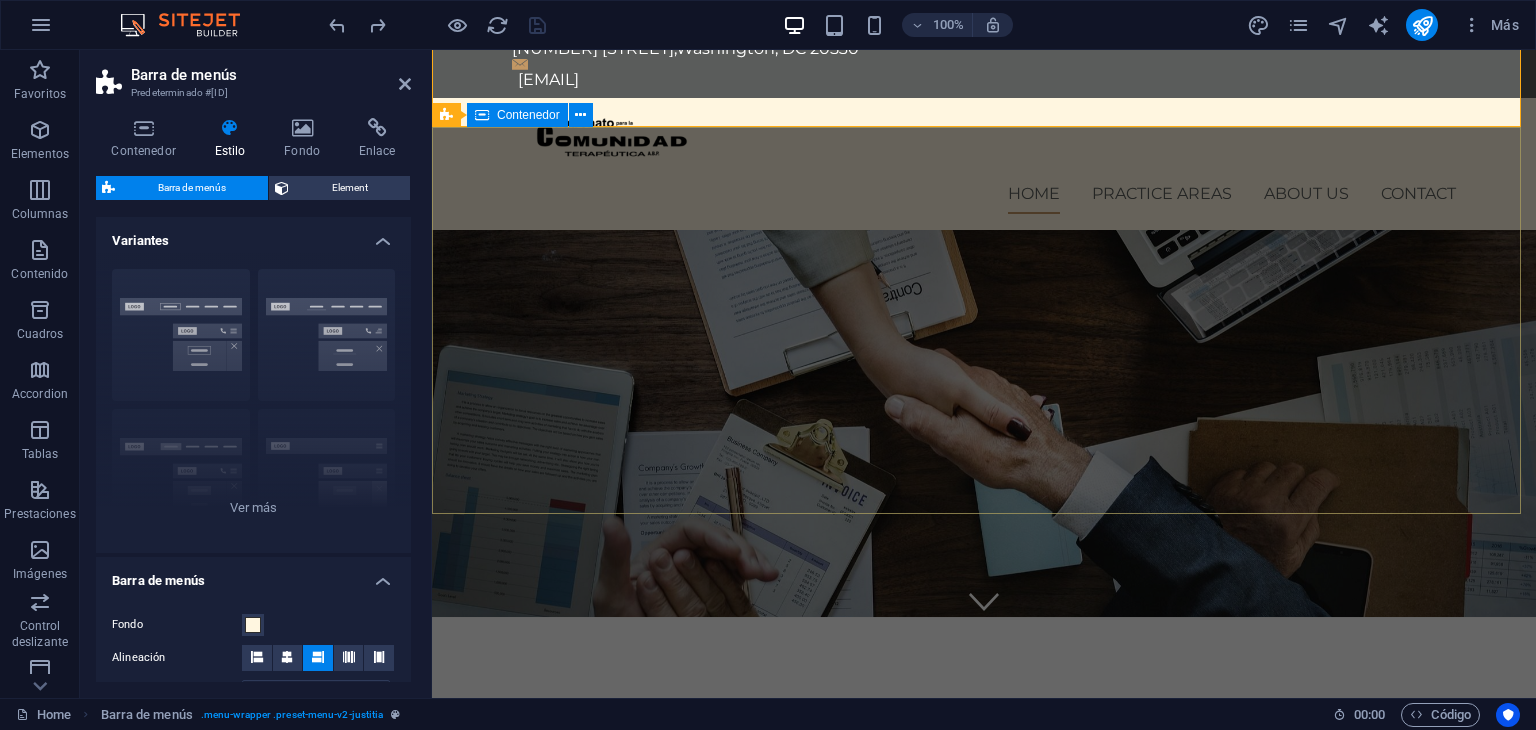 scroll, scrollTop: 0, scrollLeft: 0, axis: both 